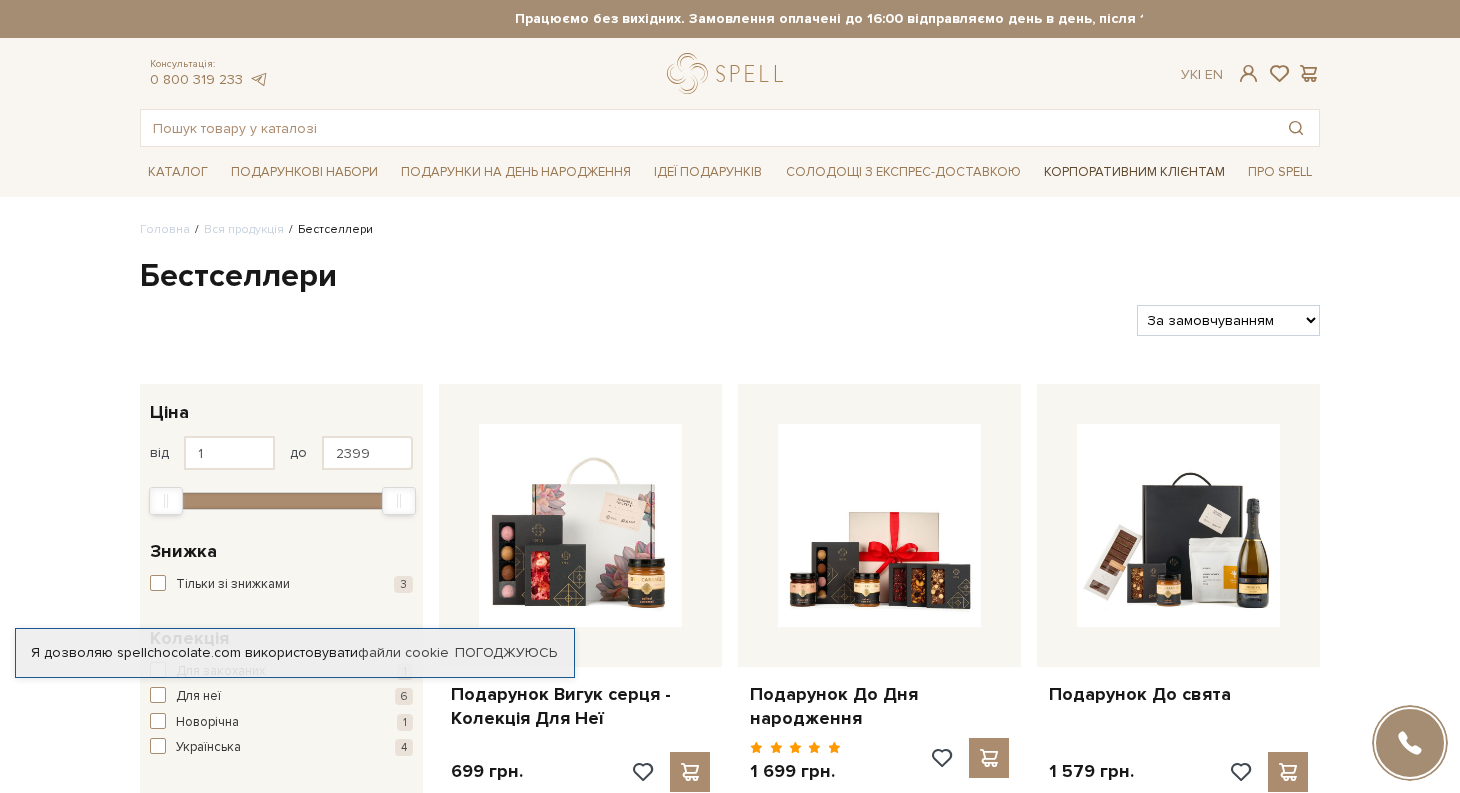 scroll, scrollTop: 0, scrollLeft: 0, axis: both 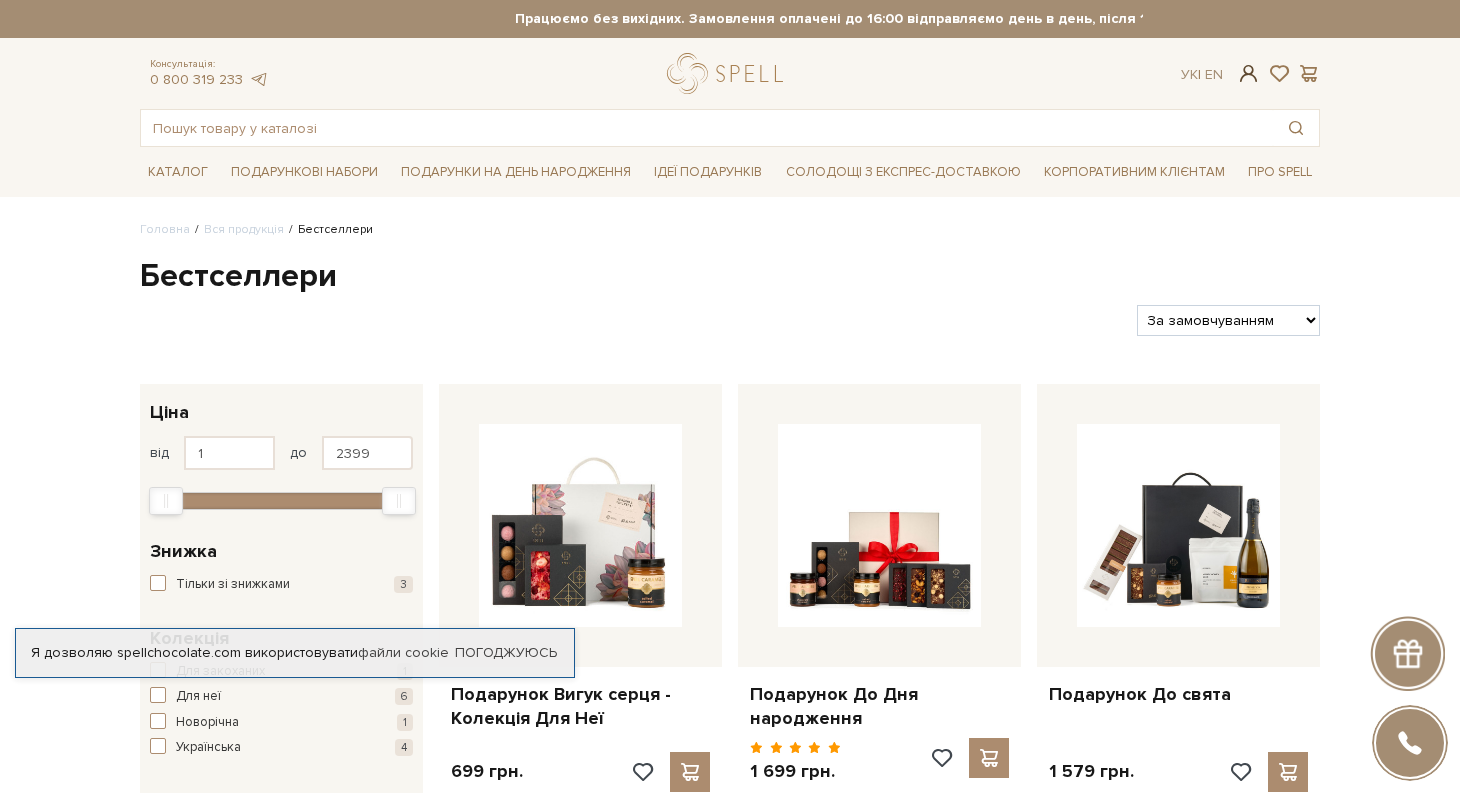 click at bounding box center (1249, 73) 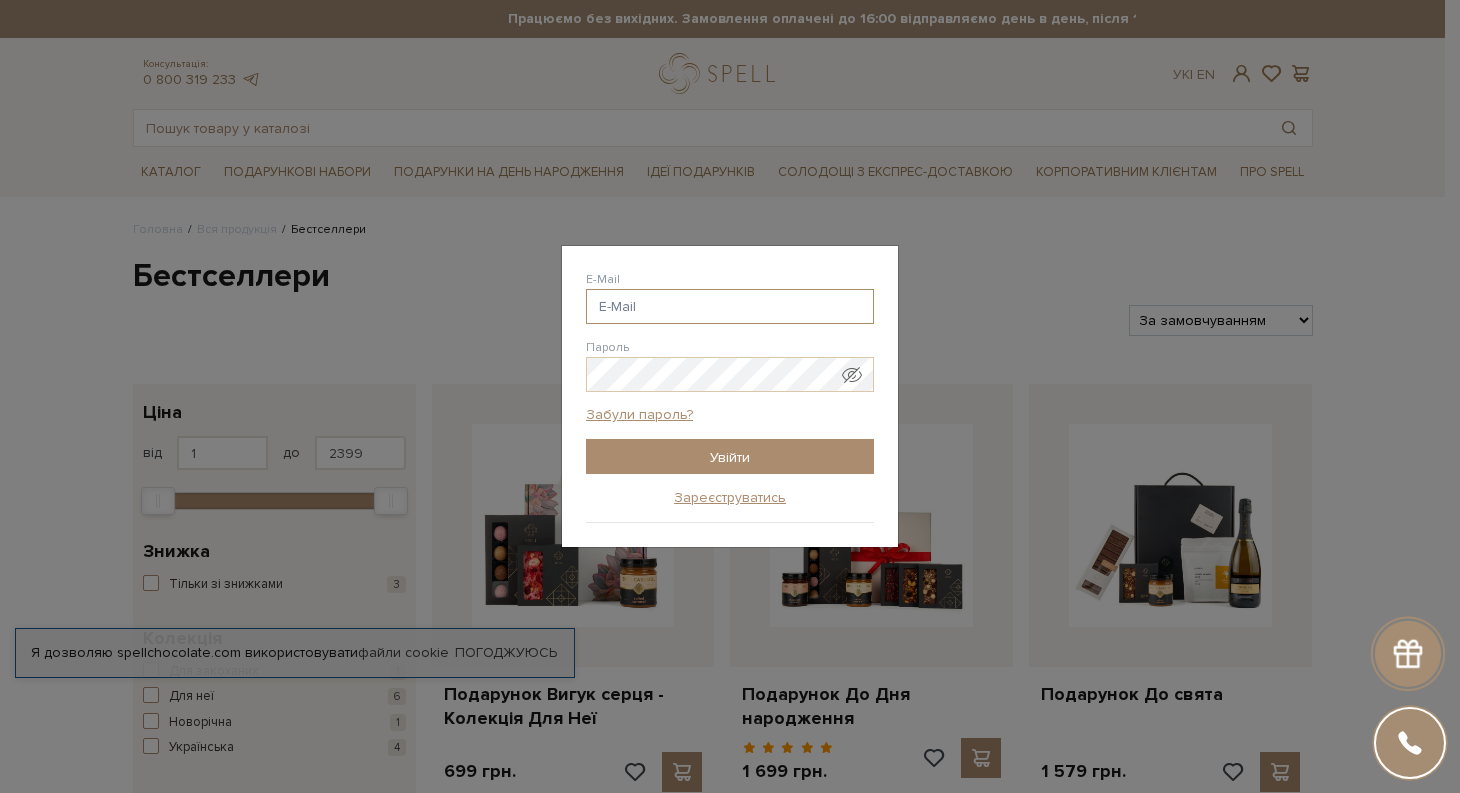 click on "E-Mail" at bounding box center [730, 306] 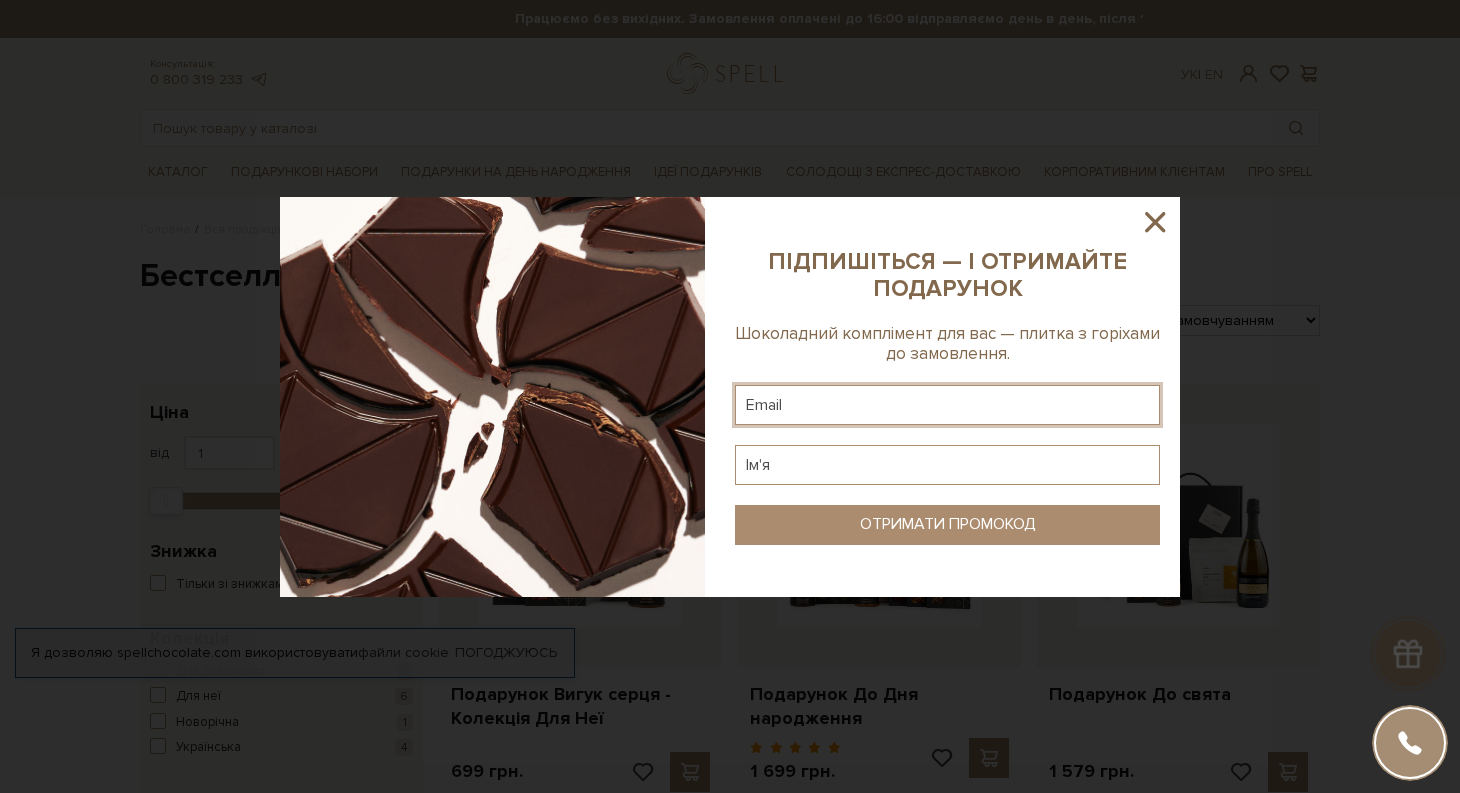 click 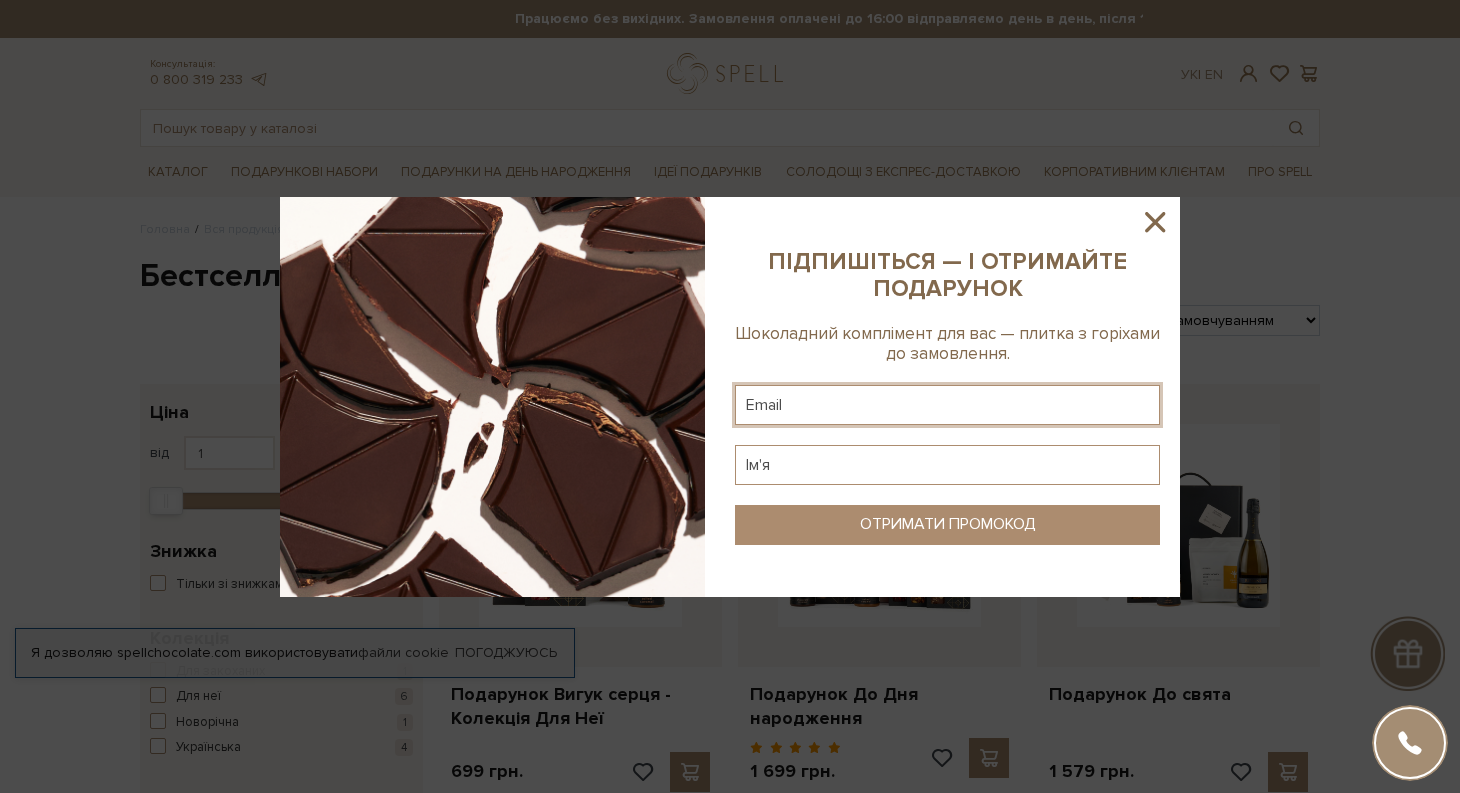 type on "olena.kutytska@gmail.com" 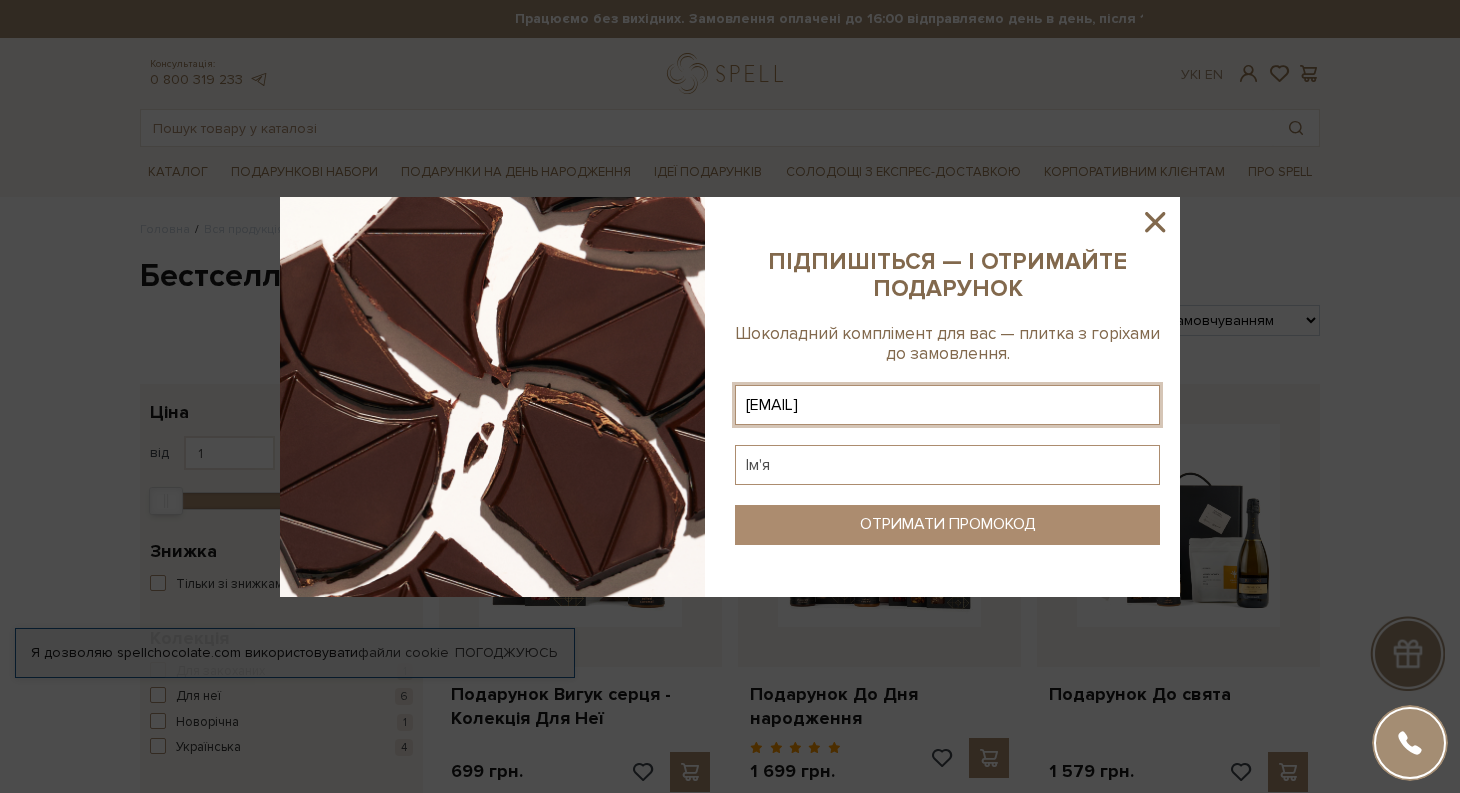 click 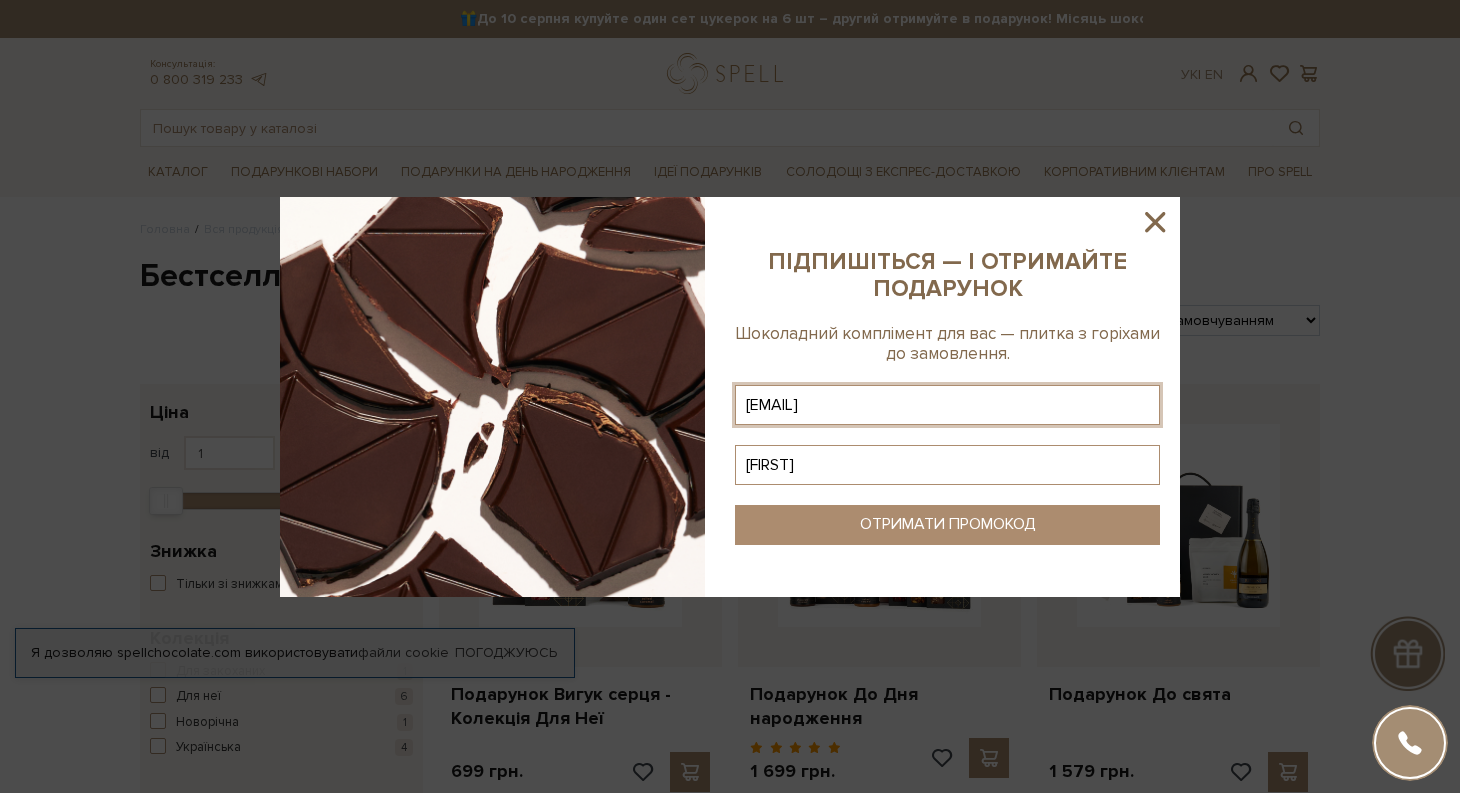 type on "J" 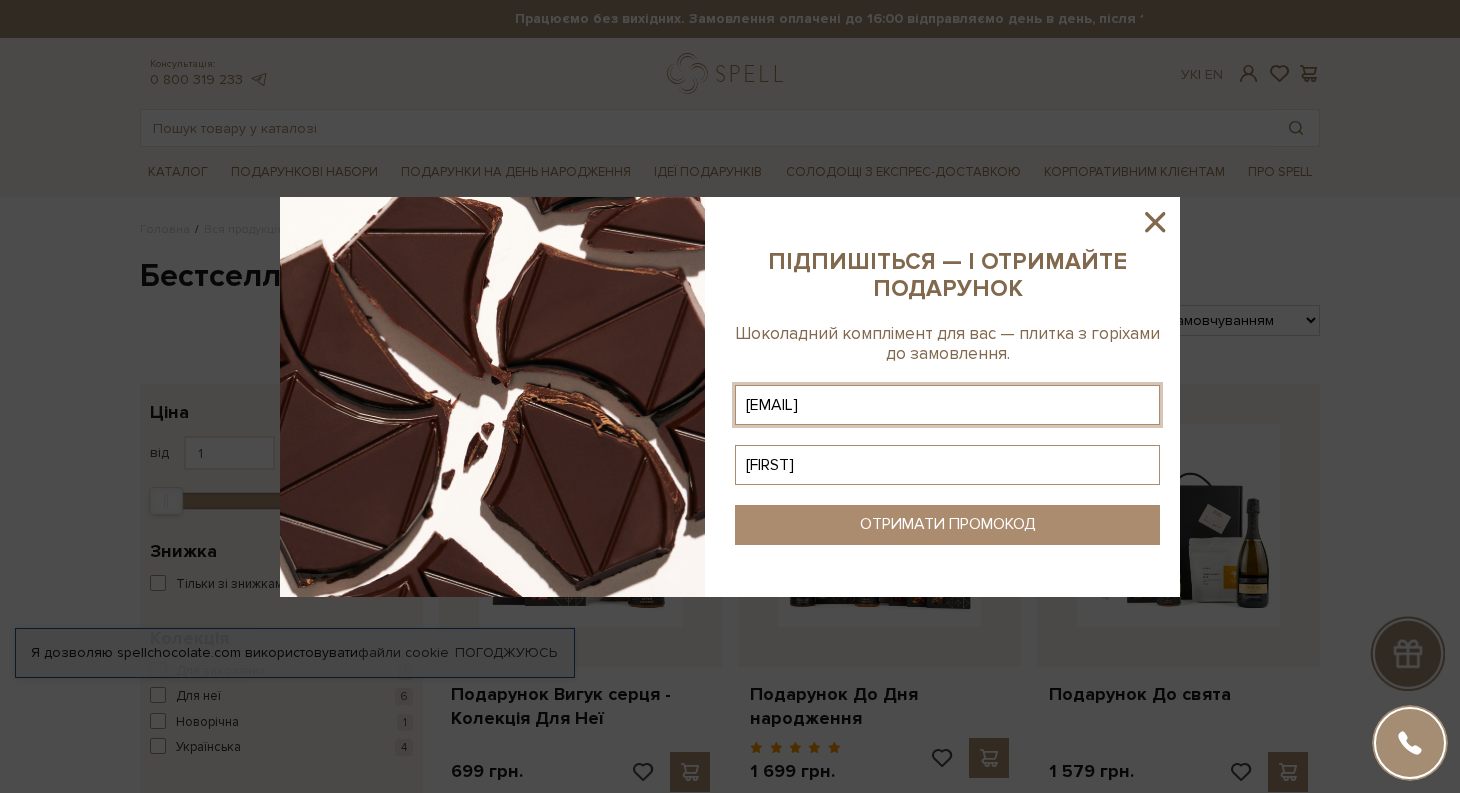 type on "Олена" 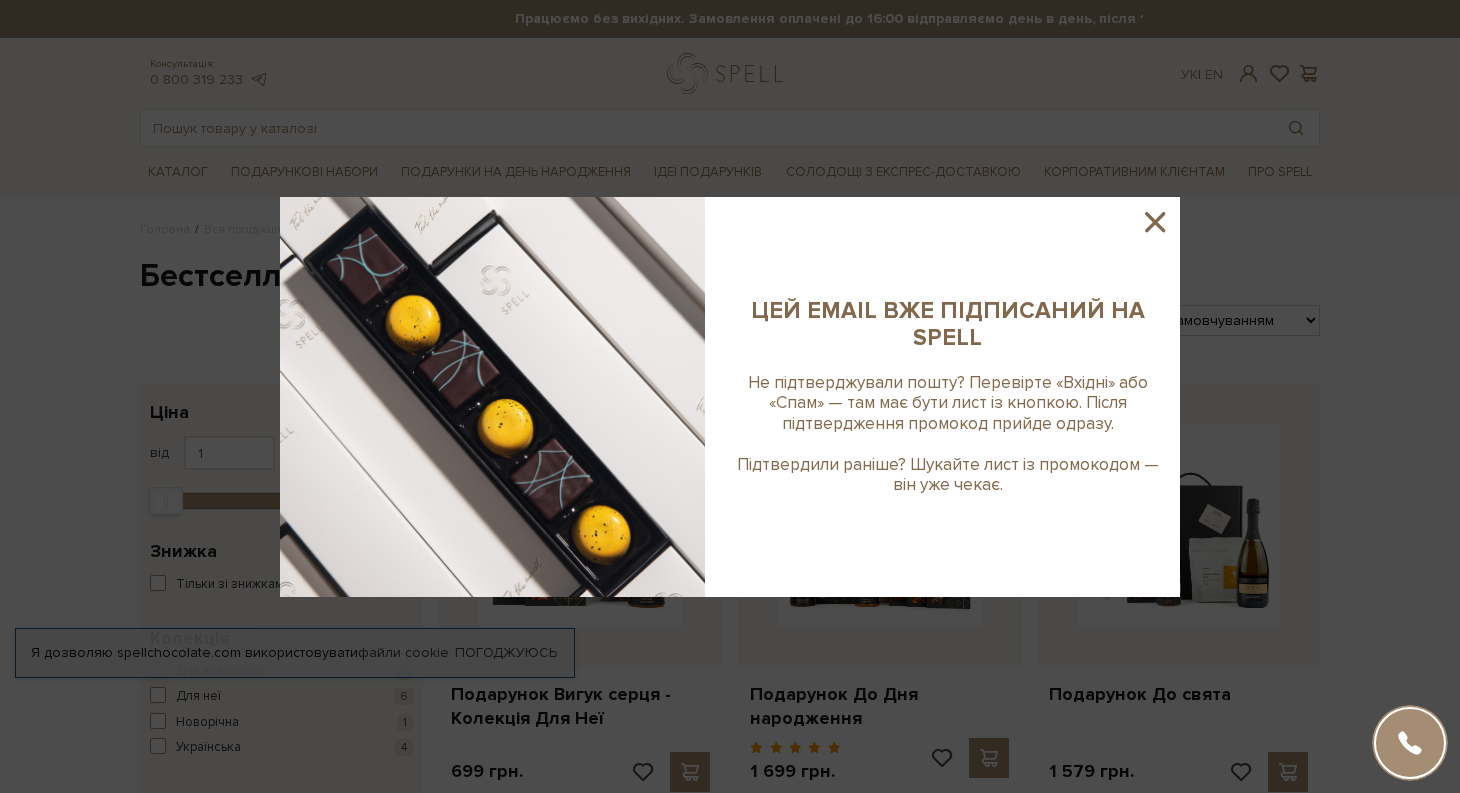 click 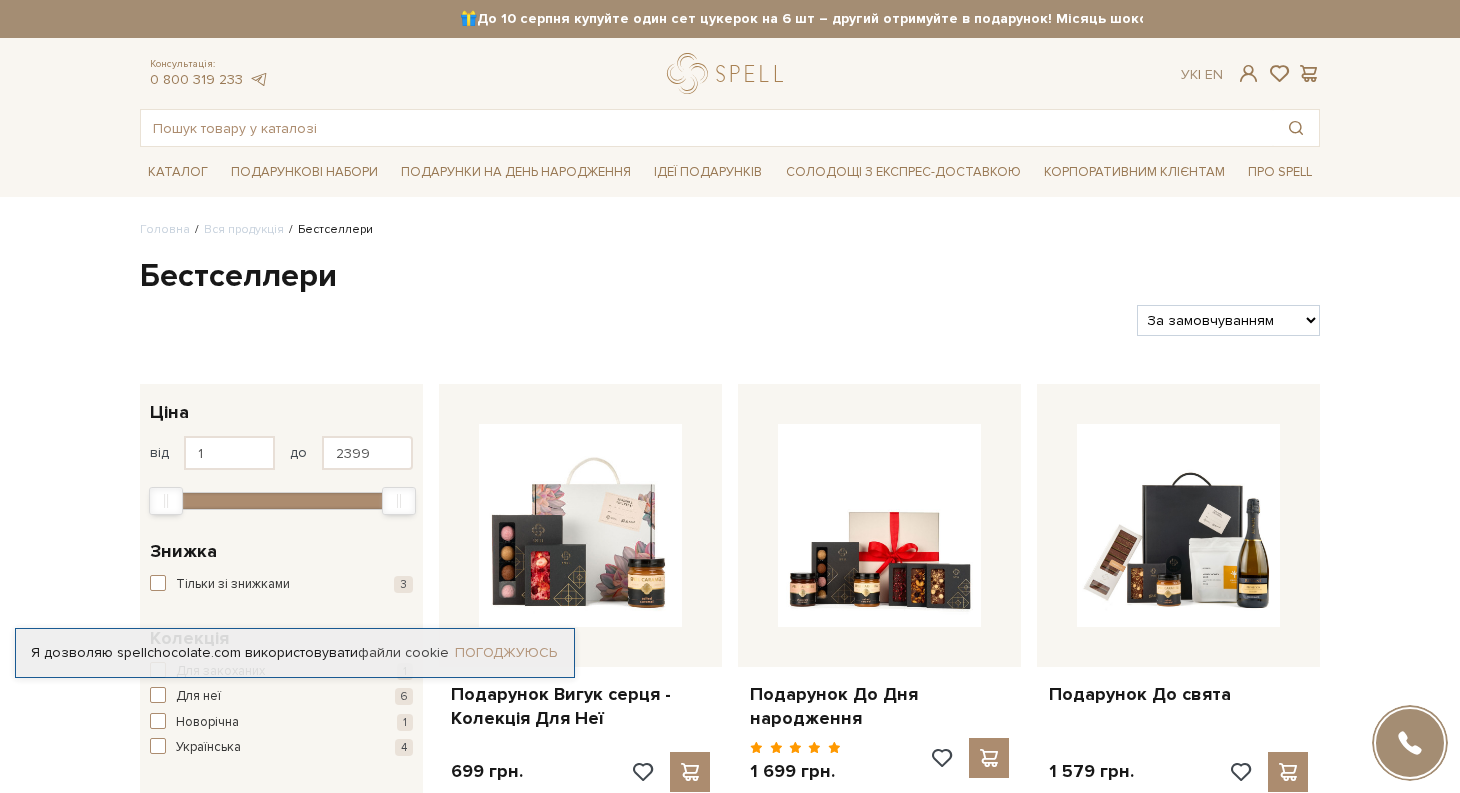 click on "Погоджуюсь" at bounding box center (506, 653) 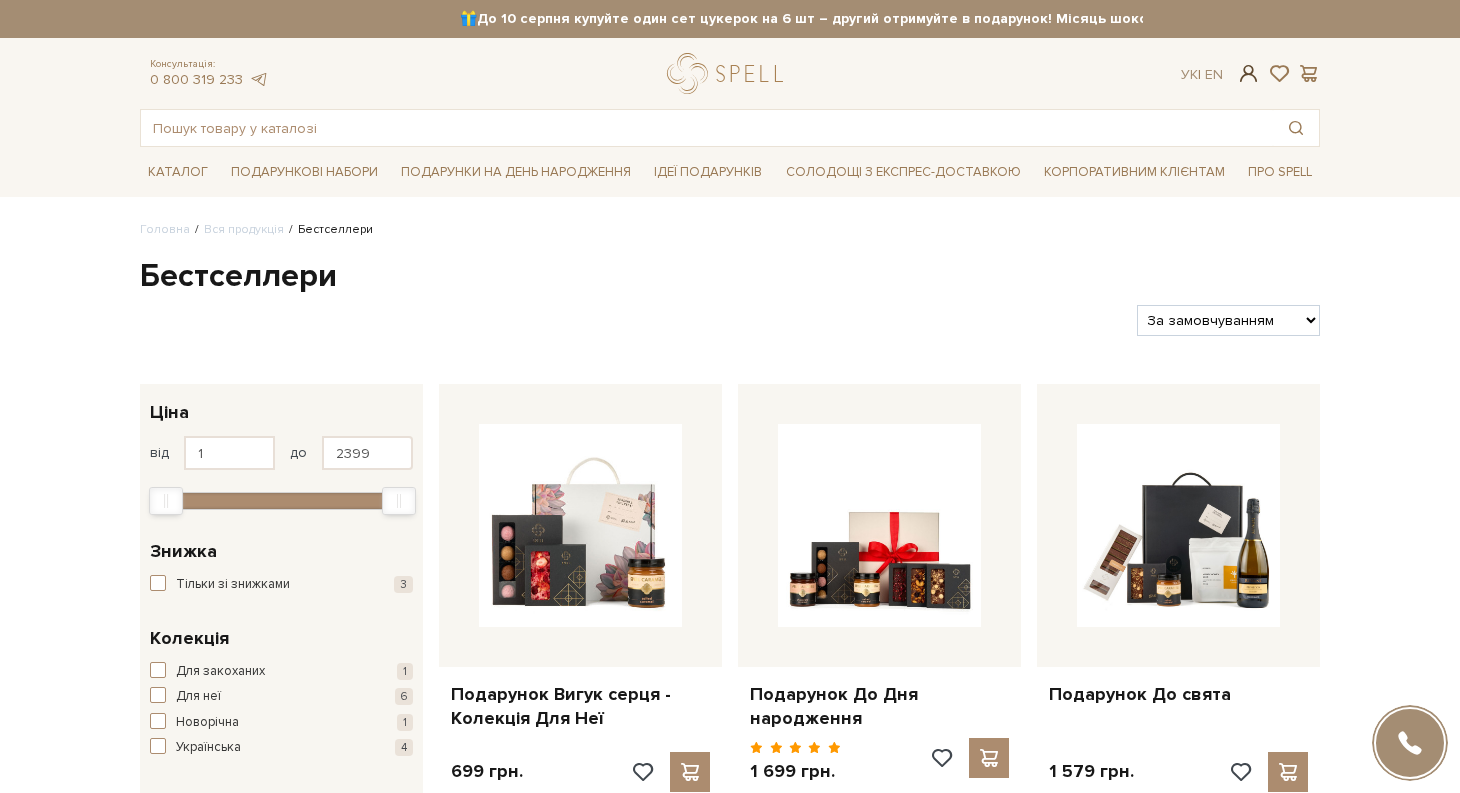 click at bounding box center [1249, 73] 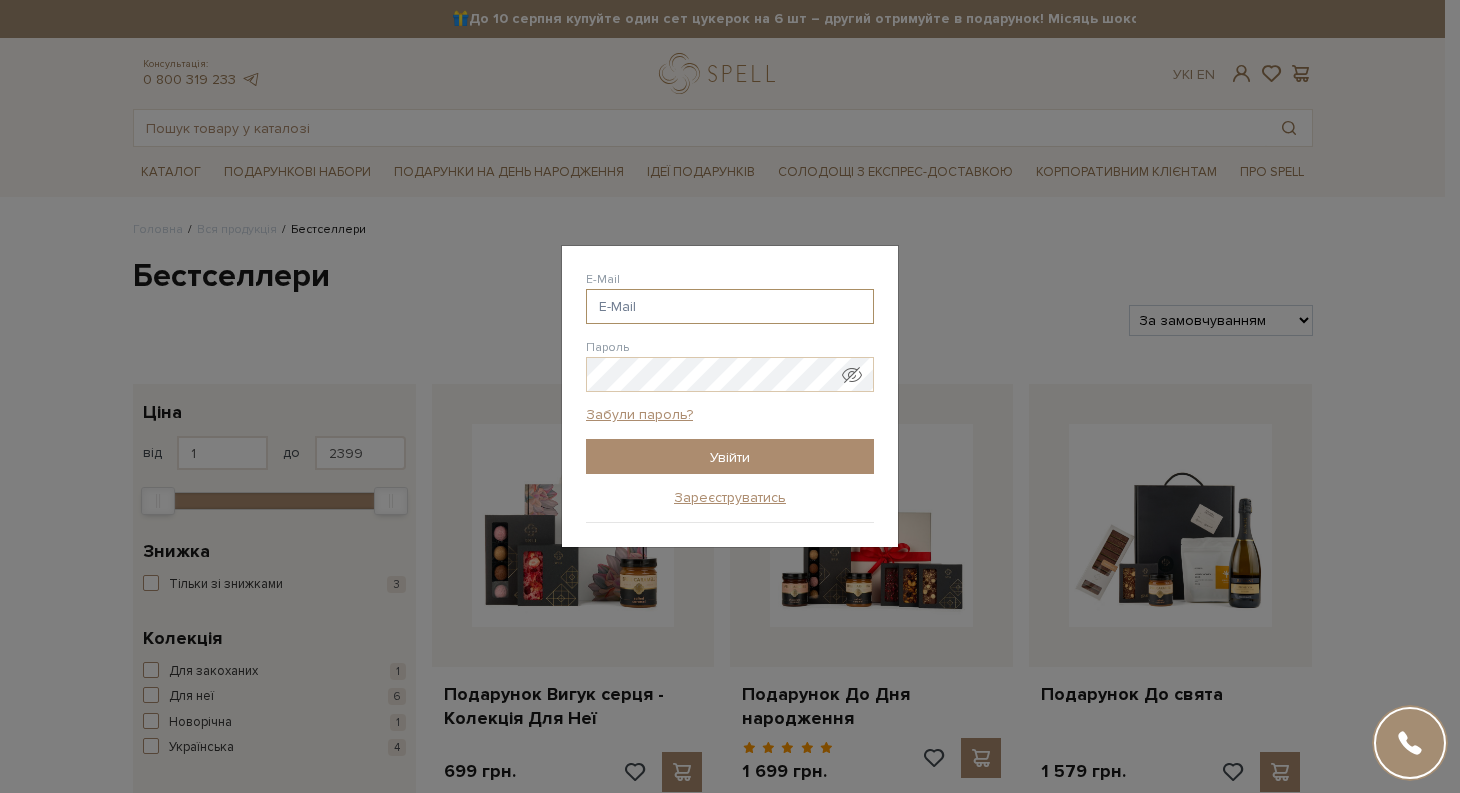 click on "E-Mail" at bounding box center (730, 306) 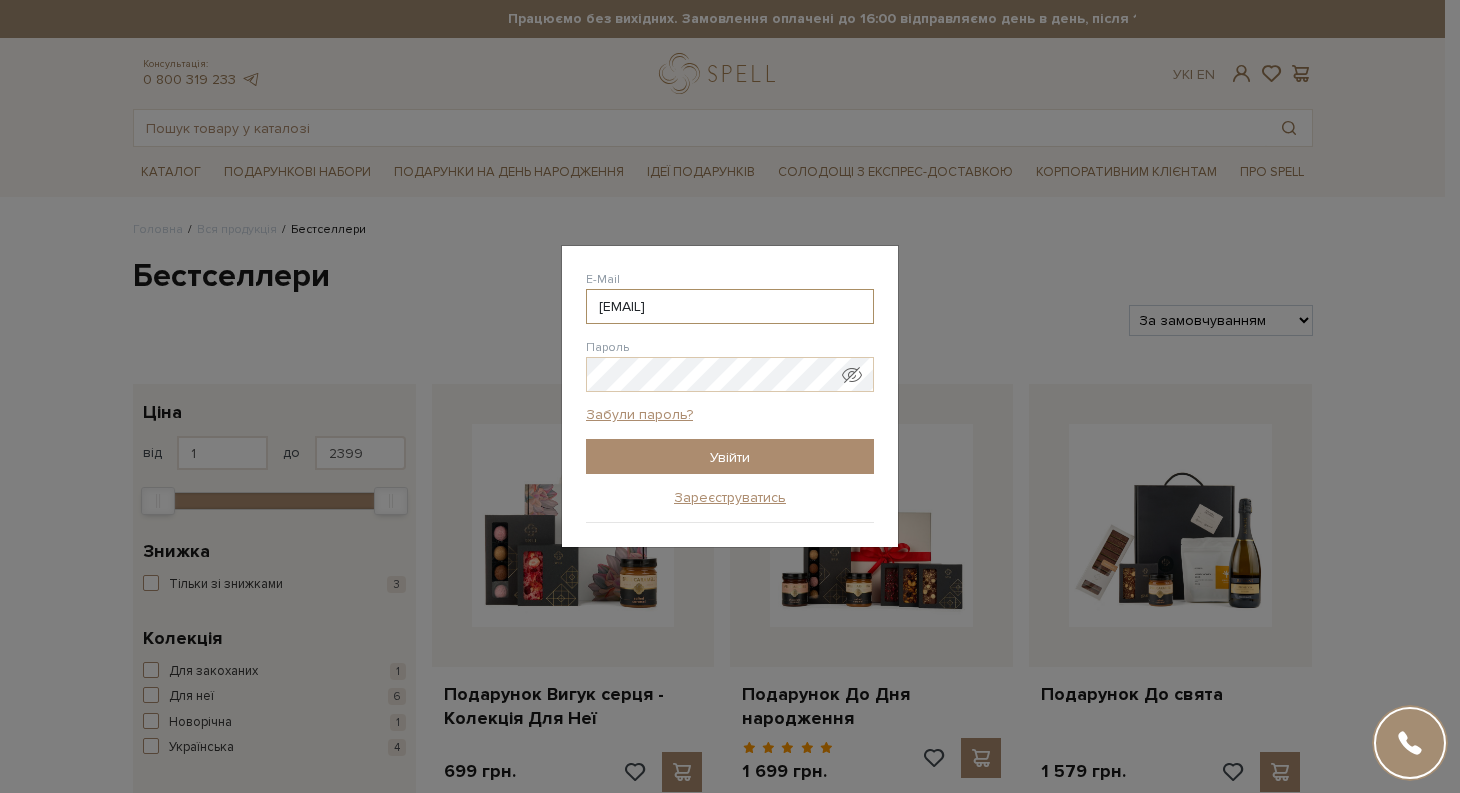 type on "olena.kutytska@gmail.com" 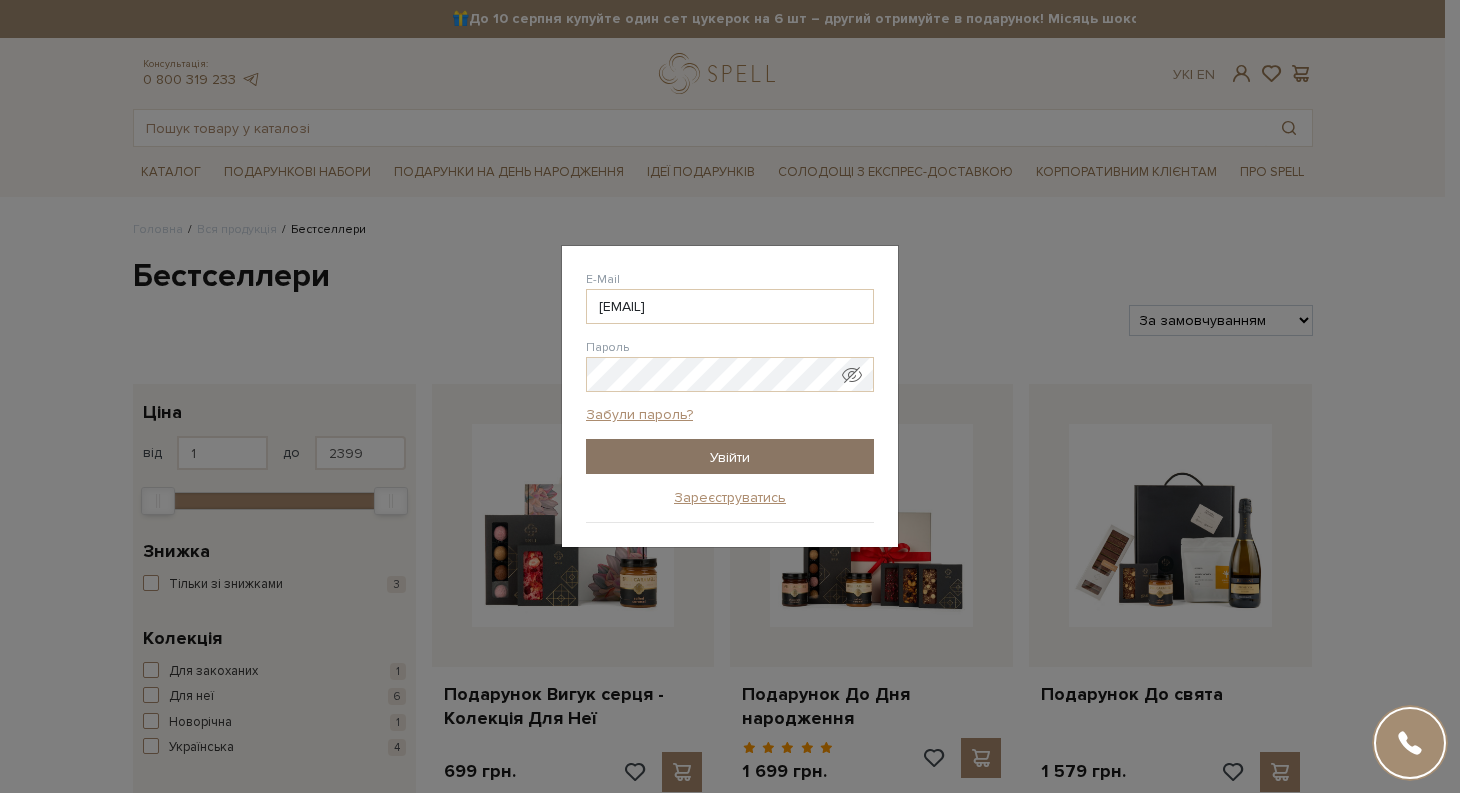 click on "Увійти" at bounding box center [730, 456] 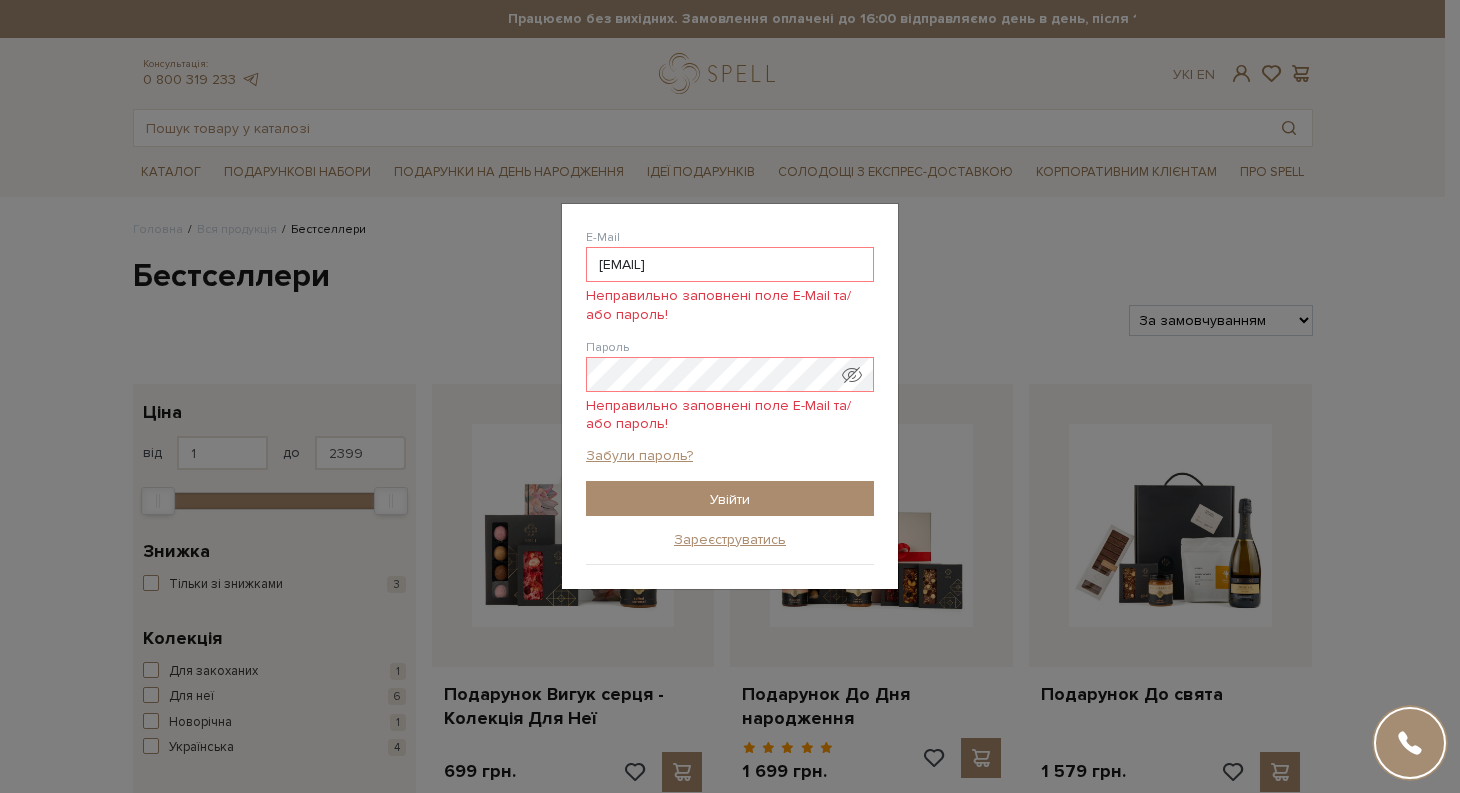 click at bounding box center (852, 375) 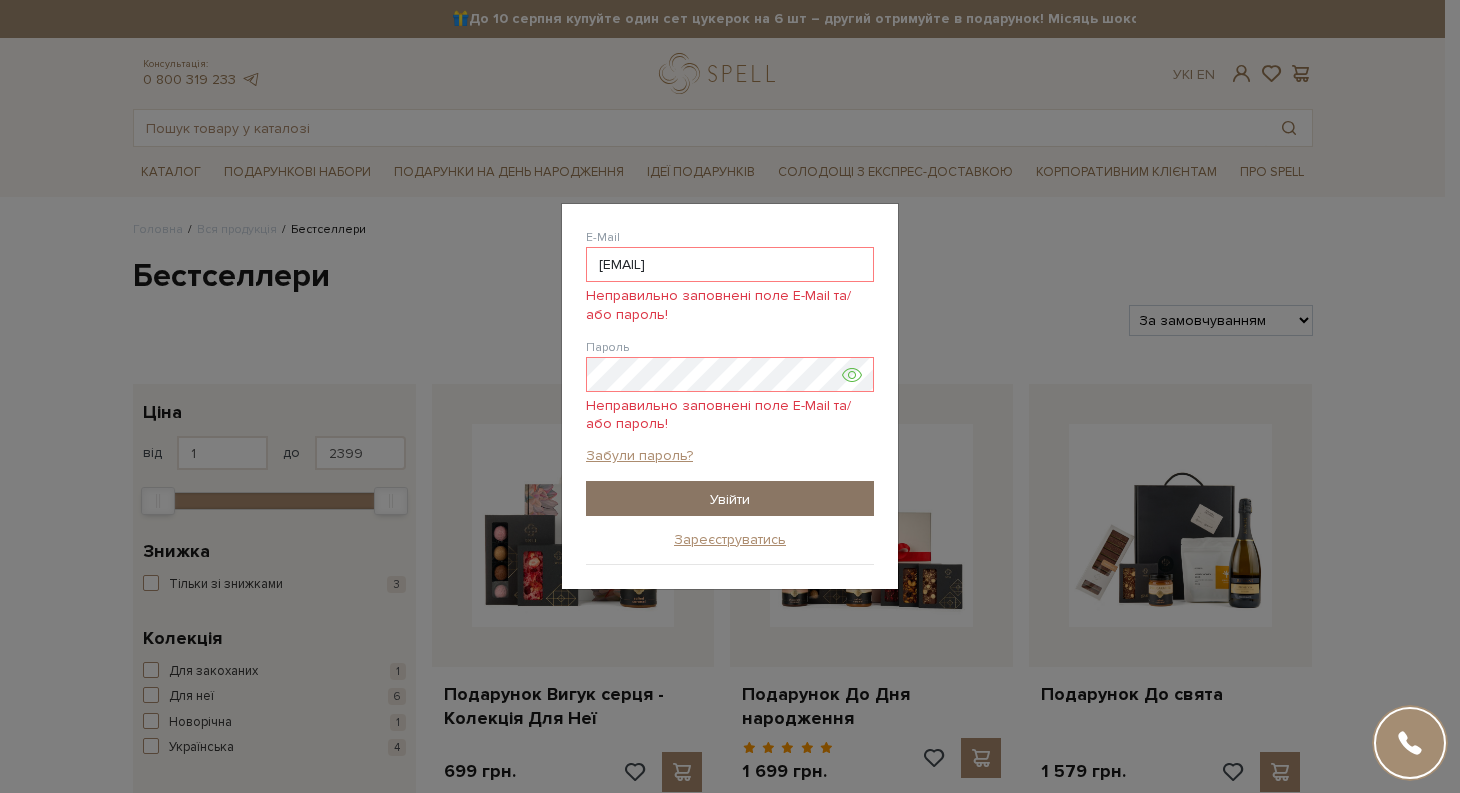 click on "Увійти" at bounding box center [730, 498] 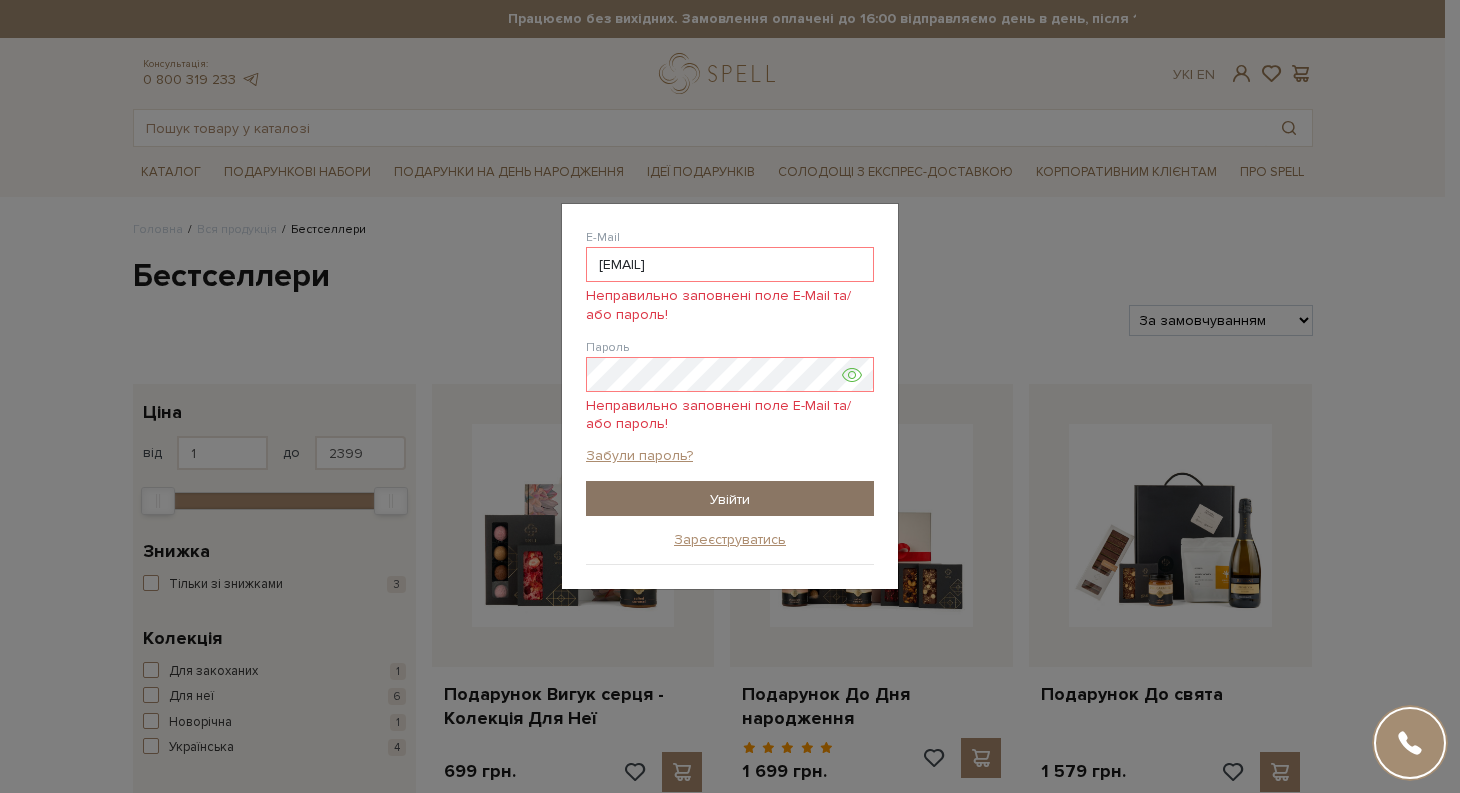 click on "Увійти" at bounding box center [730, 498] 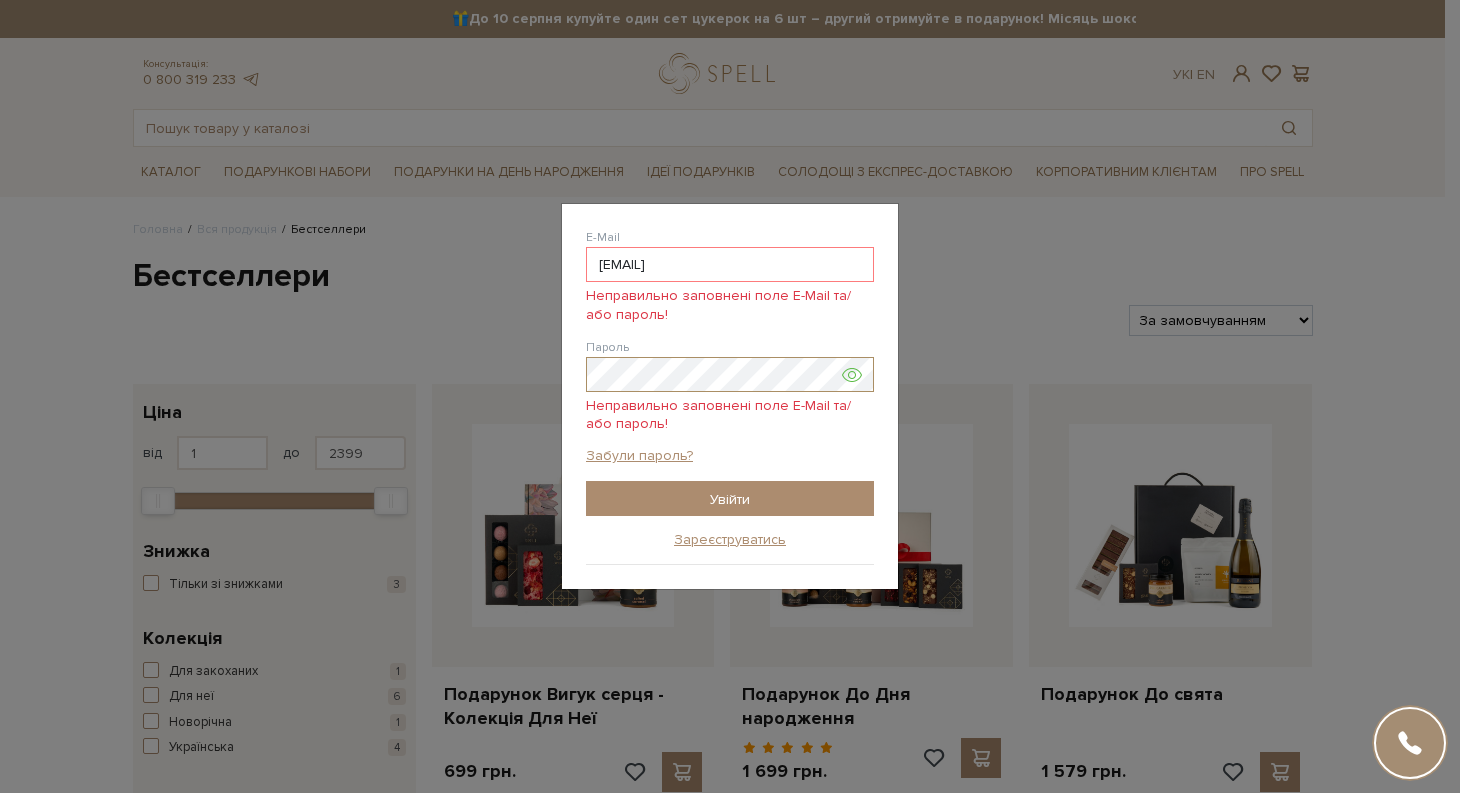 click on "Увійти" at bounding box center (730, 498) 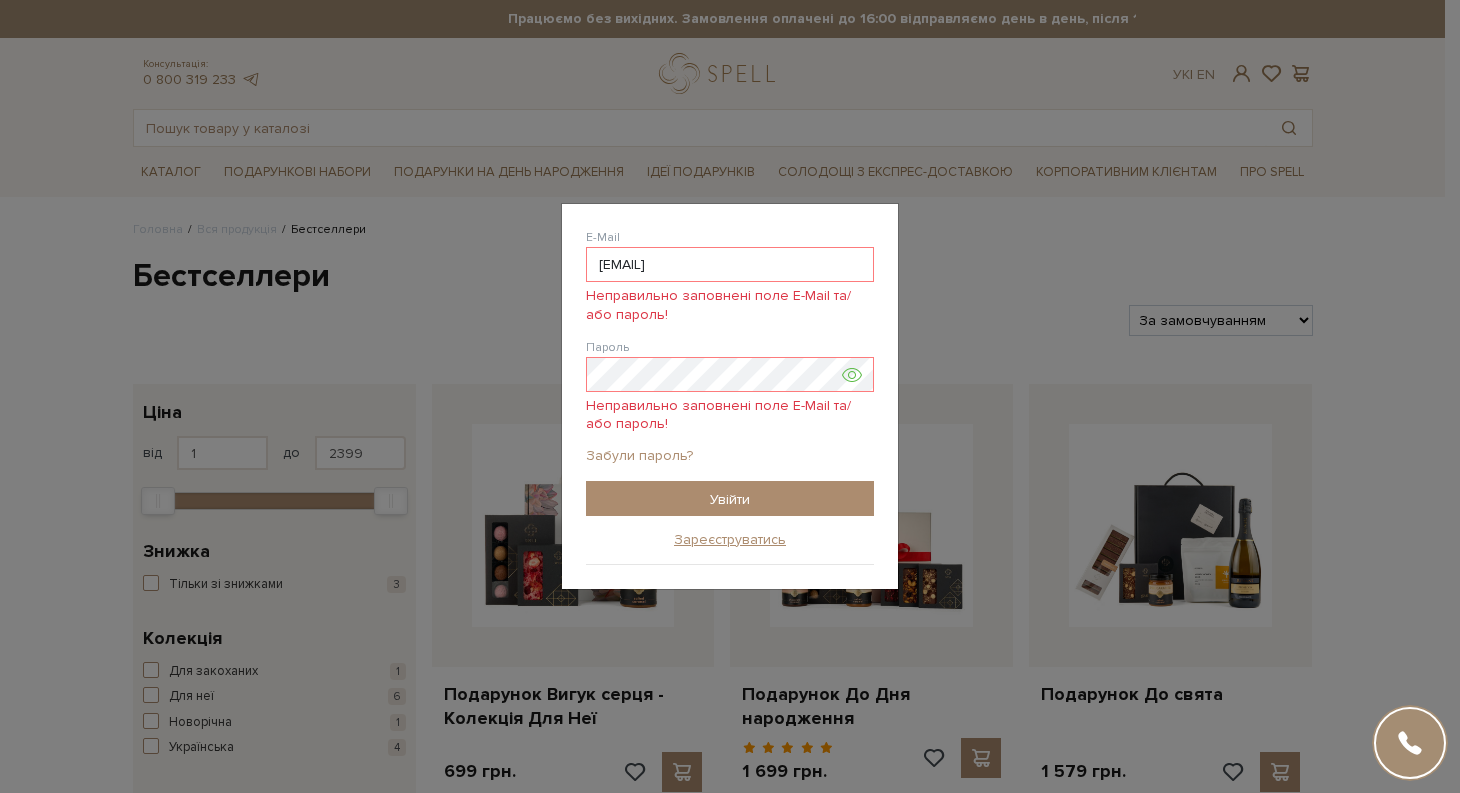 click on "Забули пароль?" at bounding box center [639, 456] 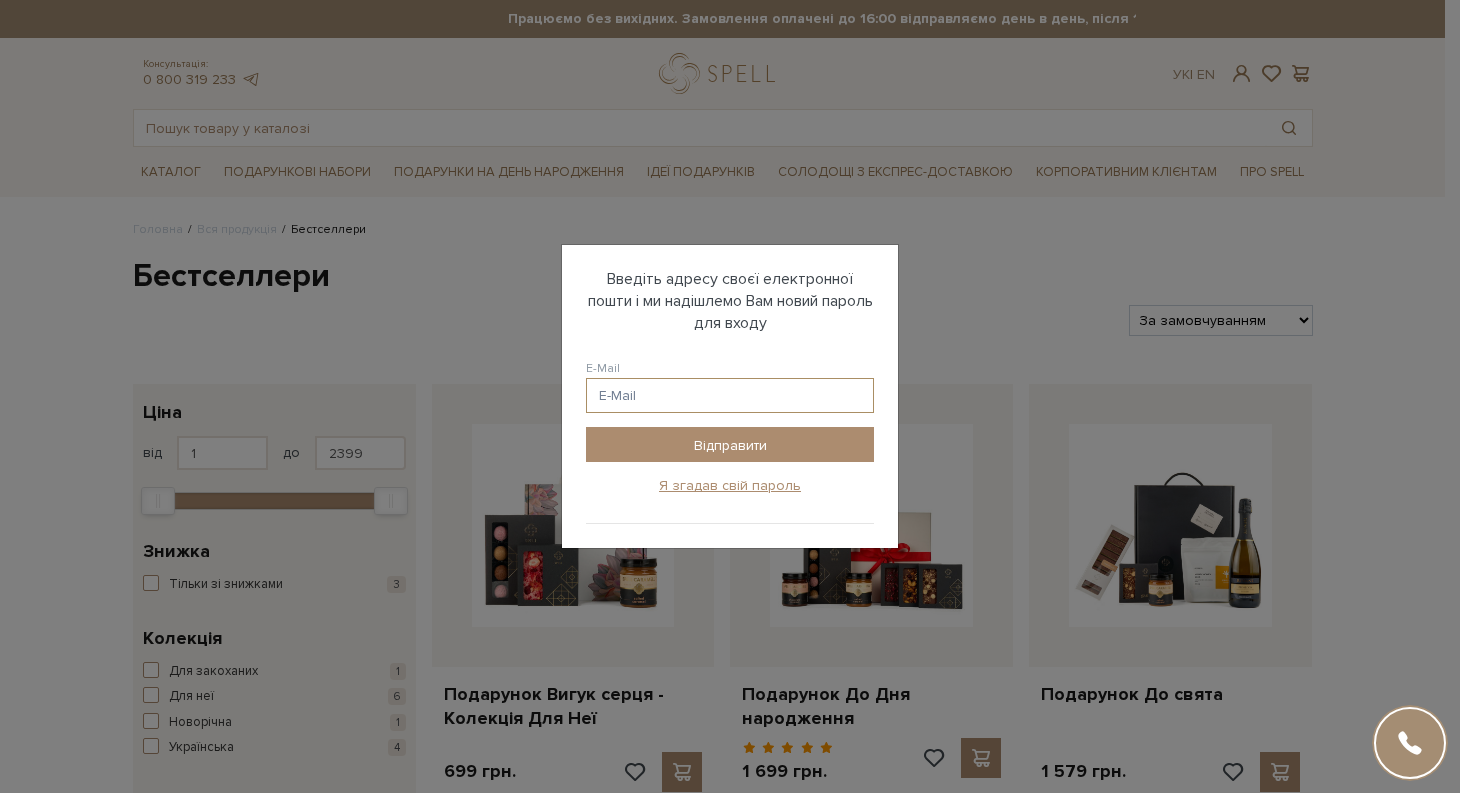 click on "E-Mail" at bounding box center [730, 395] 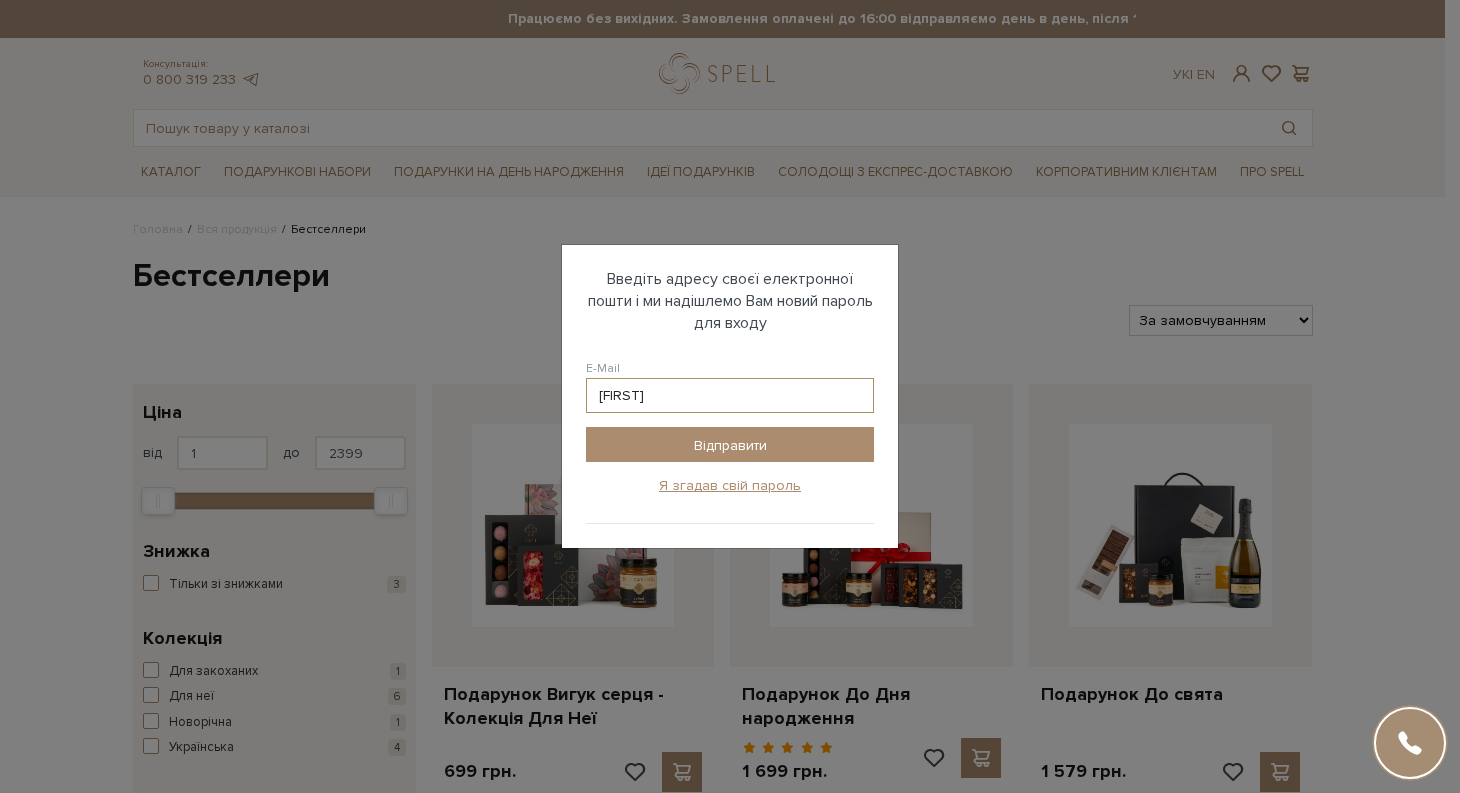 drag, startPoint x: 715, startPoint y: 396, endPoint x: 432, endPoint y: 376, distance: 283.70584 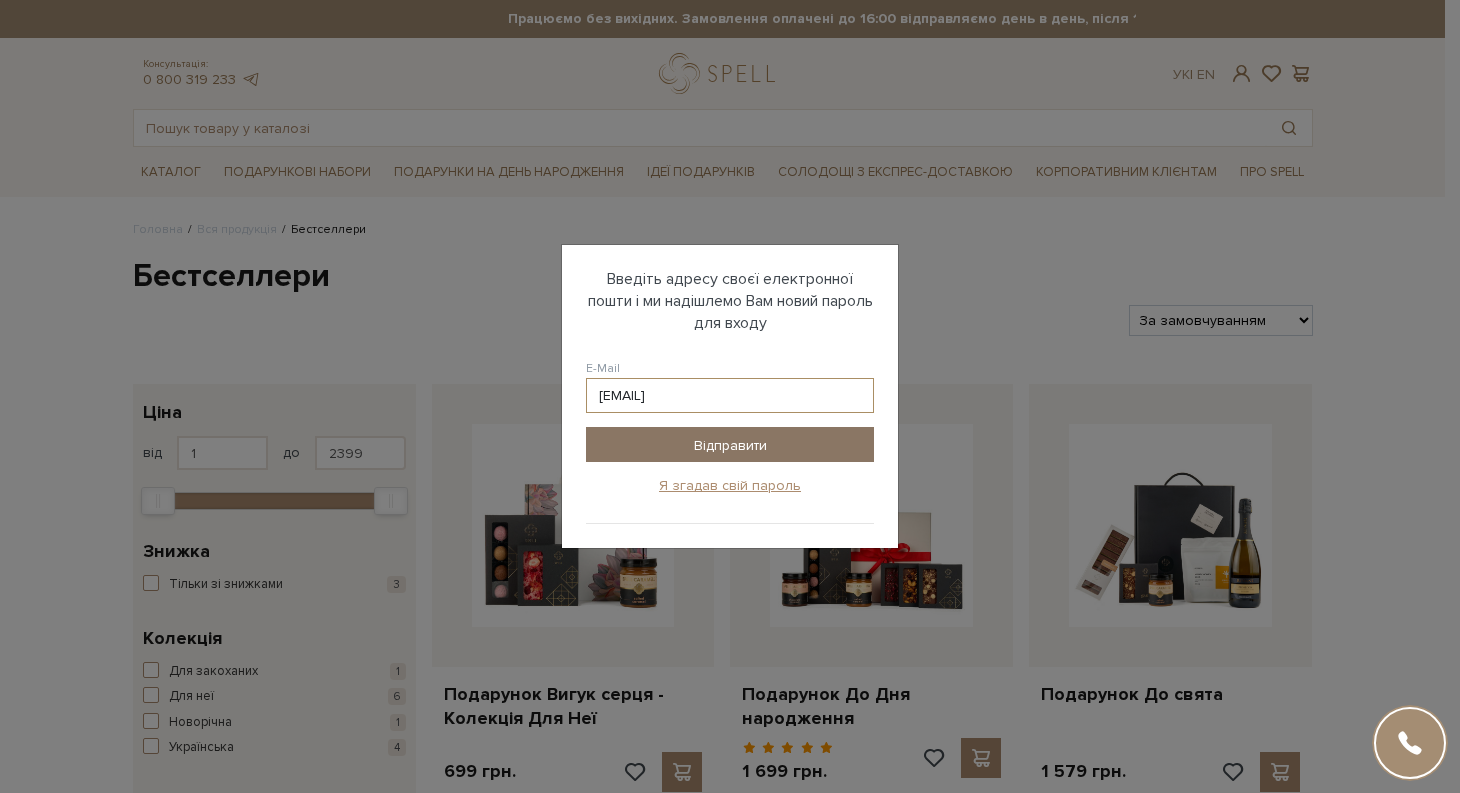 type on "olena.kutytska@gmail.com" 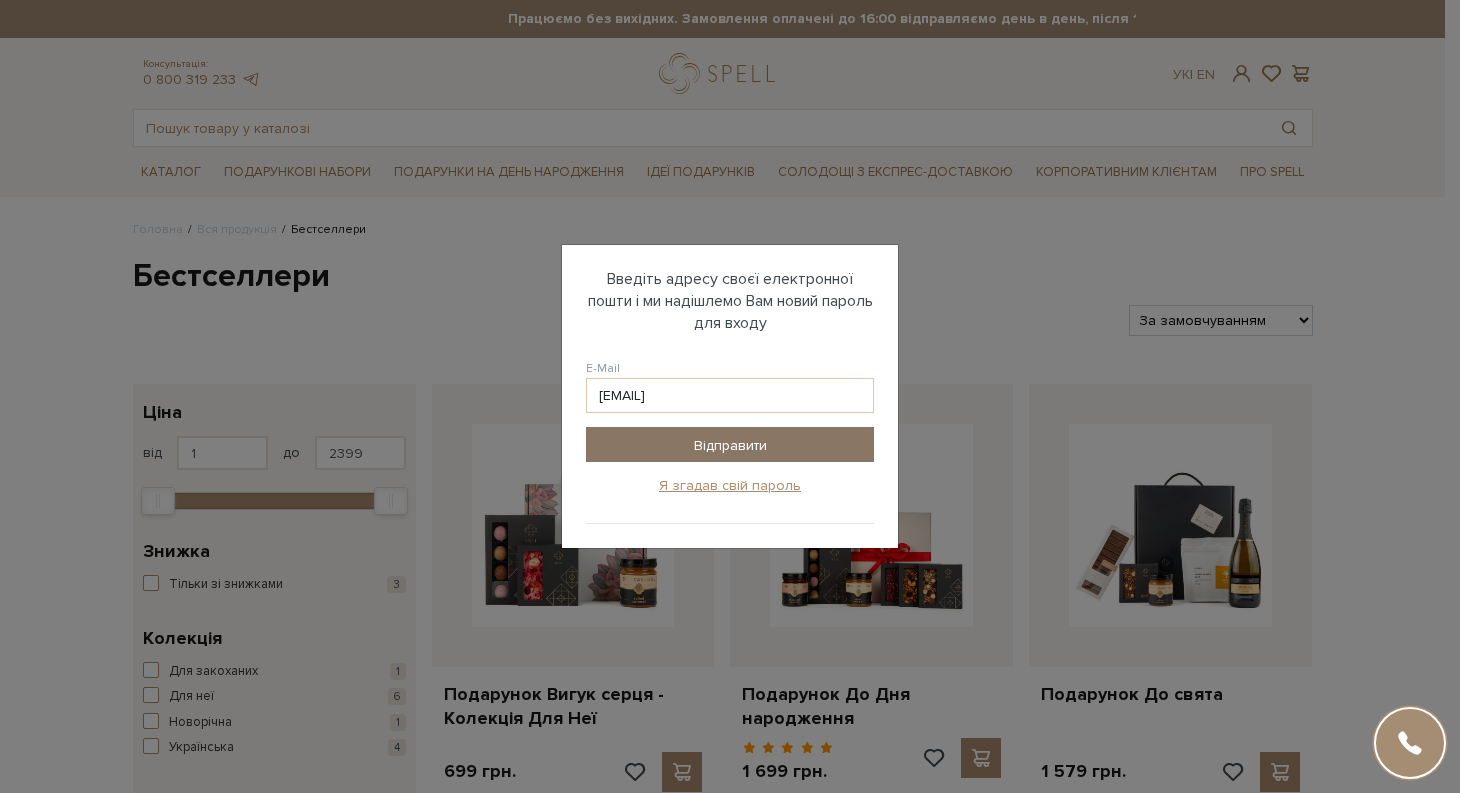 click on "Відправити" at bounding box center (730, 444) 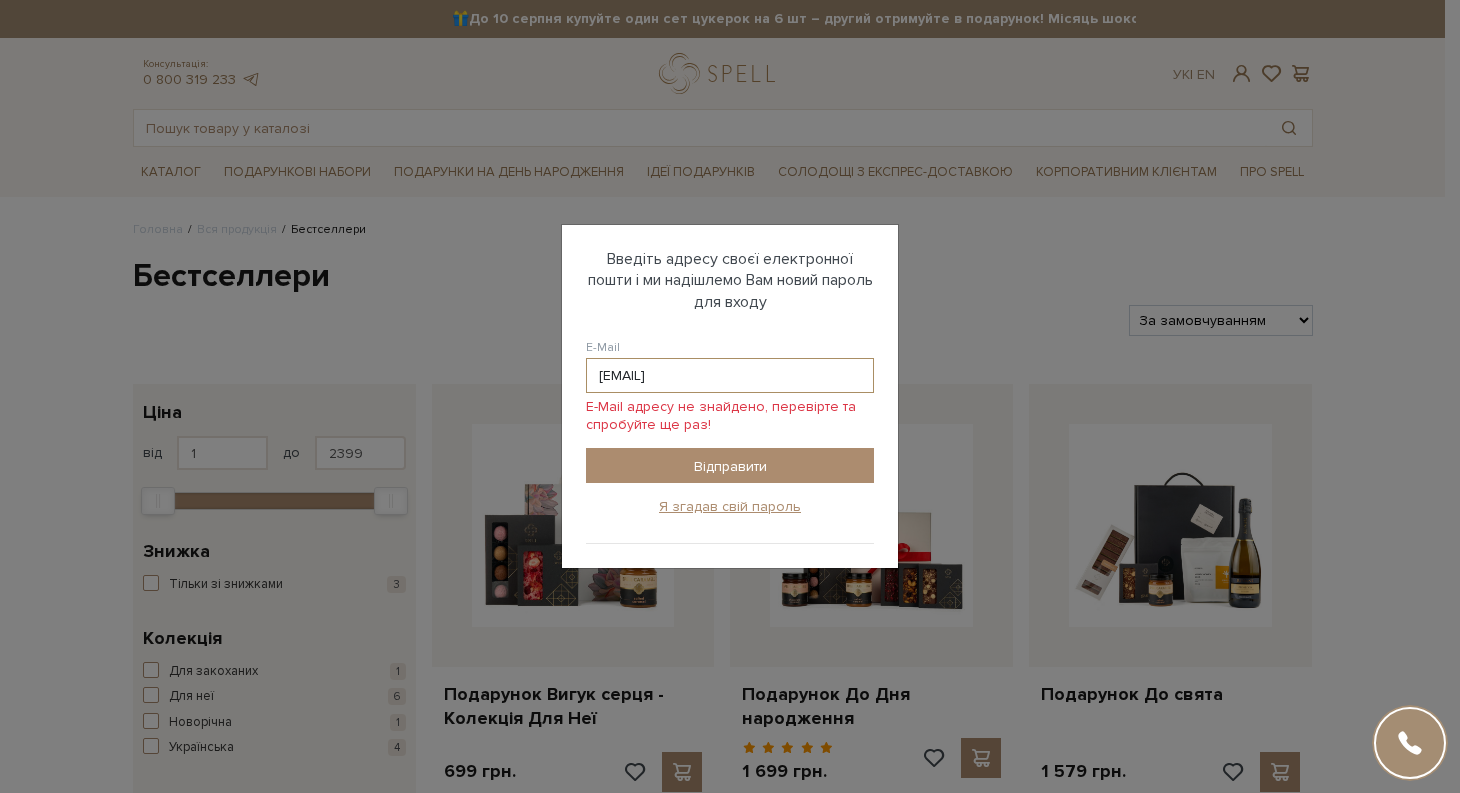 click on "olena.kutytska@gmail.com" at bounding box center [730, 375] 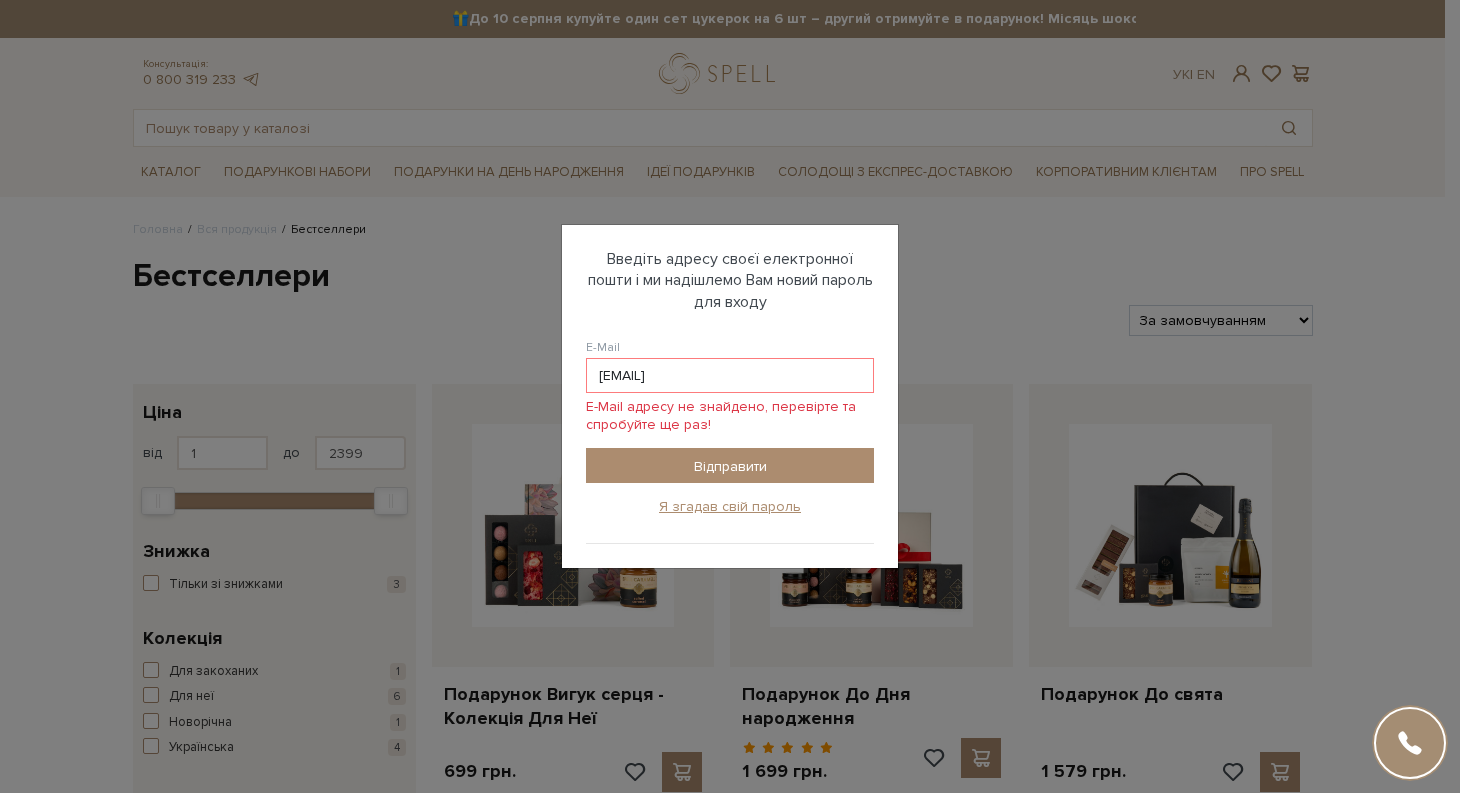 click on "E-Mail адресу не знайдено, перевірте та спробуйте ще раз!" at bounding box center [730, 413] 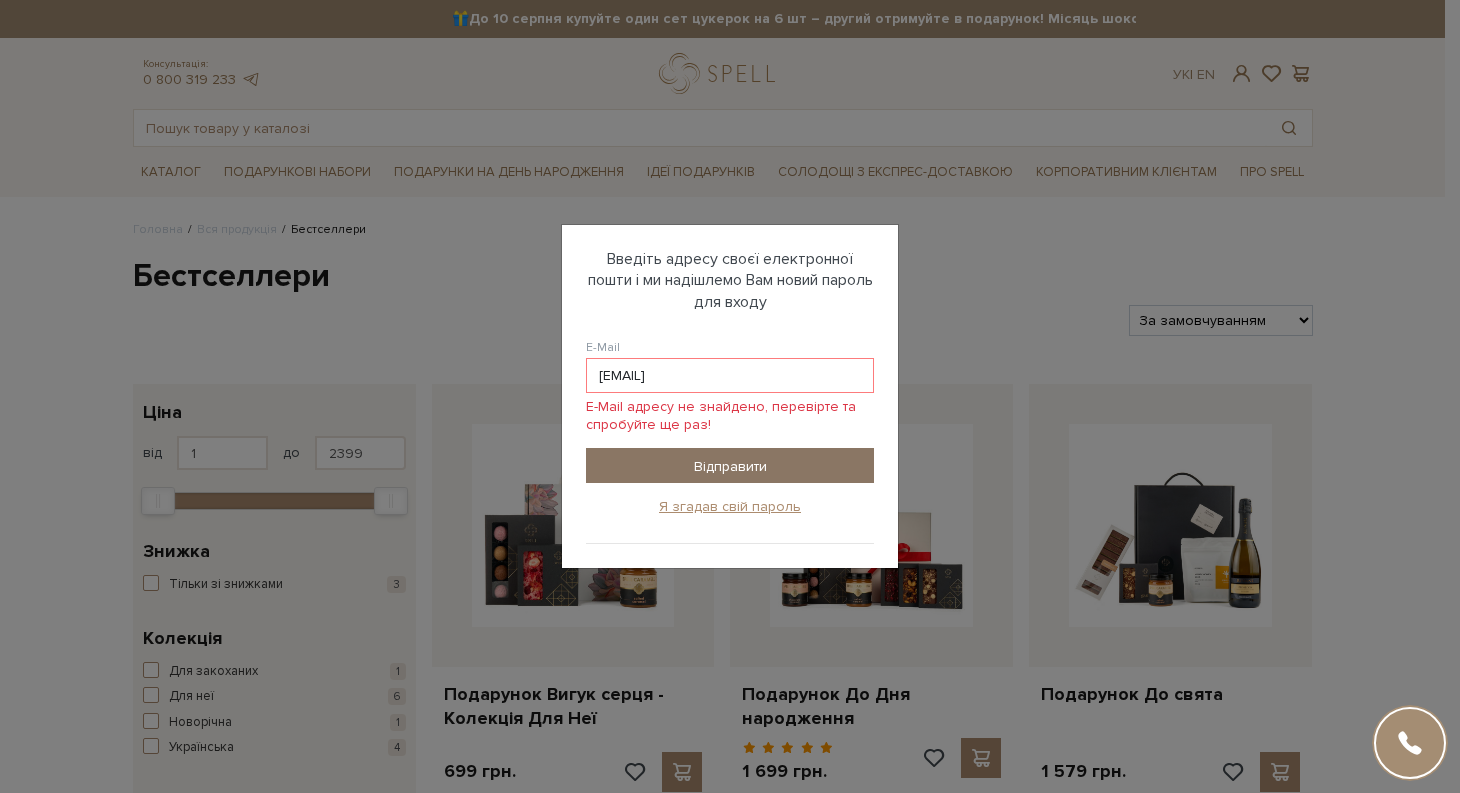 click on "Відправити" at bounding box center [730, 465] 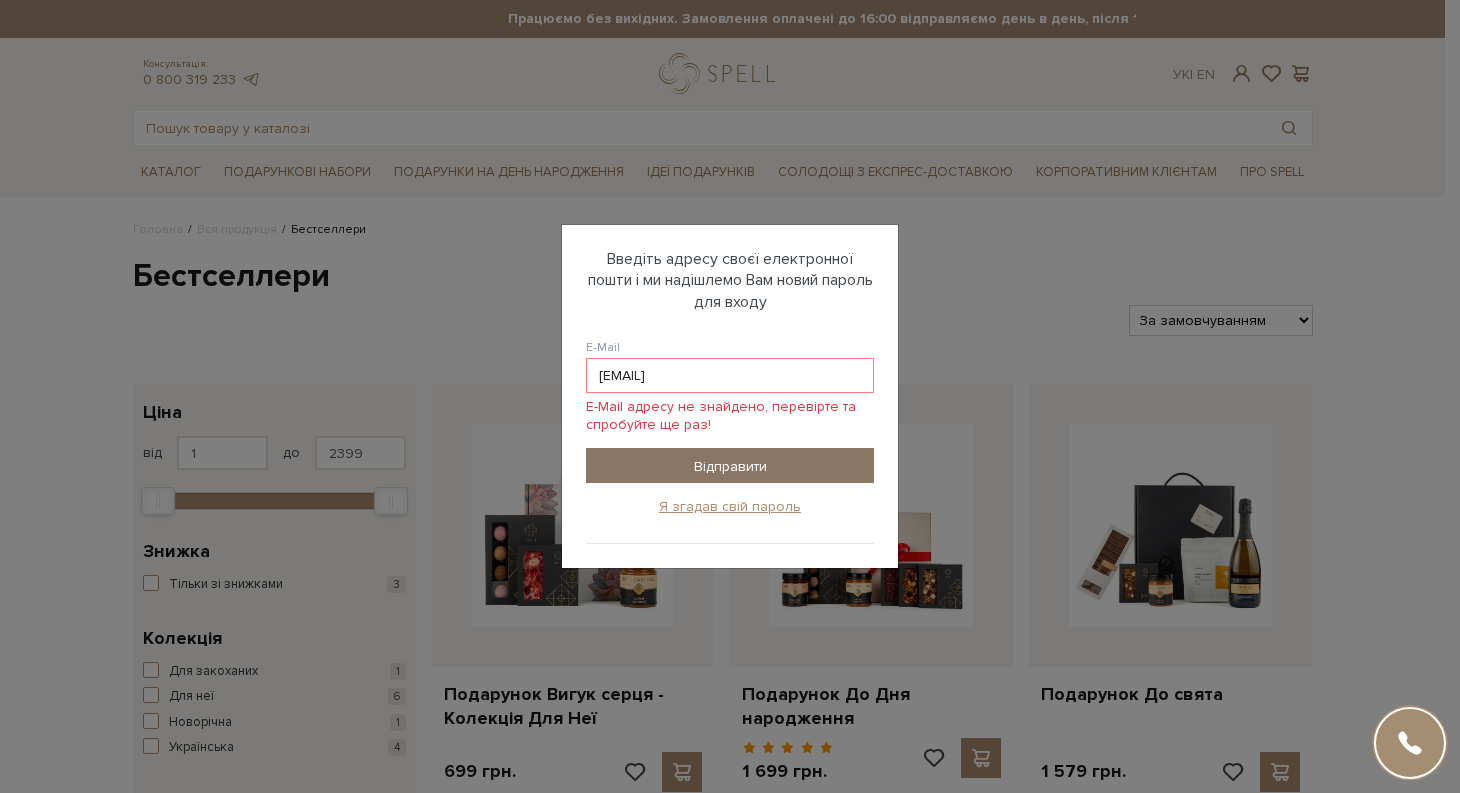 click on "Відправити" at bounding box center (730, 465) 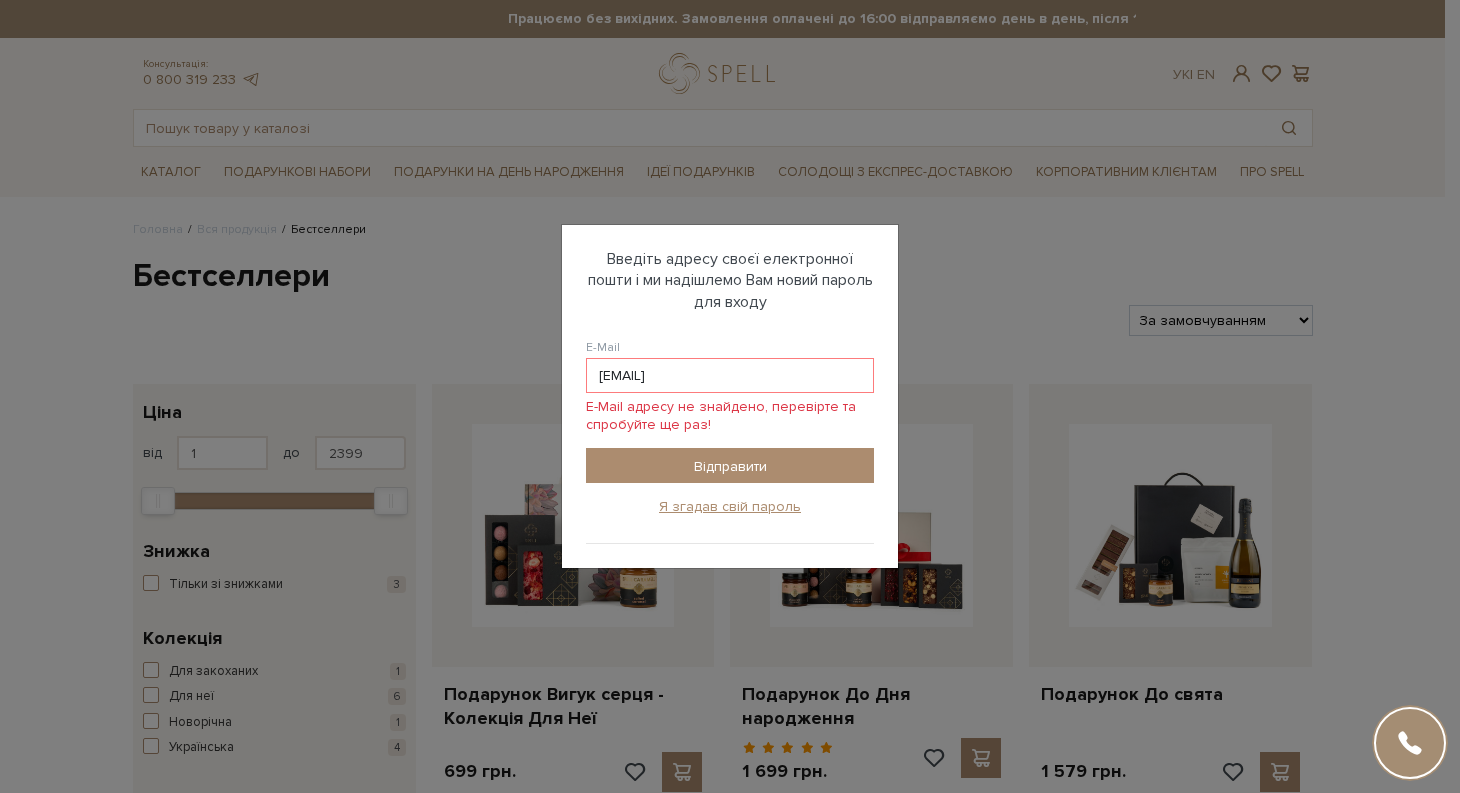 type 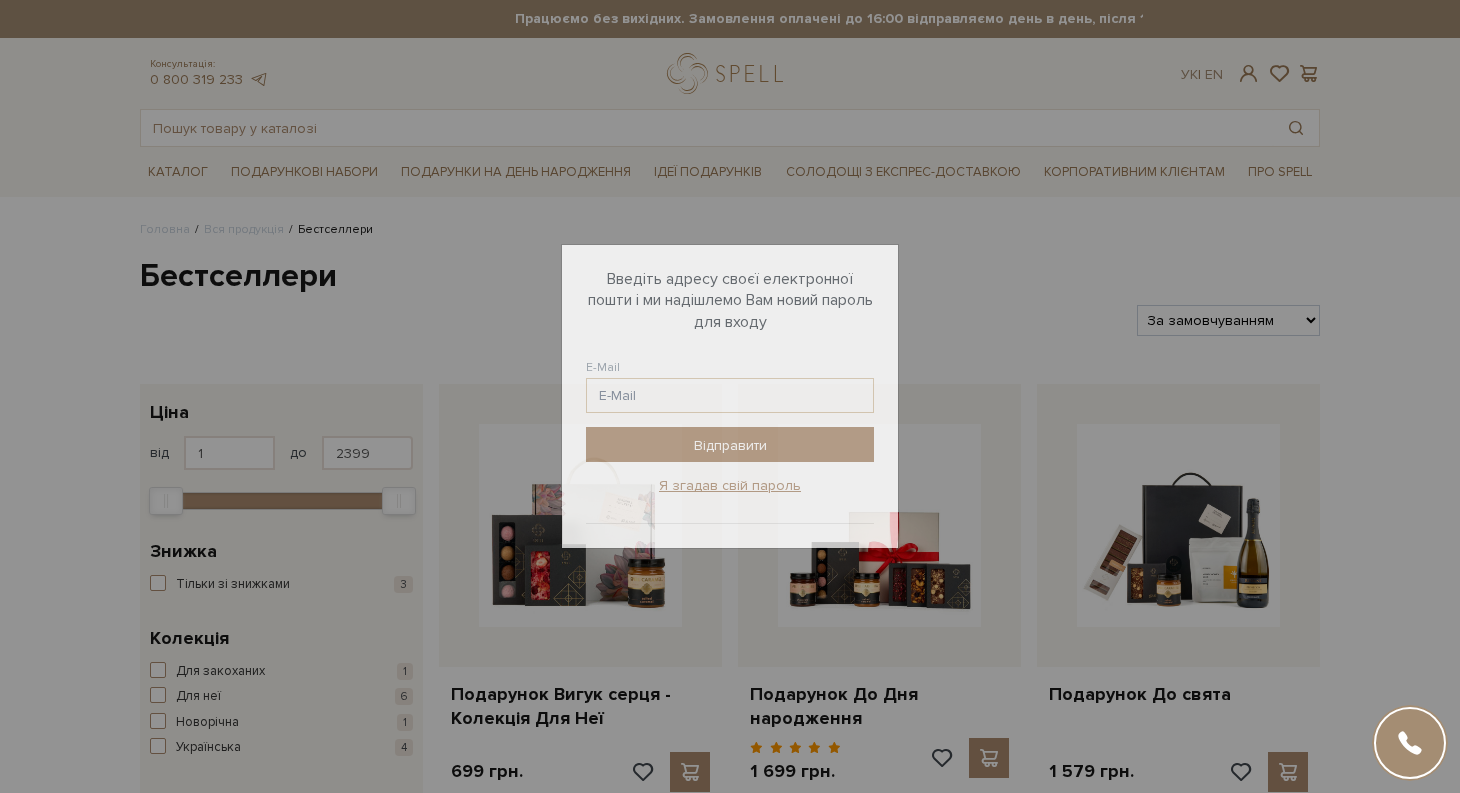 click on "Авторизація
E-Mail
Пароль
Забули пароль?
Увійти
Зареєструватись
Забули пароль?
Введіть адресу своєї електронної пошти і ми надішлемо Вам новий пароль для входу
E-Mail
Helen_health91 @gmail.com Helen_health91 @ukr.net Helen_health91 @i.ua Helen_health91 @mail.ua Helen_health91 @hotmail.com Helen_health91 @yahoo.com Helen_health91 @outlook.com
Відправити
Я згадав свій пароль
Пароль відправлено на електронну адресу" at bounding box center (730, 396) 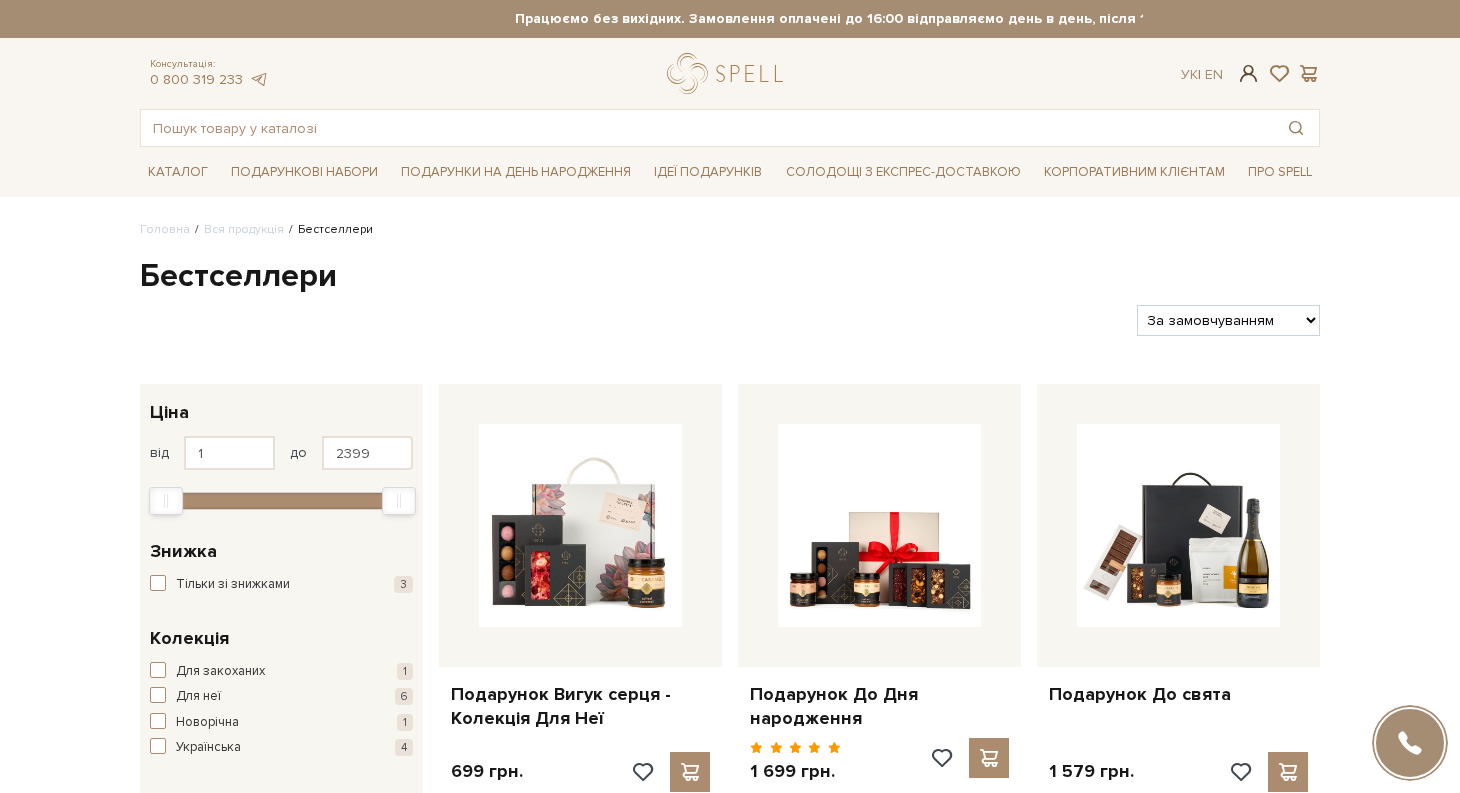 checkbox on "true" 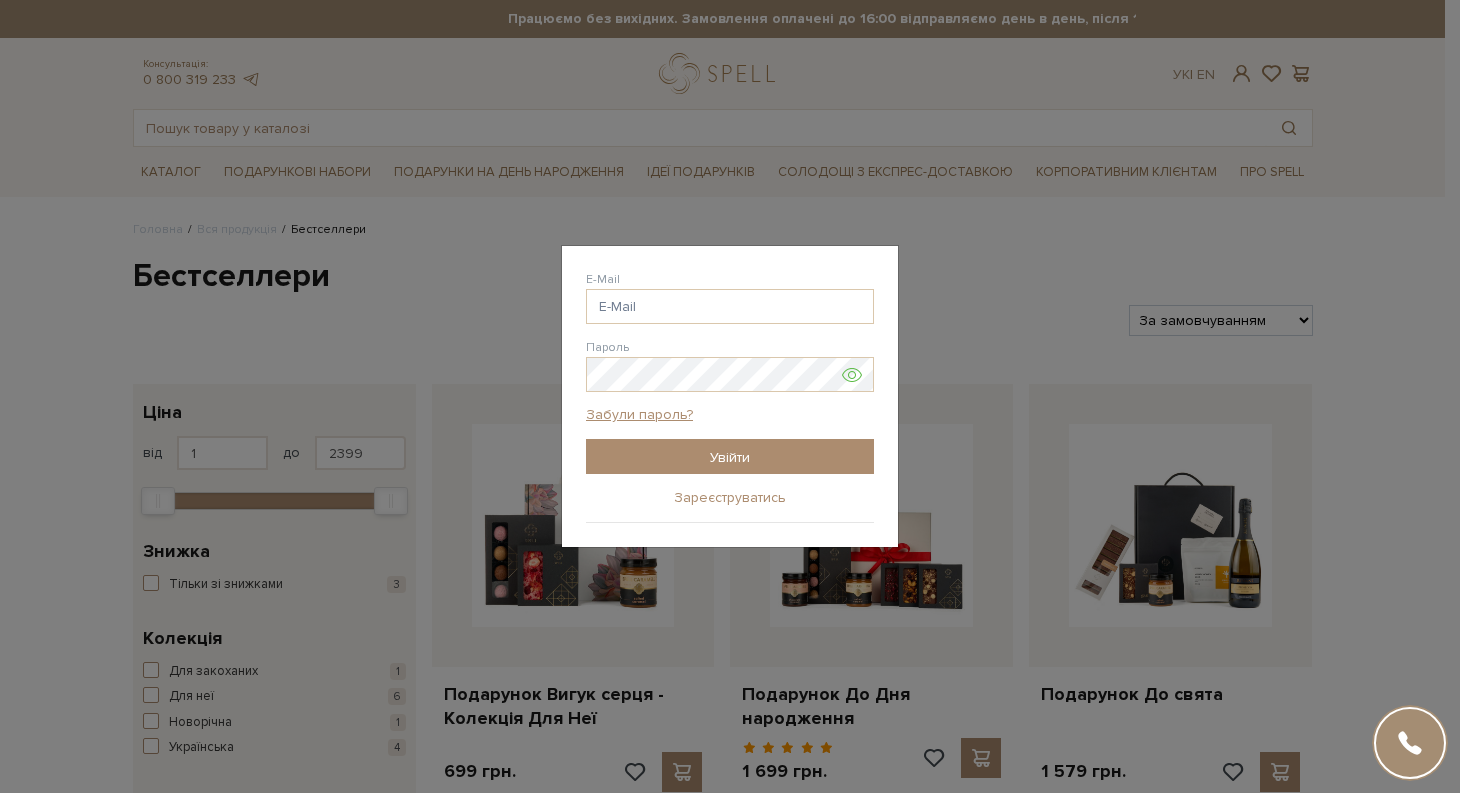 click on "Зареєструватись" at bounding box center [730, 498] 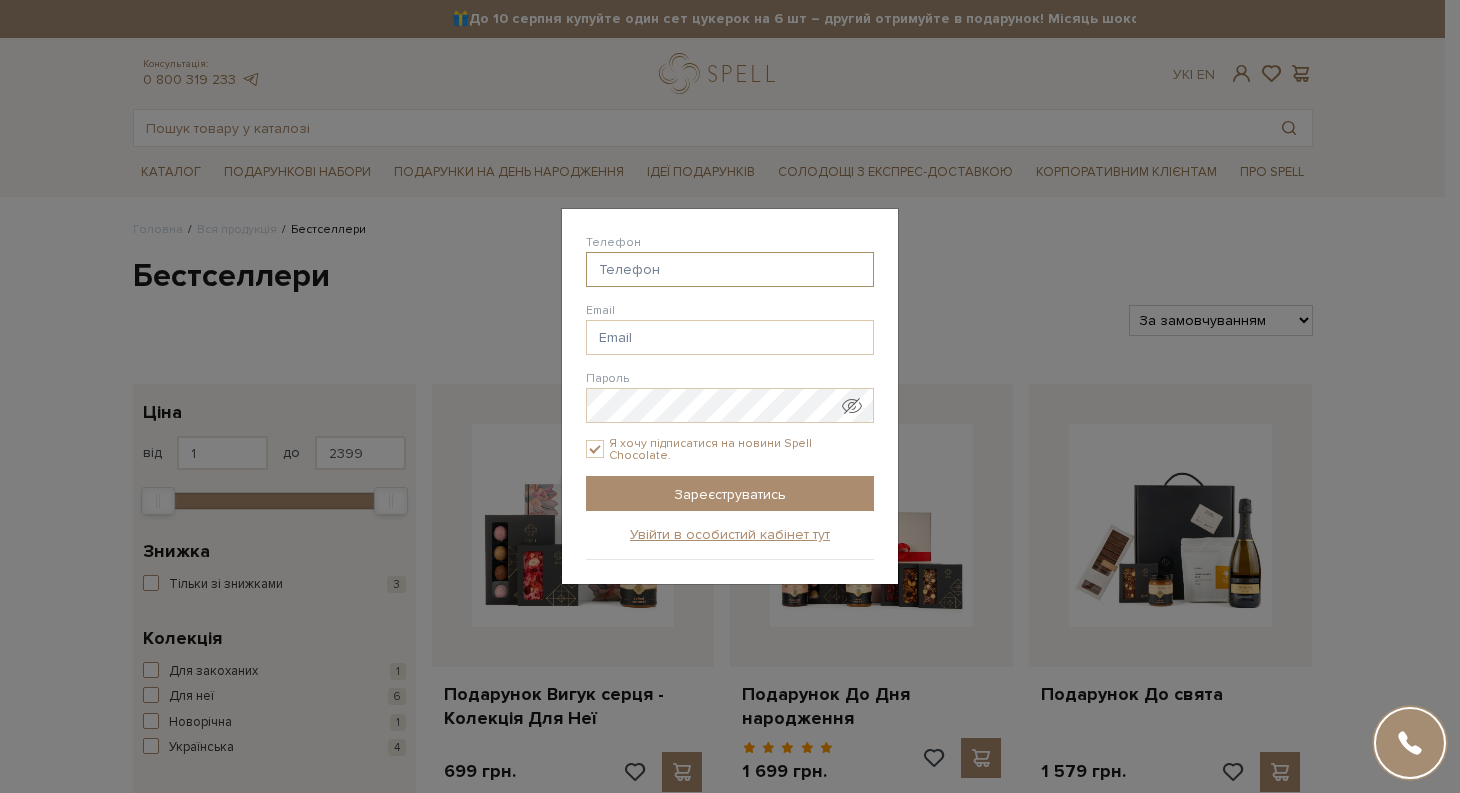 click on "Телефон" at bounding box center [730, 269] 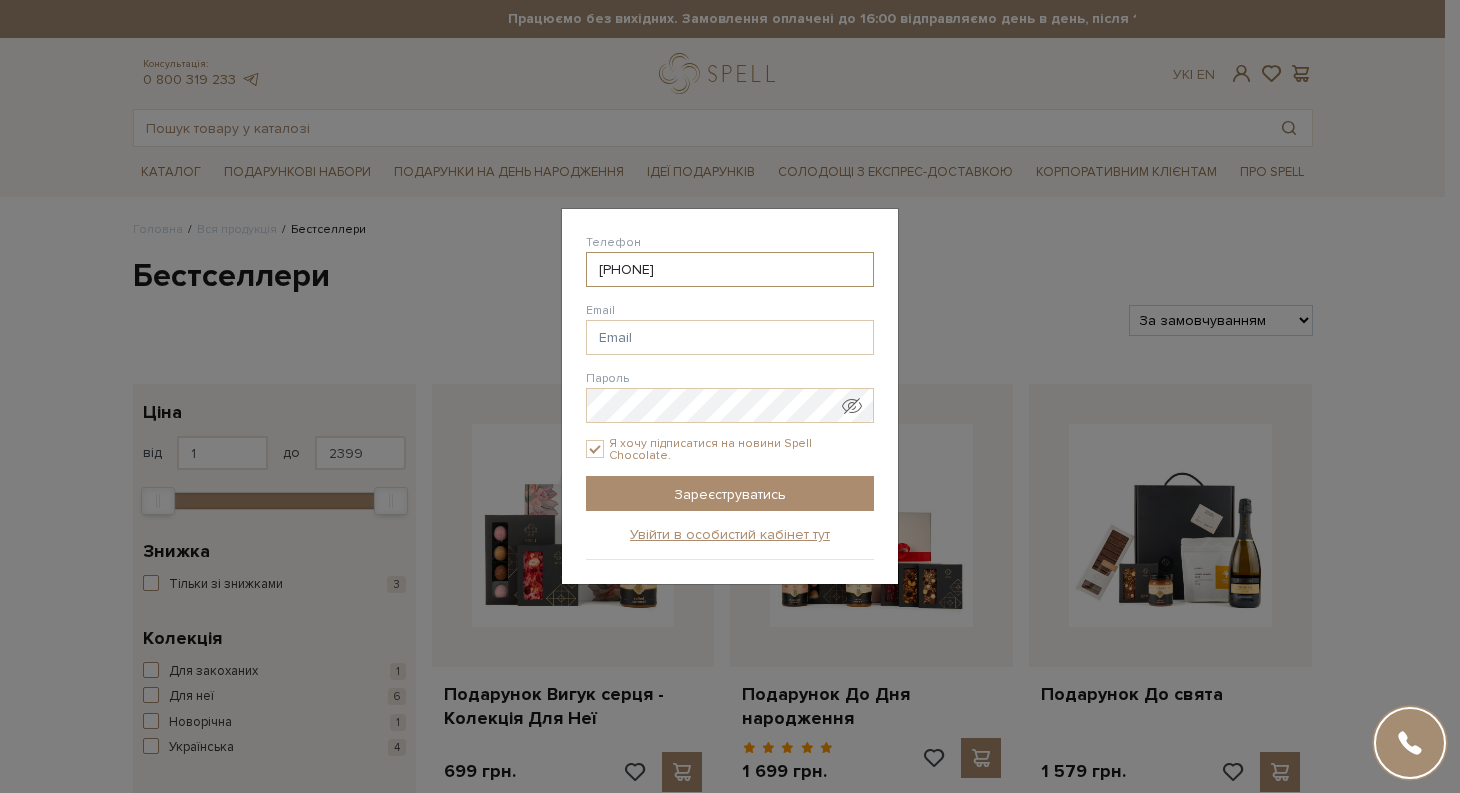 type on "38(068) 403-10-10" 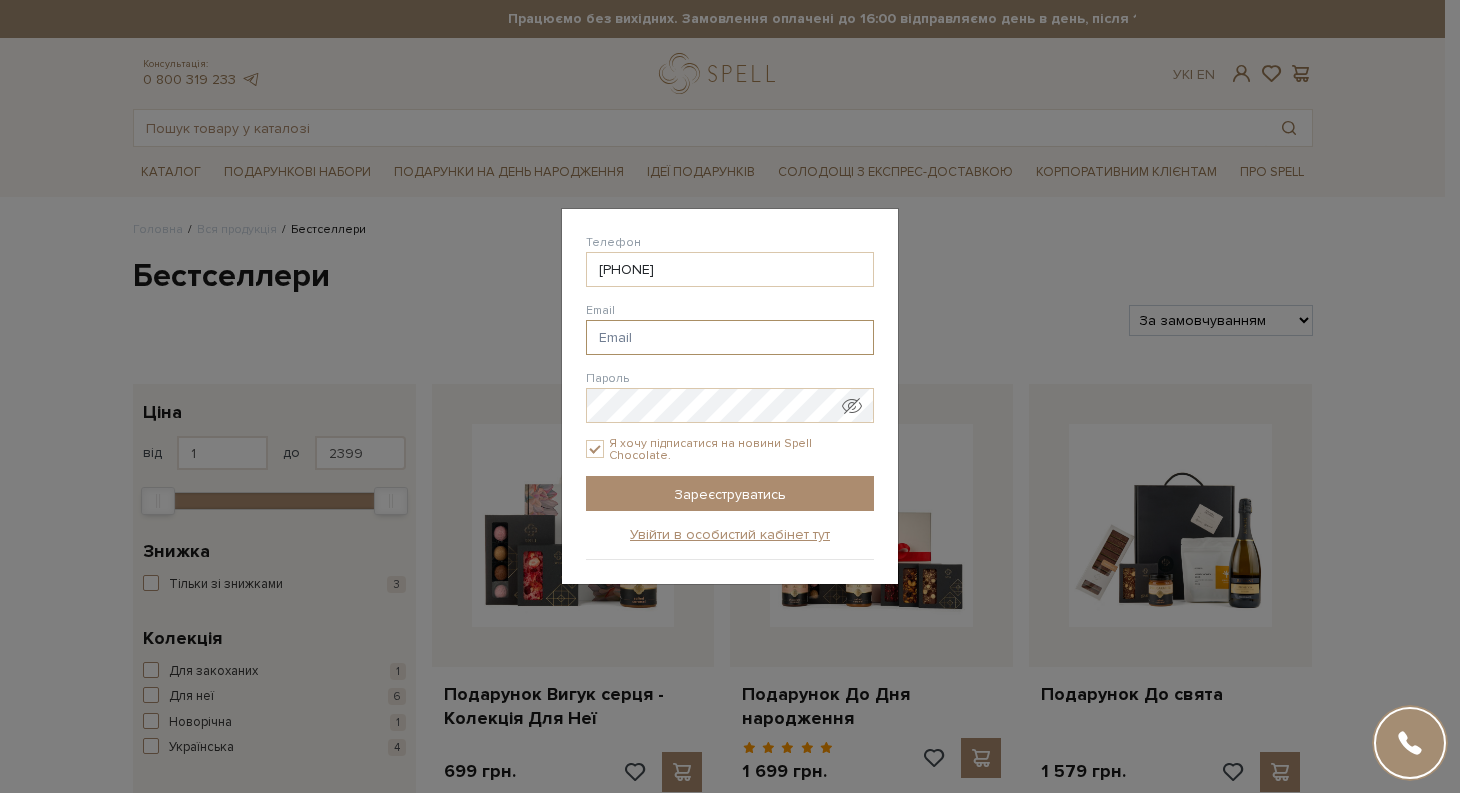 click on "Email" at bounding box center (730, 337) 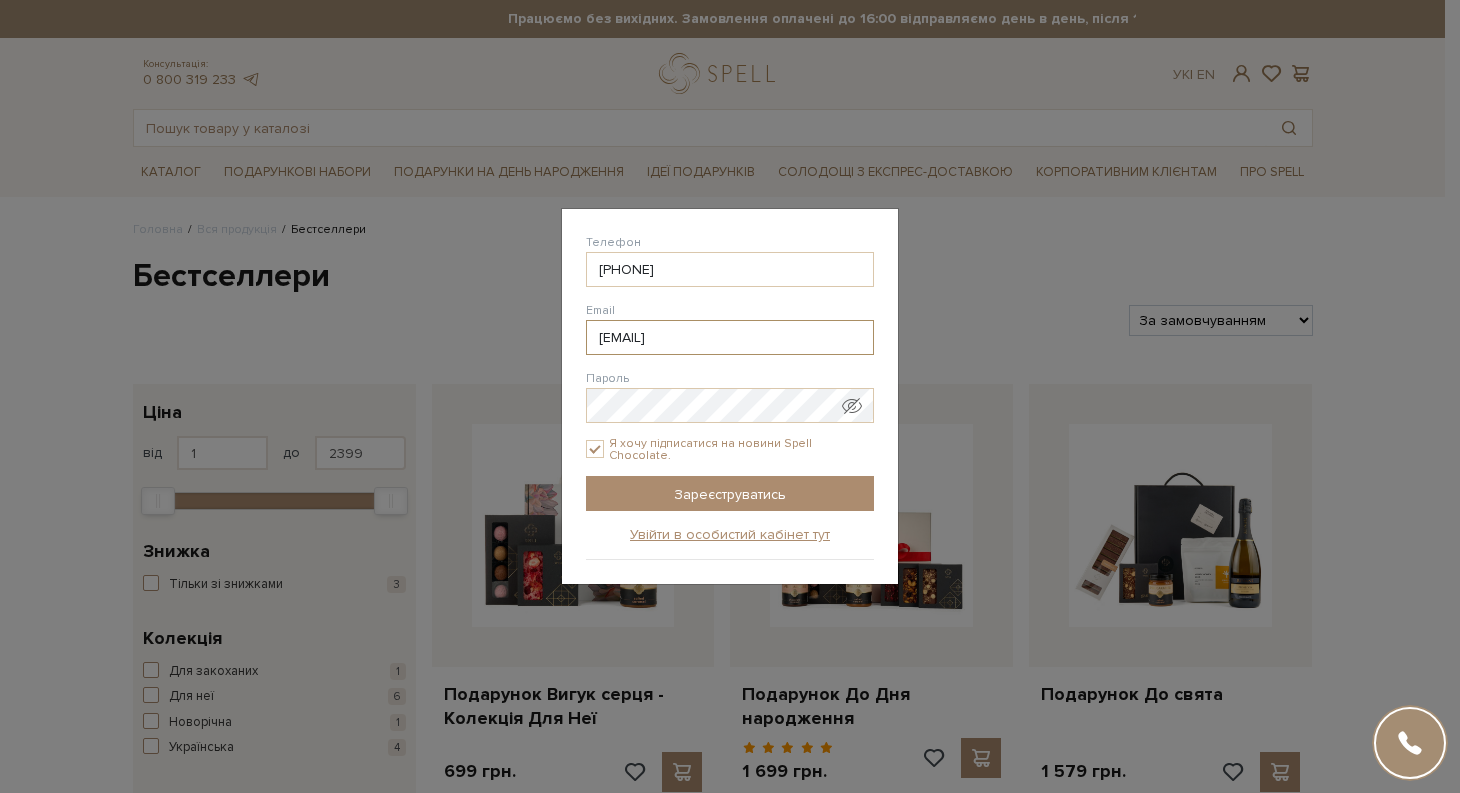 type on "[EMAIL]" 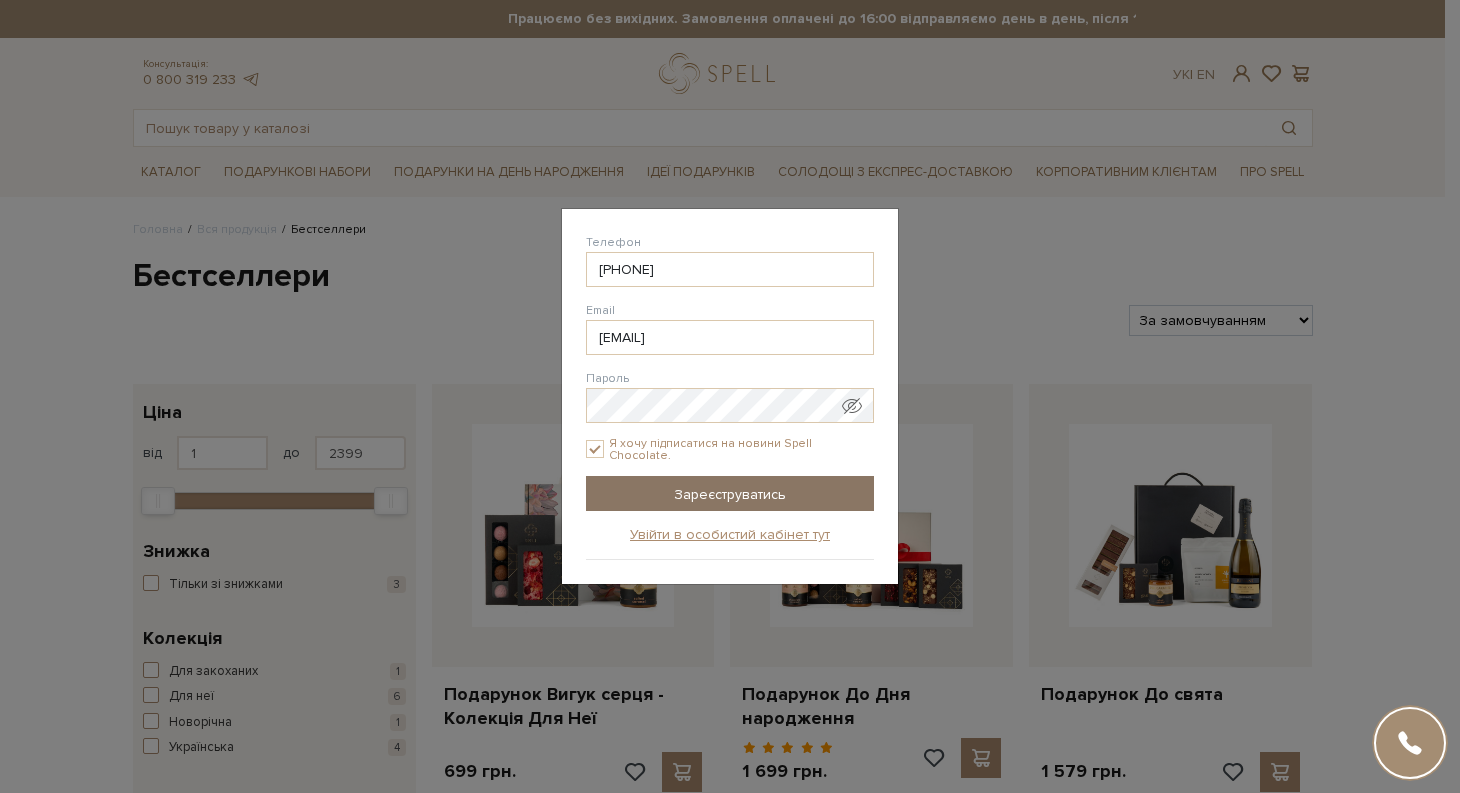 click on "Зареєструватись" at bounding box center [730, 493] 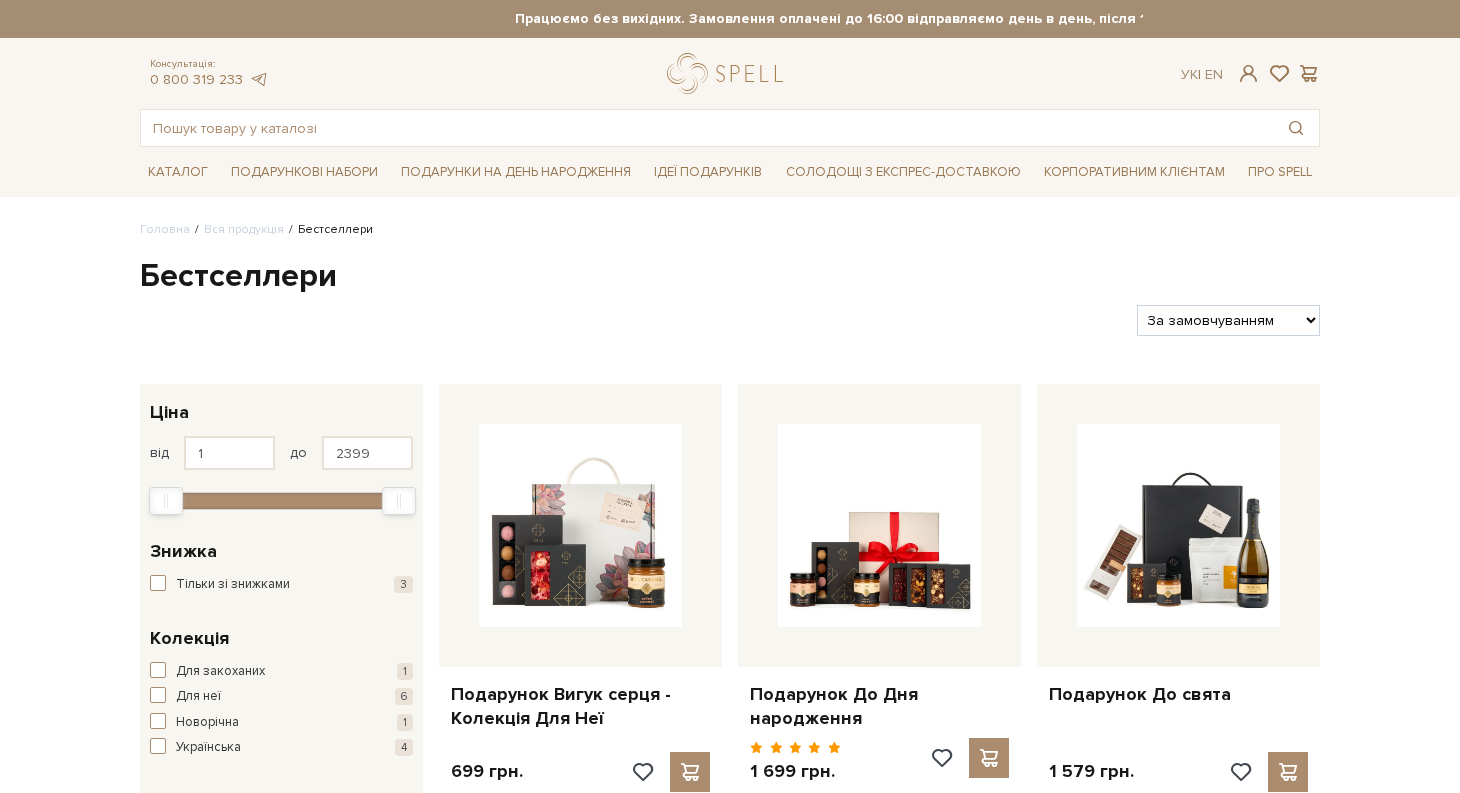 scroll, scrollTop: 0, scrollLeft: 0, axis: both 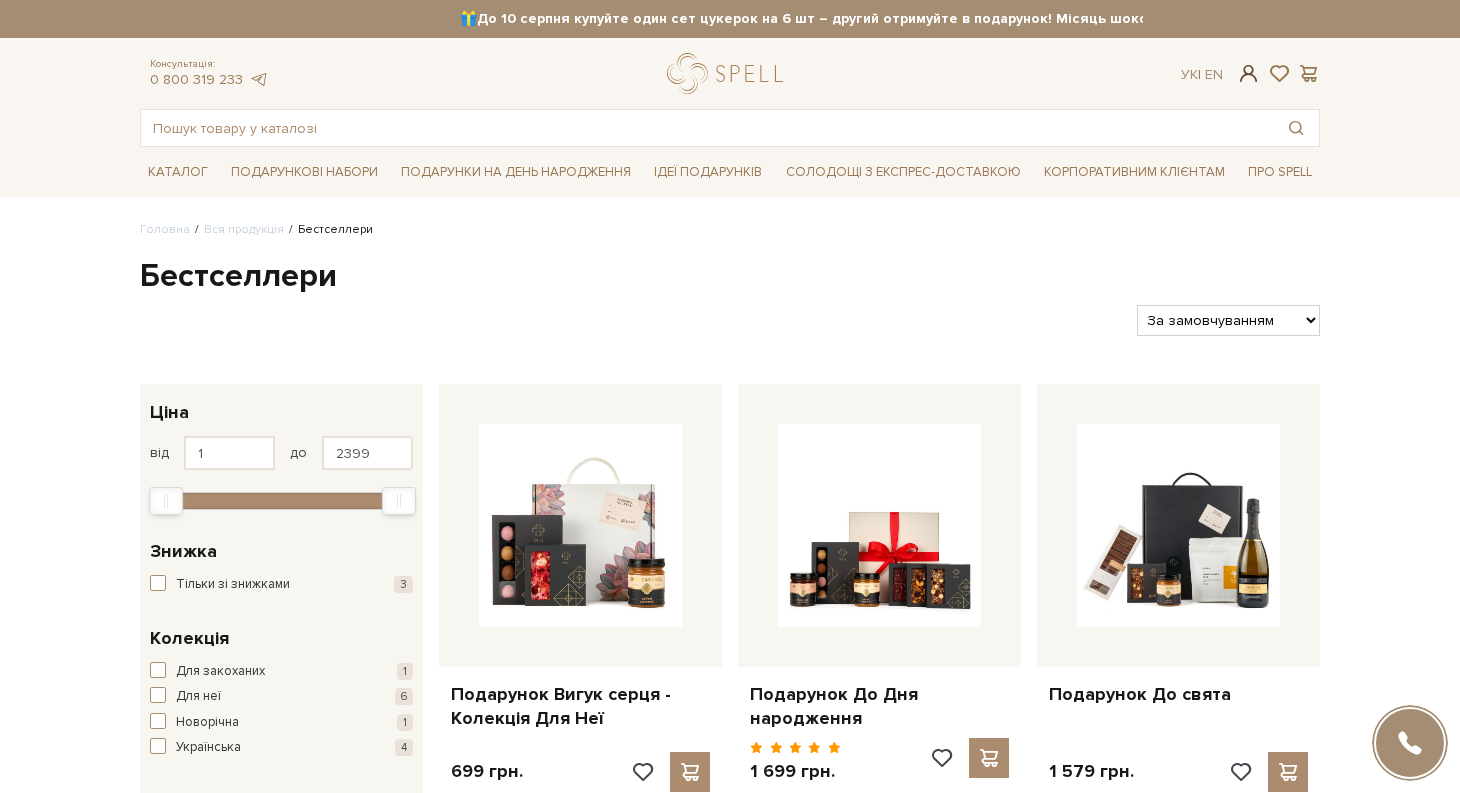 click at bounding box center (1249, 73) 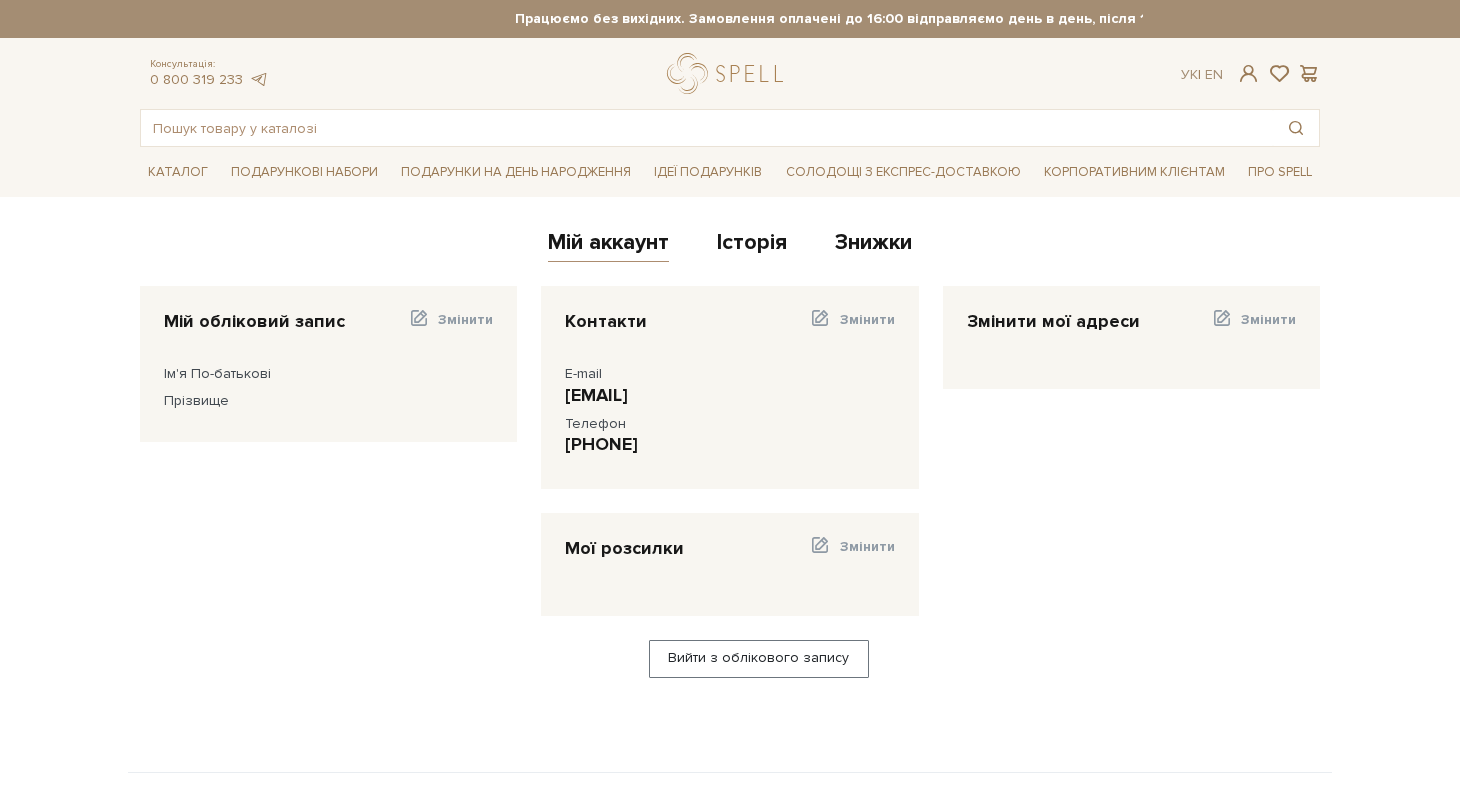 scroll, scrollTop: 0, scrollLeft: 0, axis: both 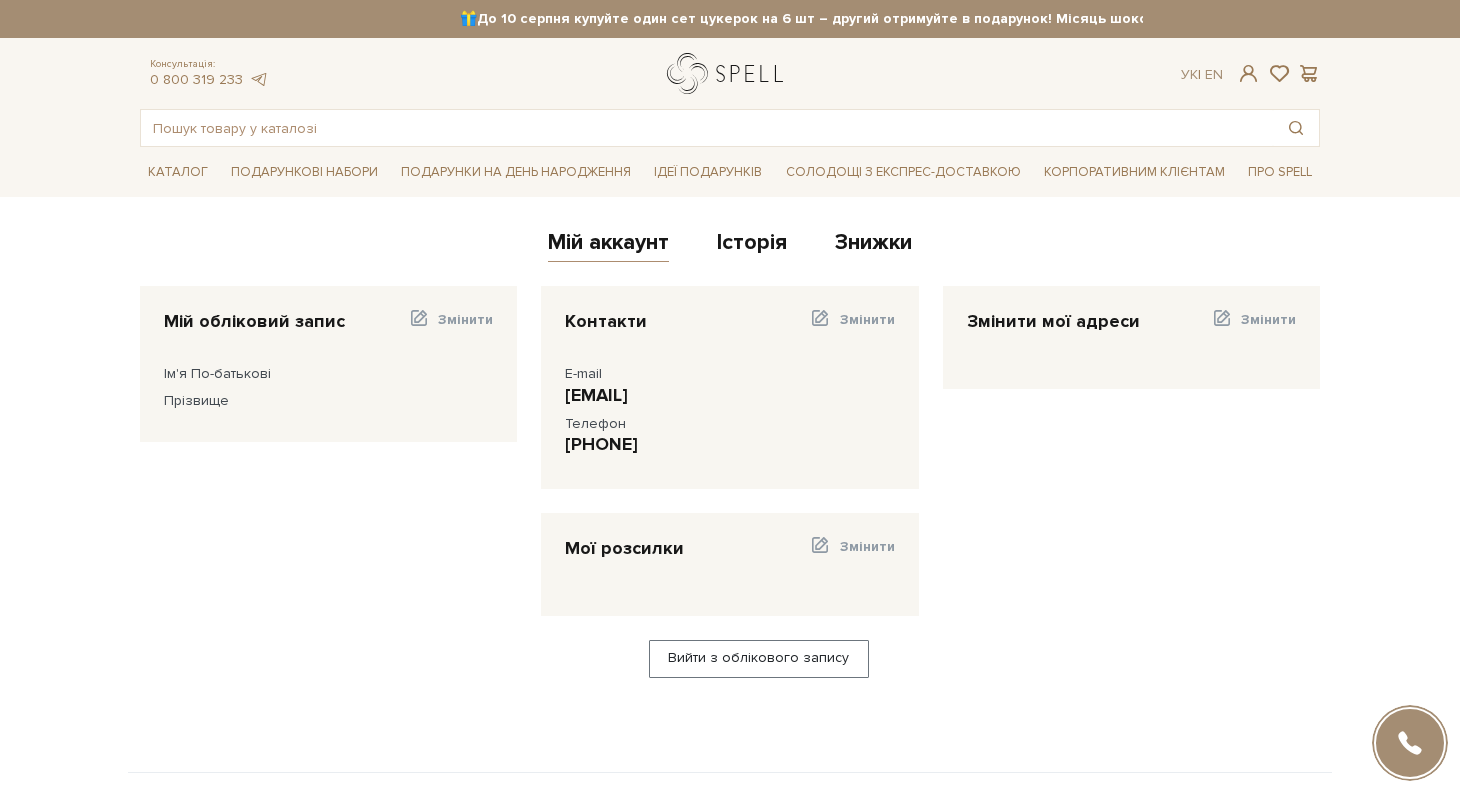 click at bounding box center (729, 73) 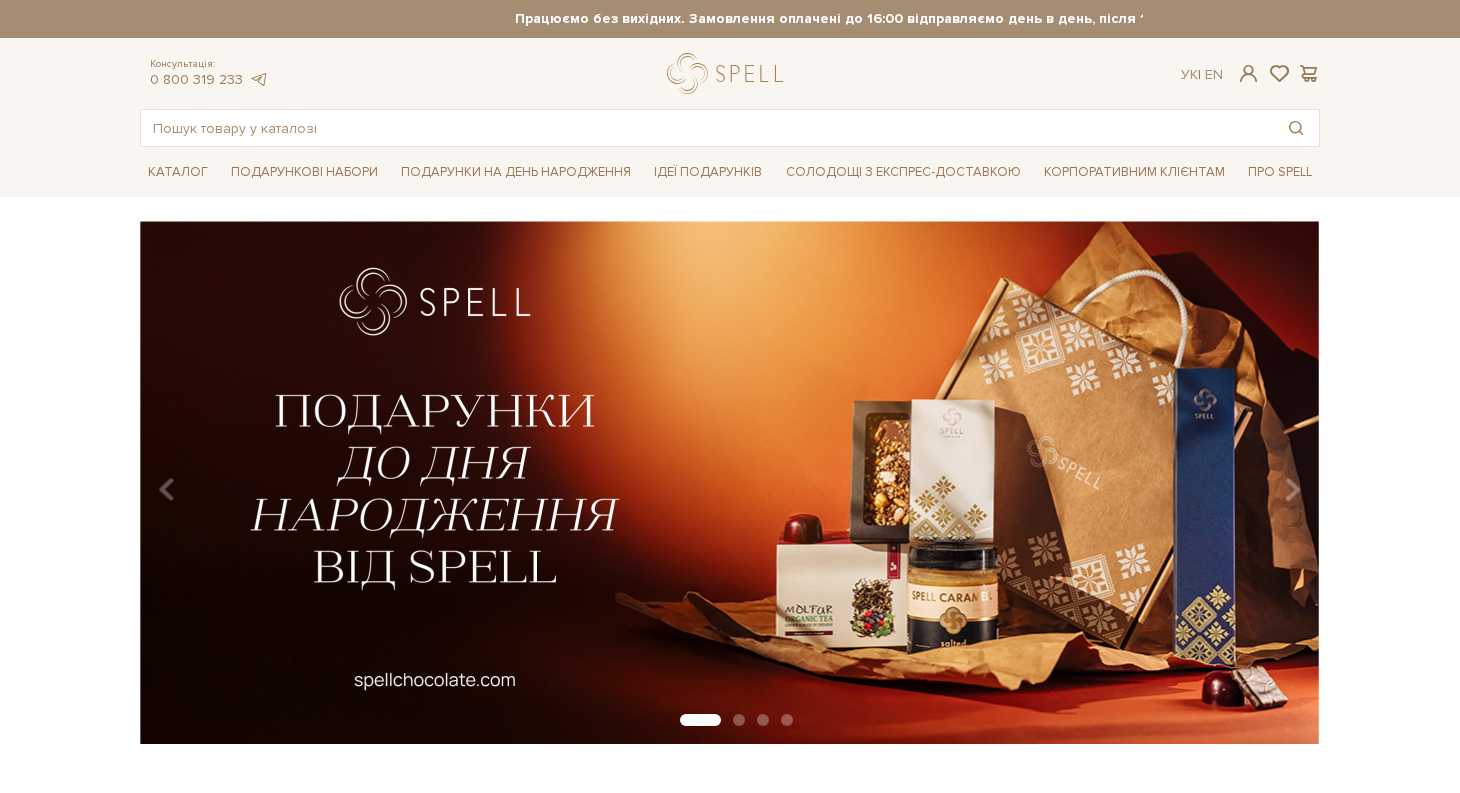 scroll, scrollTop: 0, scrollLeft: 0, axis: both 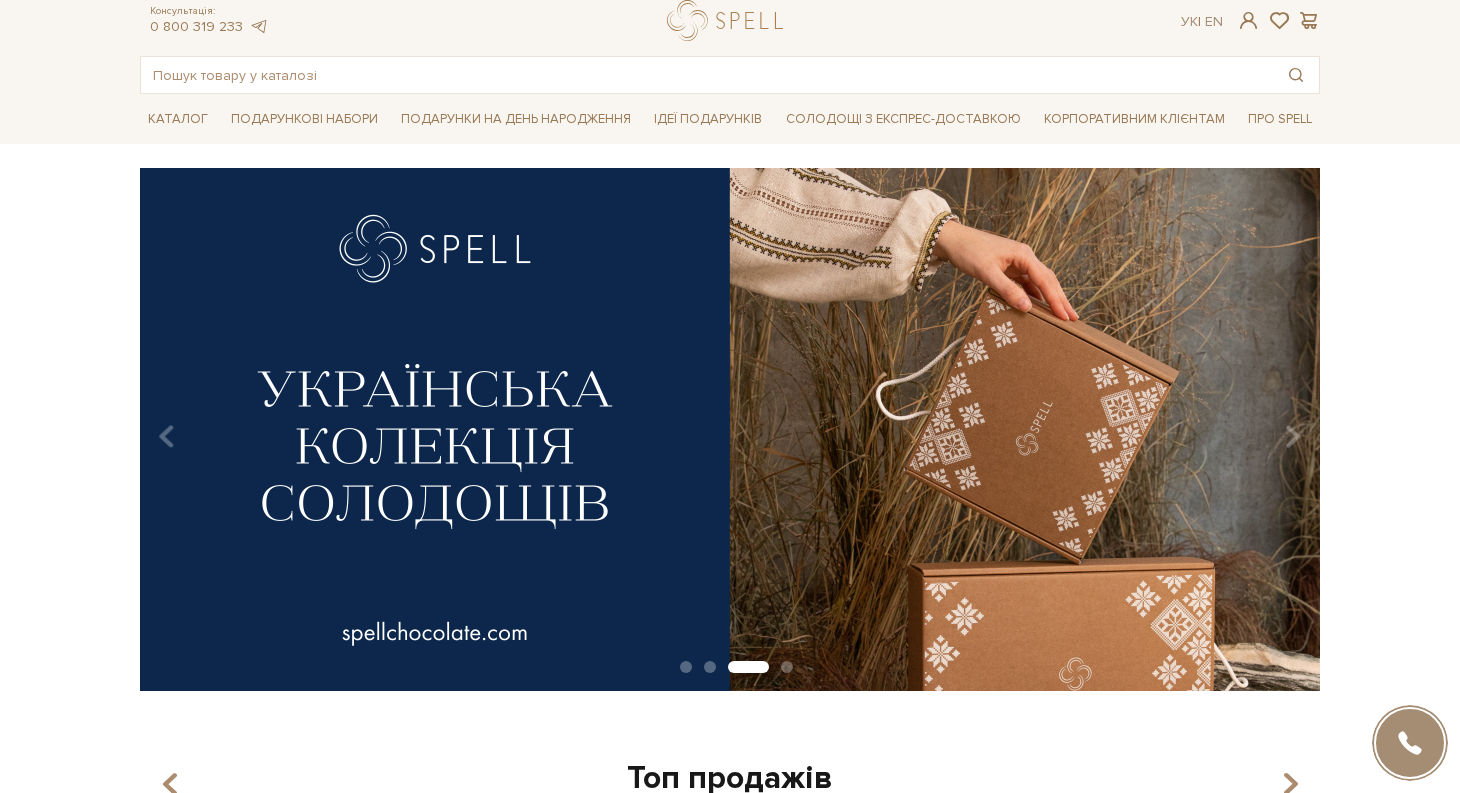 click at bounding box center (787, 667) 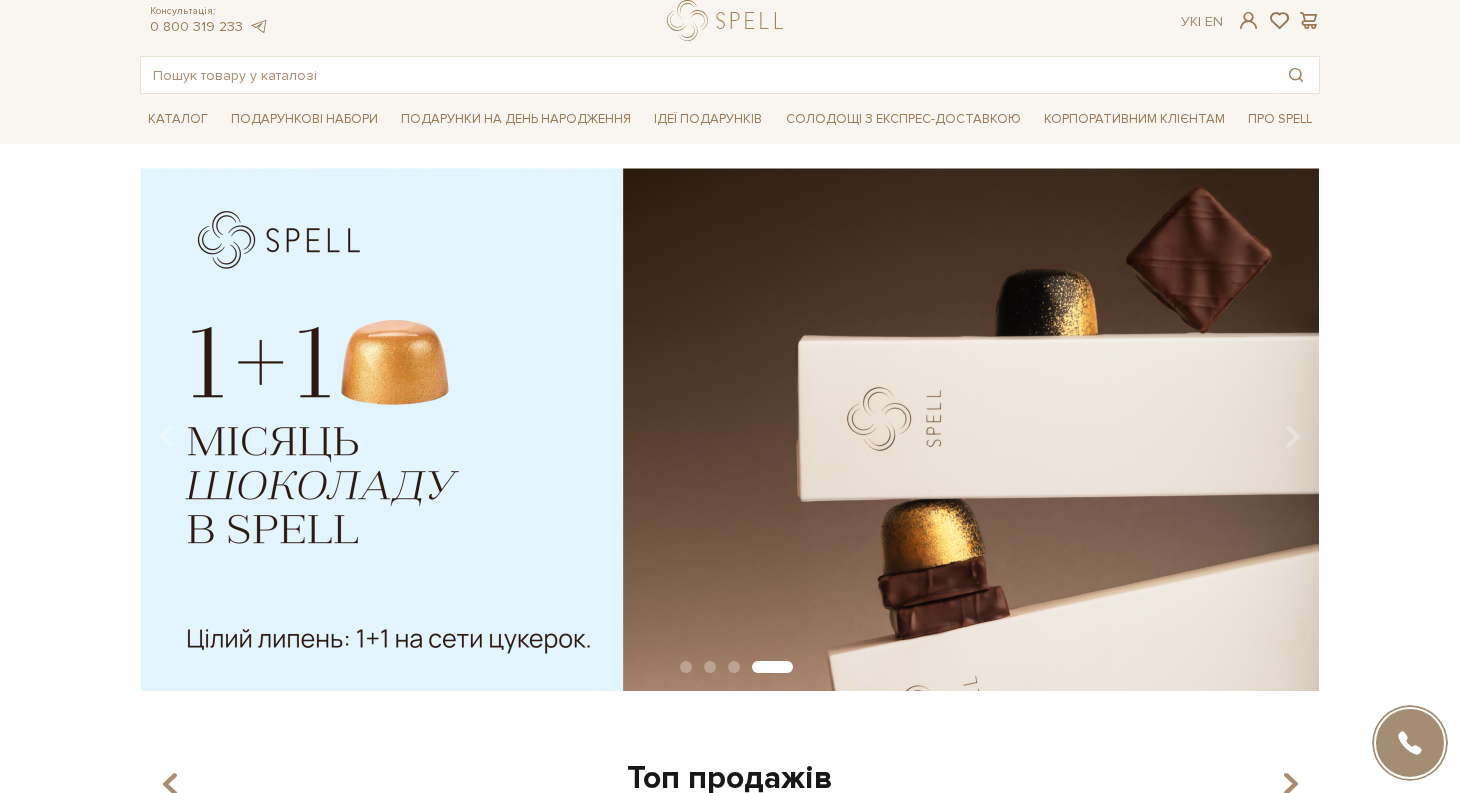 click at bounding box center [730, 429] 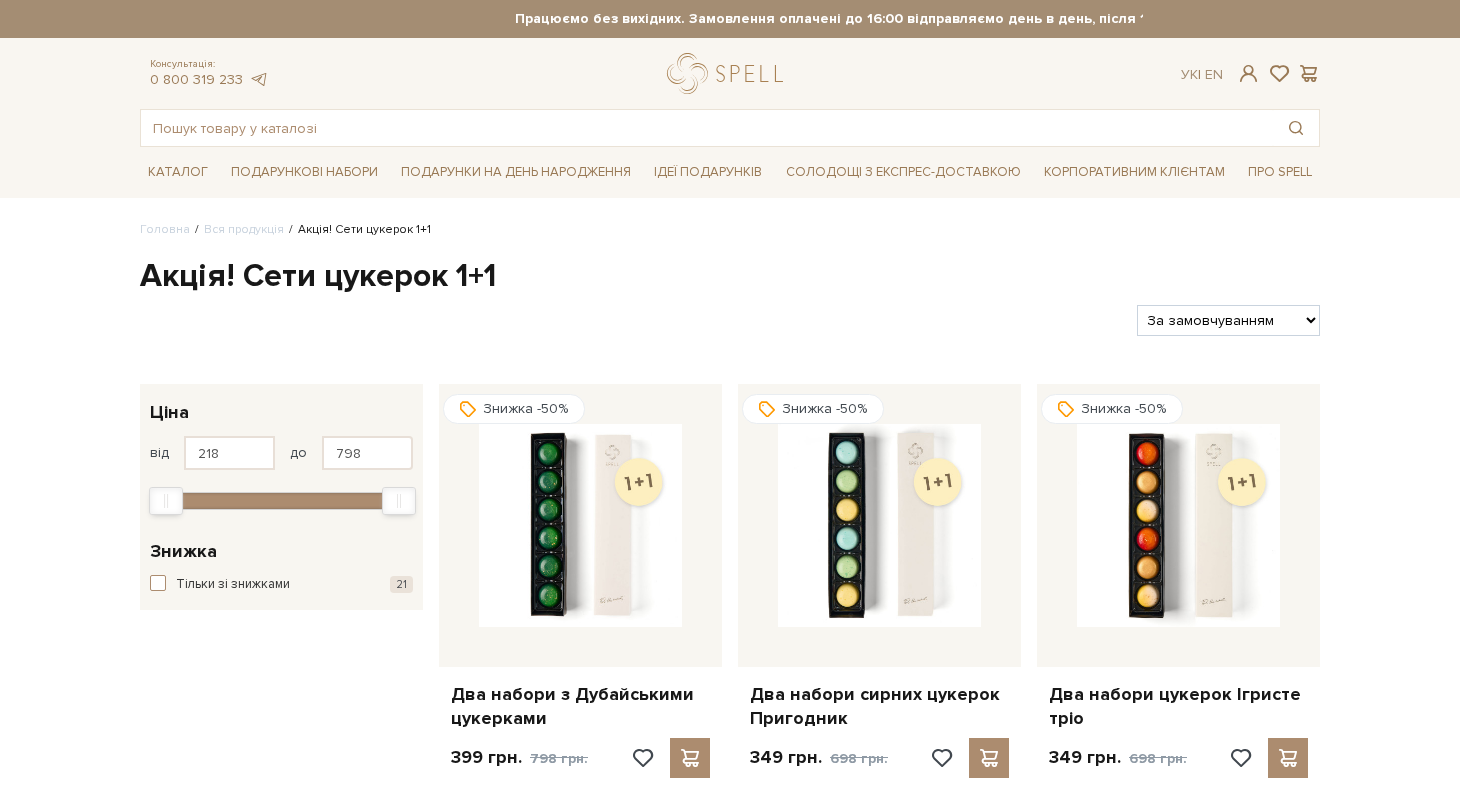 scroll, scrollTop: 0, scrollLeft: 0, axis: both 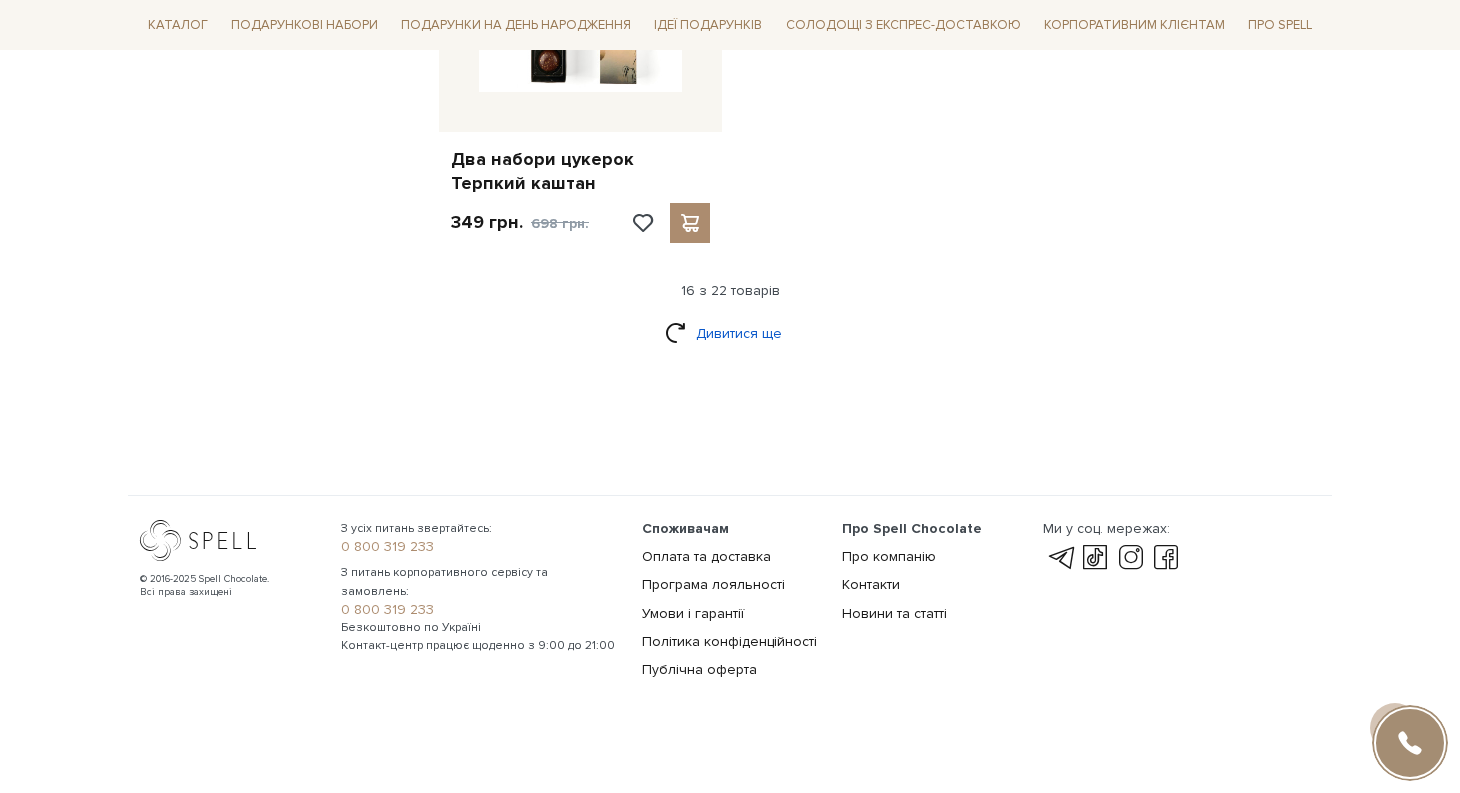 click on "Дивитися ще" at bounding box center [730, 333] 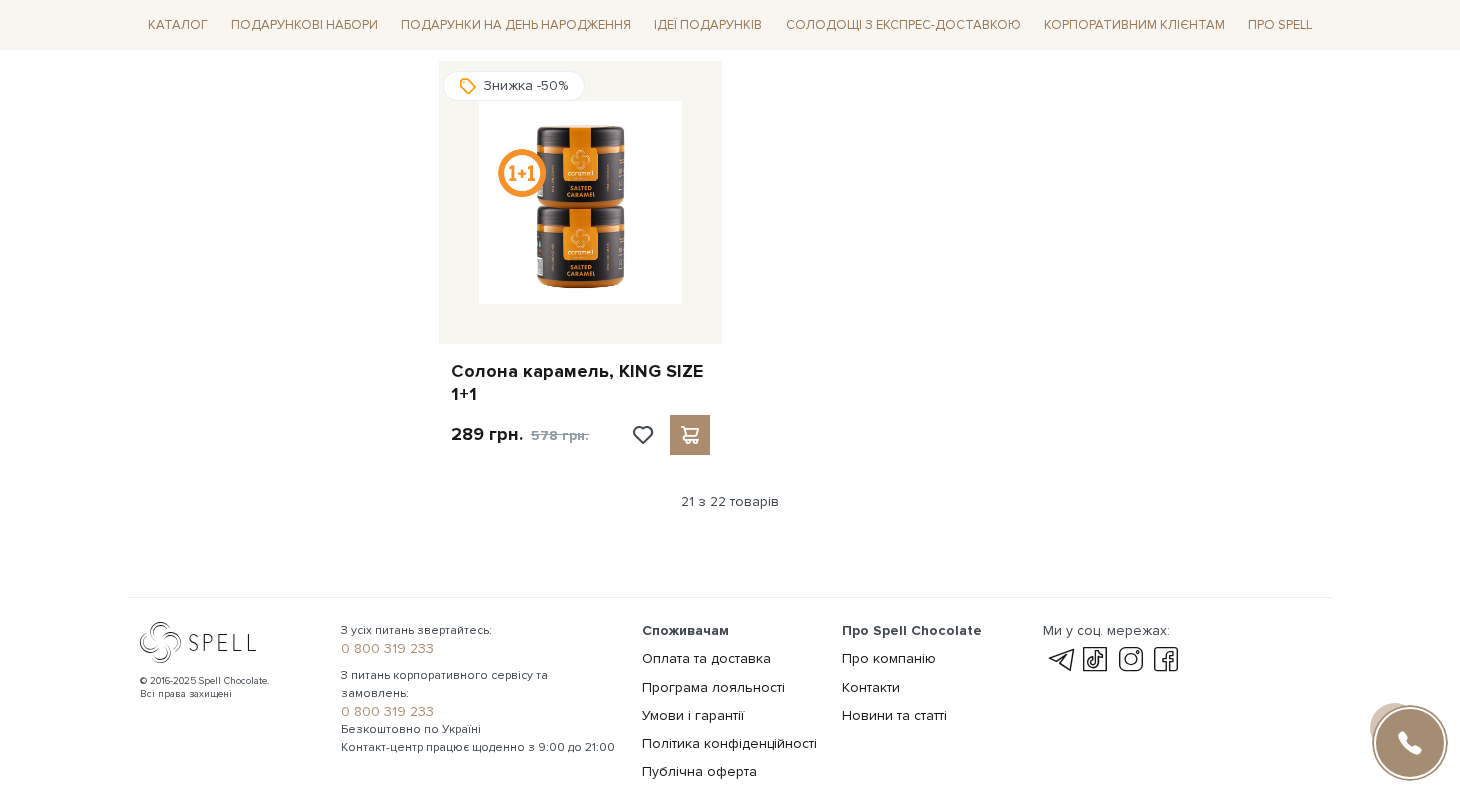 scroll, scrollTop: 3268, scrollLeft: 0, axis: vertical 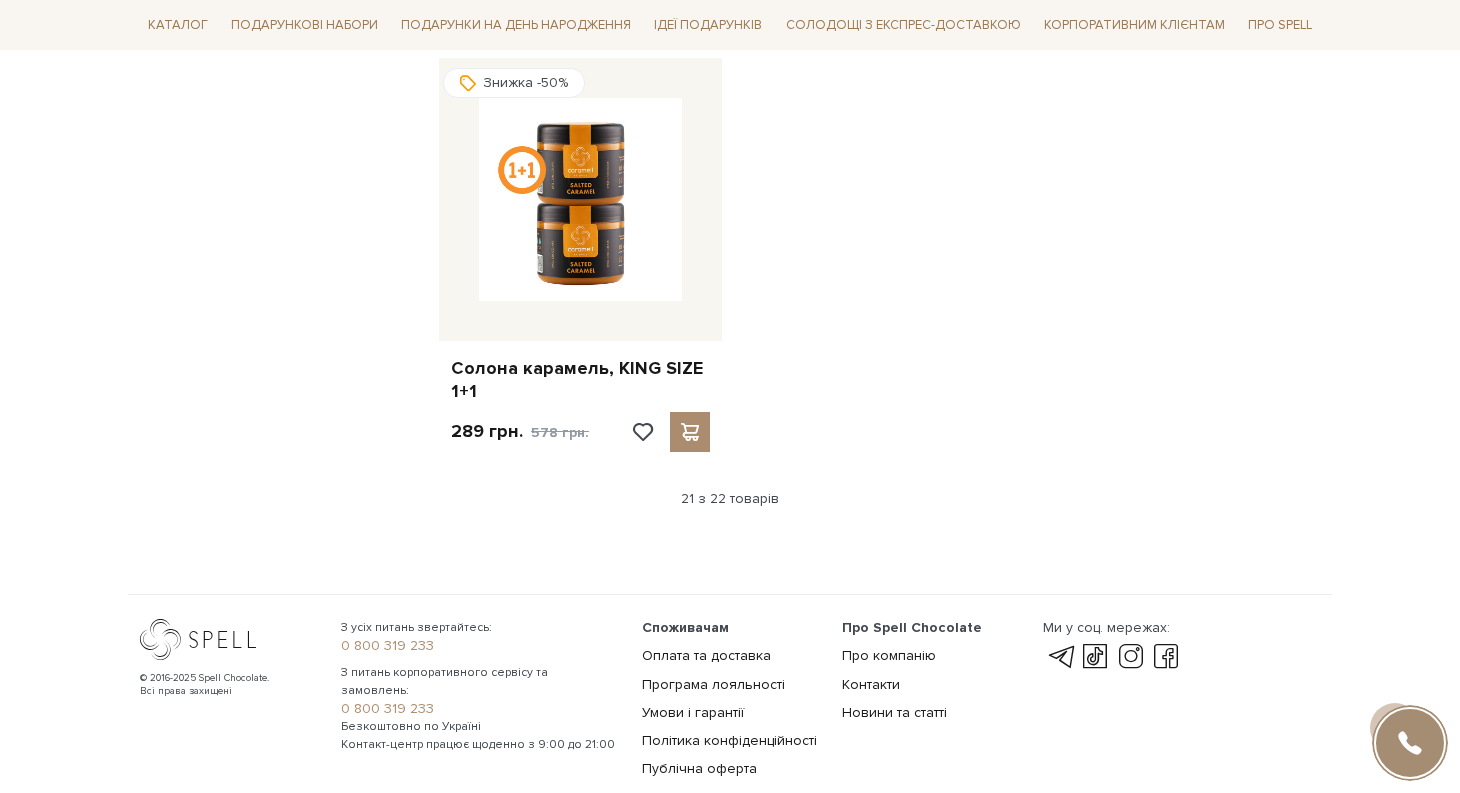 click on "Знижка -50%
Два набори з Дубайськими цукерками
399 грн.                                             798 грн." at bounding box center [879, -1220] 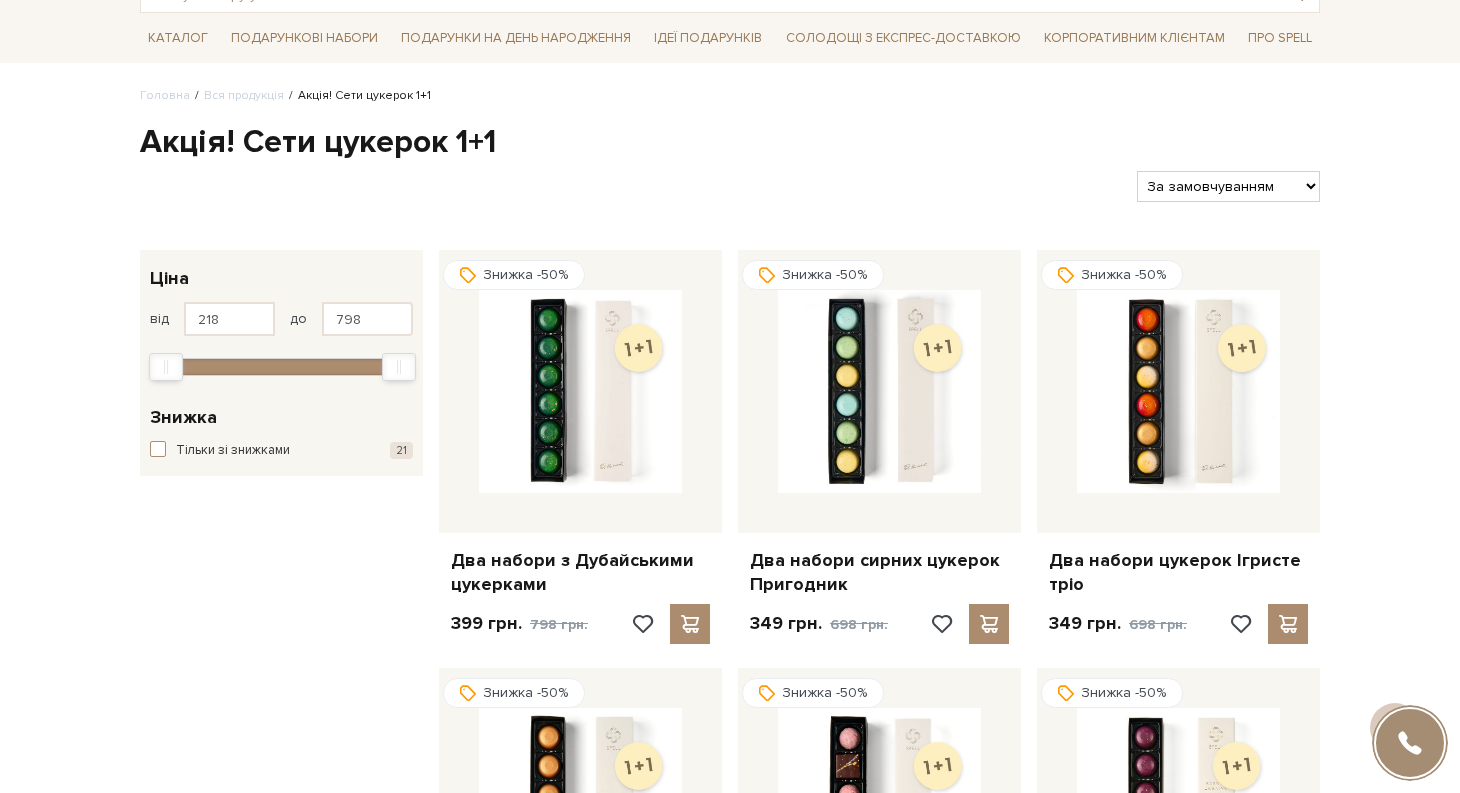 scroll, scrollTop: 0, scrollLeft: 0, axis: both 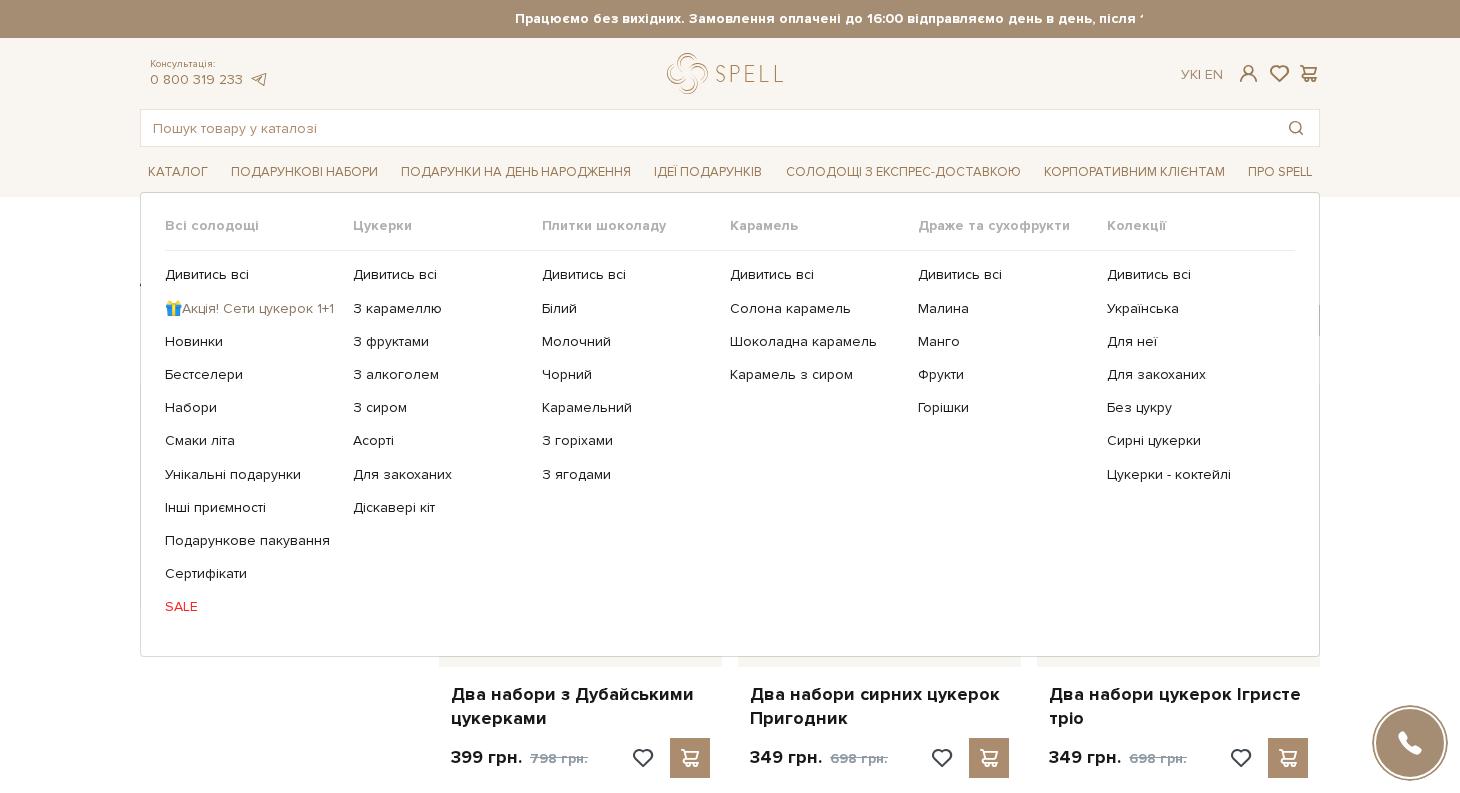 click on "🎁Акція! Сети цукерок 1+1" at bounding box center (251, 309) 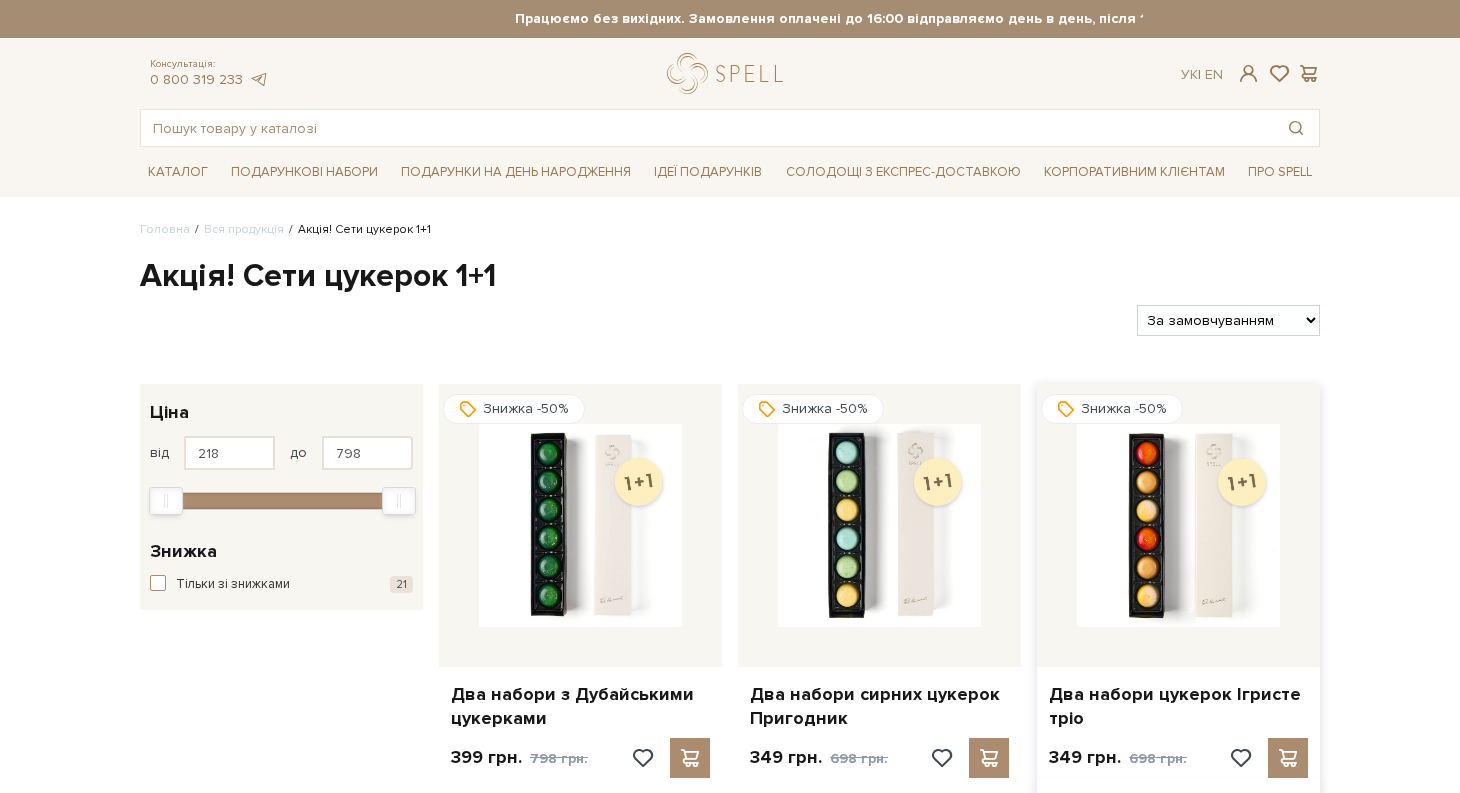 scroll, scrollTop: 0, scrollLeft: 0, axis: both 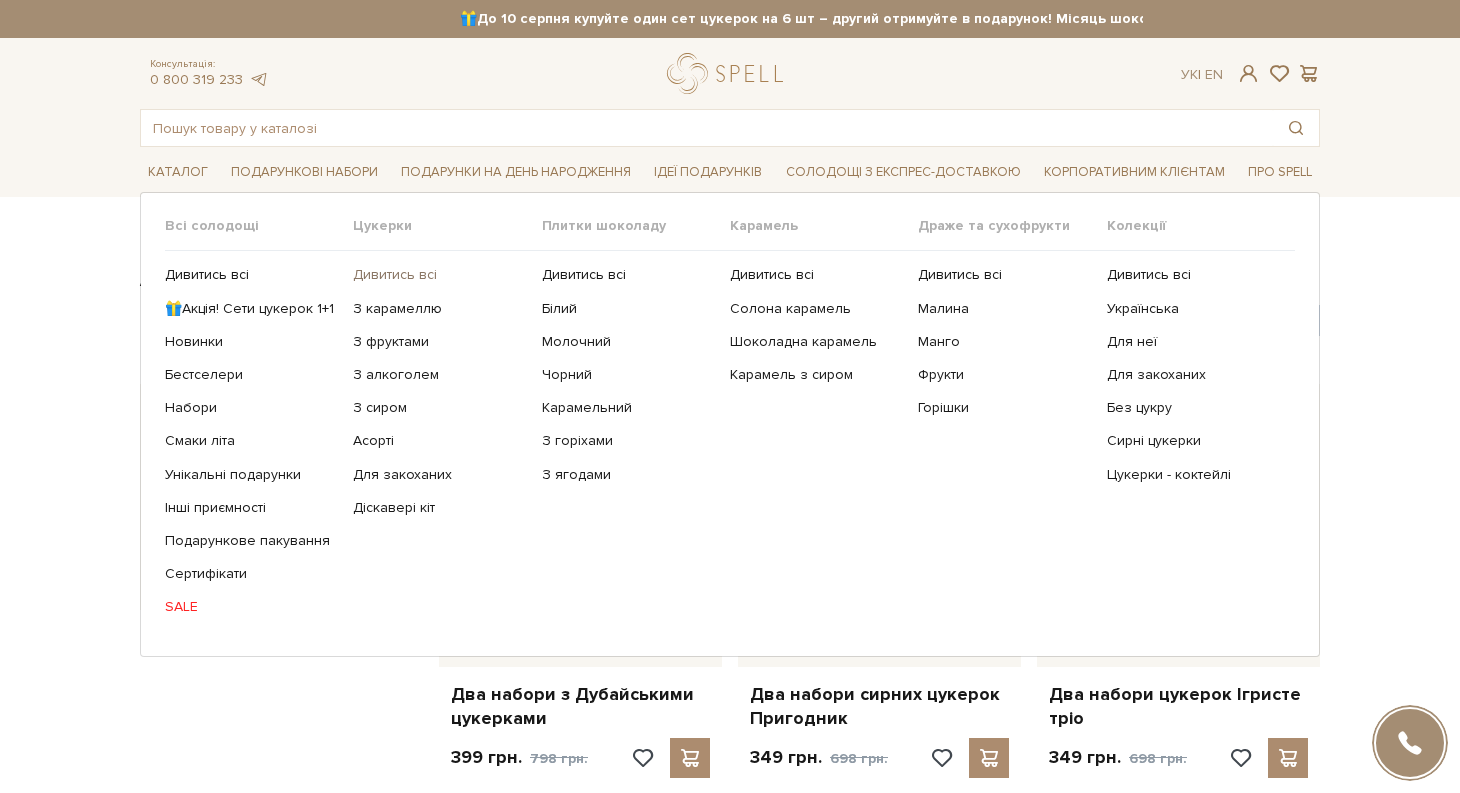click on "Дивитись всі" at bounding box center [439, 275] 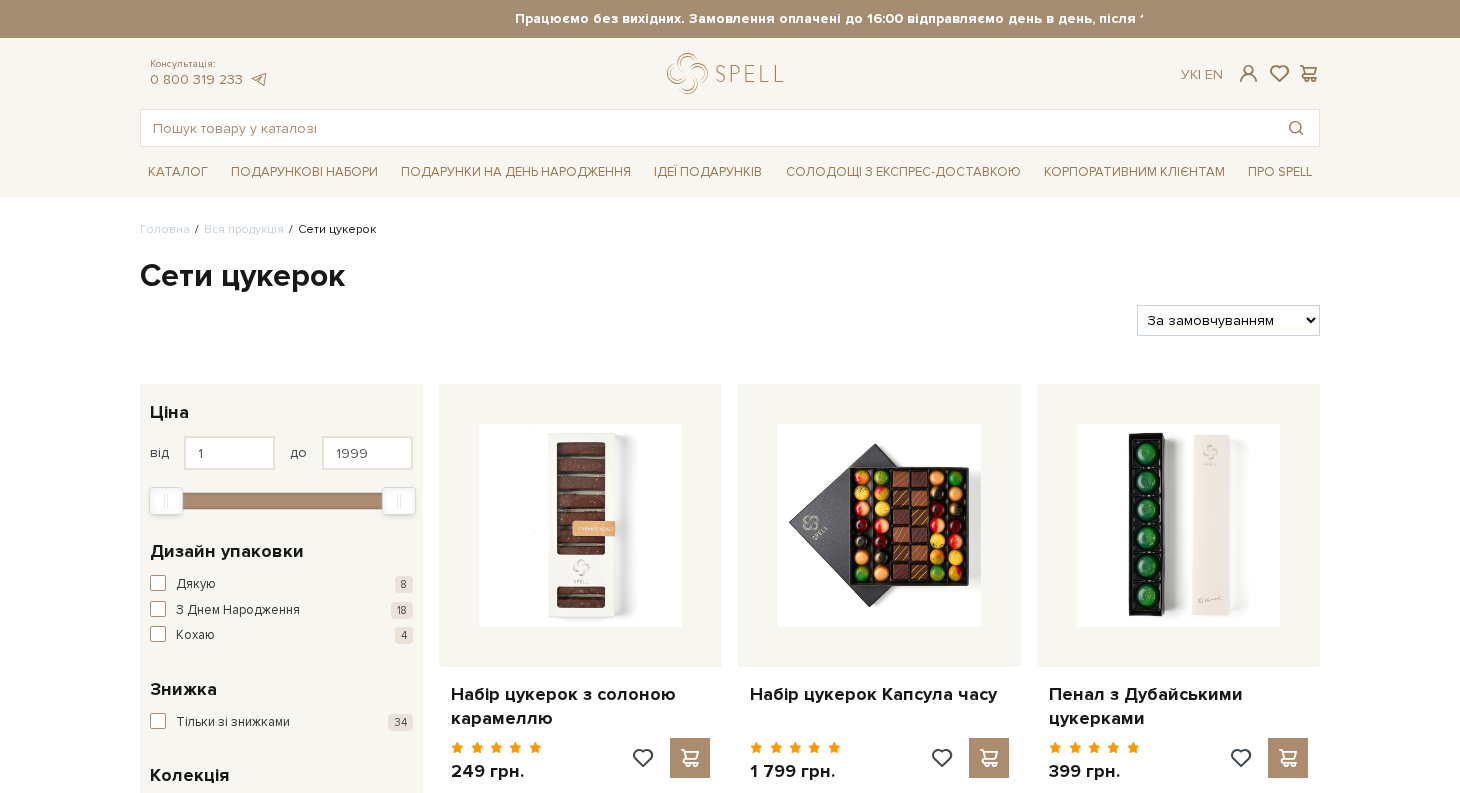 scroll, scrollTop: 0, scrollLeft: 0, axis: both 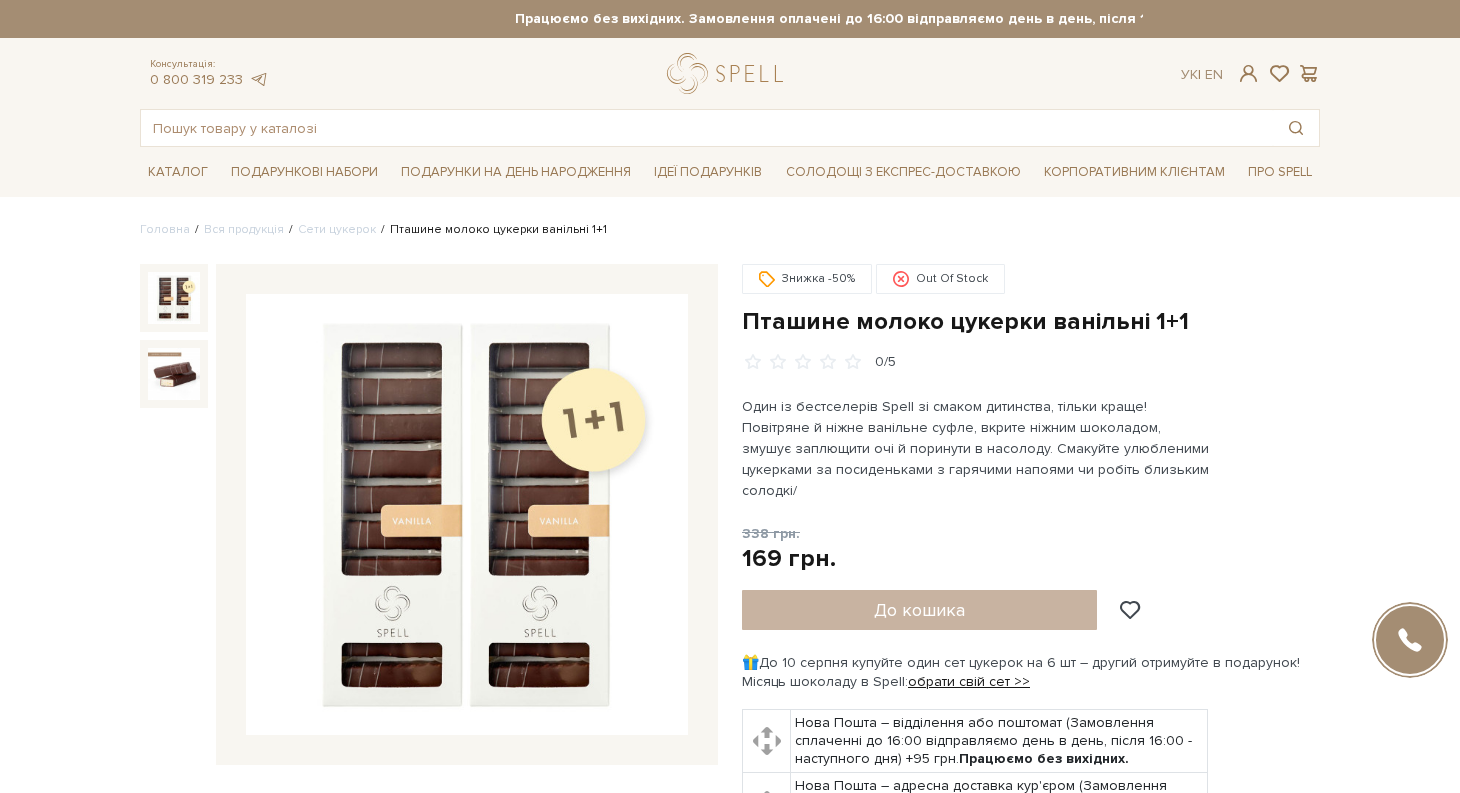 click on "Out Of Stock" at bounding box center [940, 279] 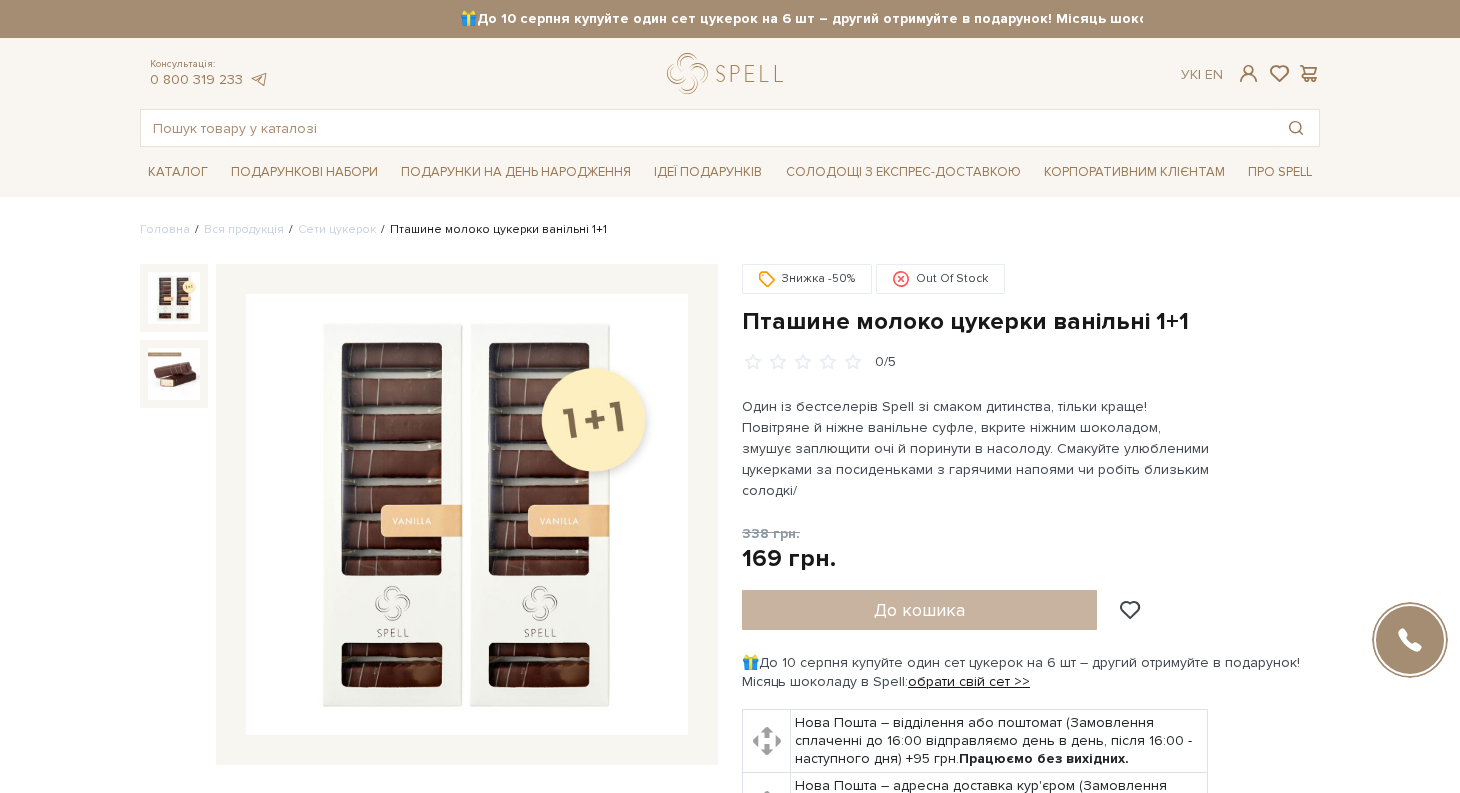 click on "Out Of Stock" at bounding box center [940, 279] 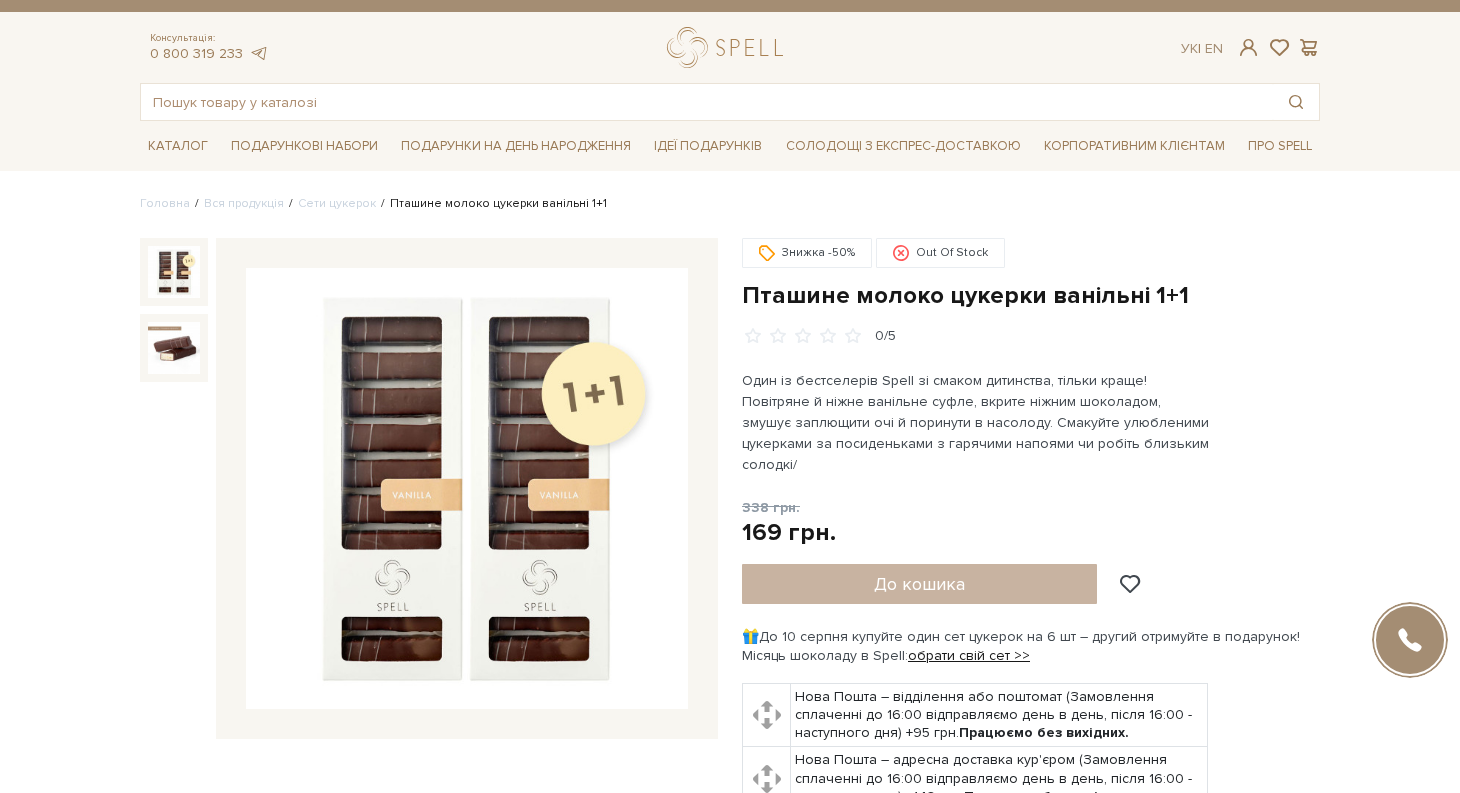 scroll, scrollTop: 42, scrollLeft: 0, axis: vertical 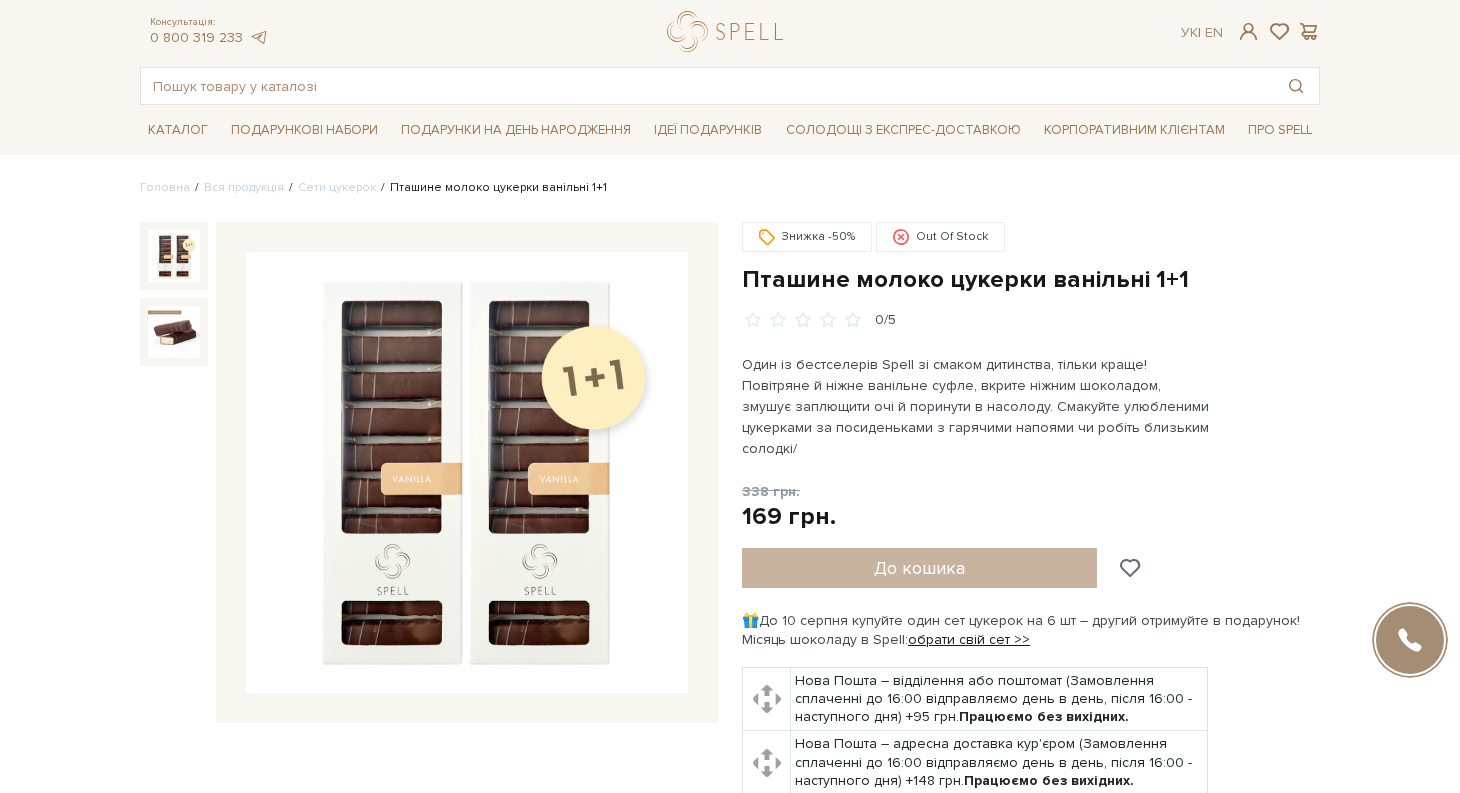 click at bounding box center [1129, 568] 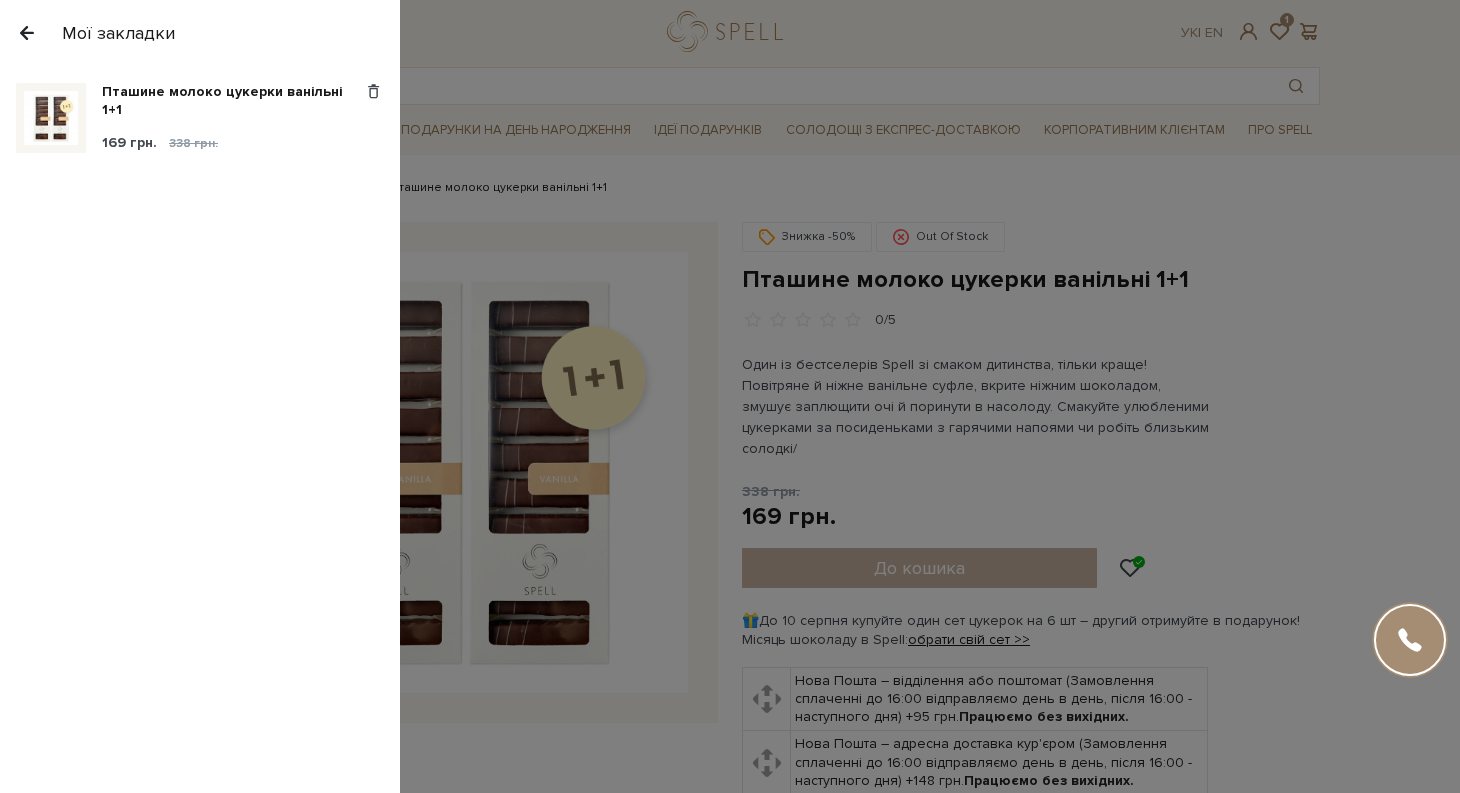 click at bounding box center [730, 396] 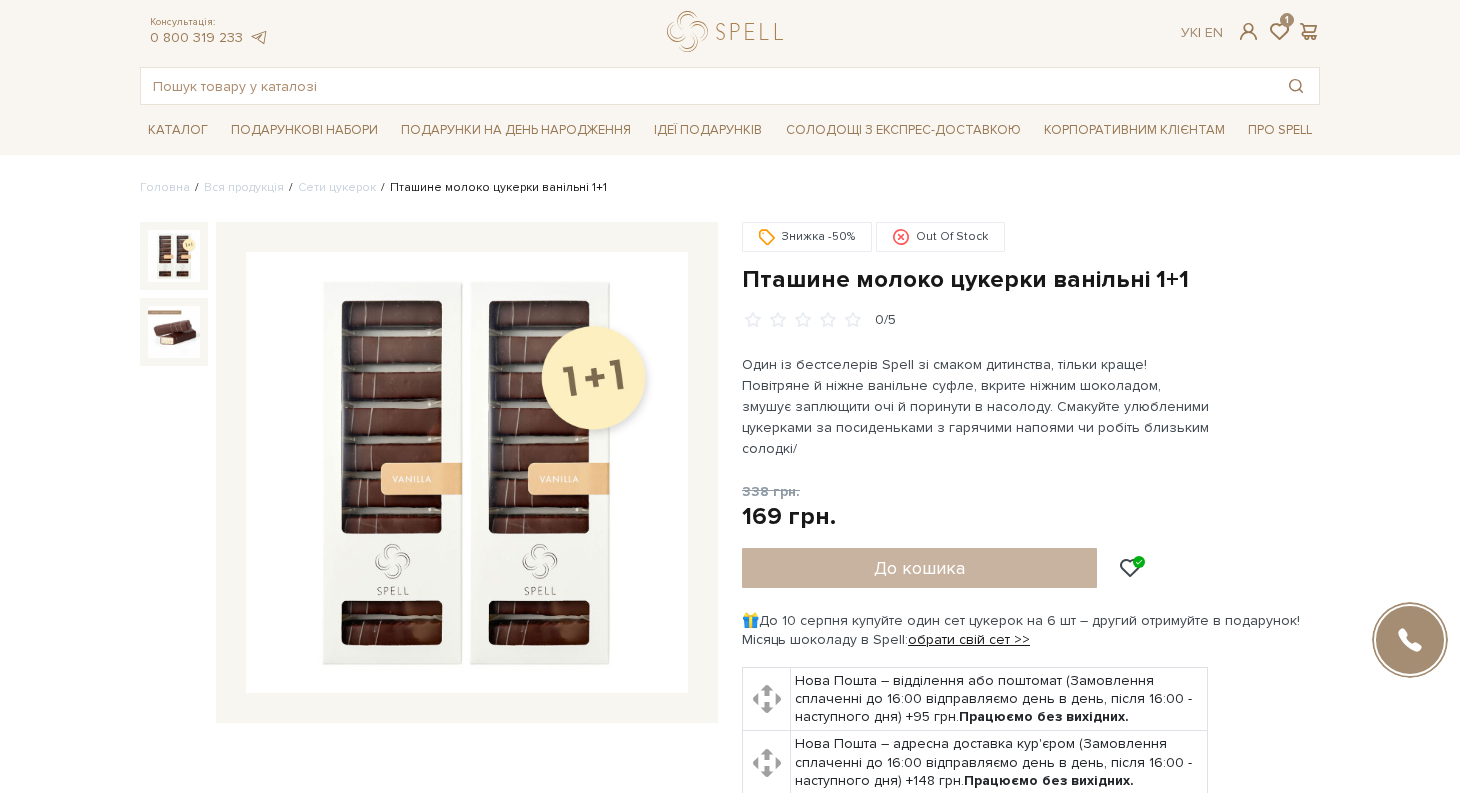 scroll, scrollTop: 0, scrollLeft: 0, axis: both 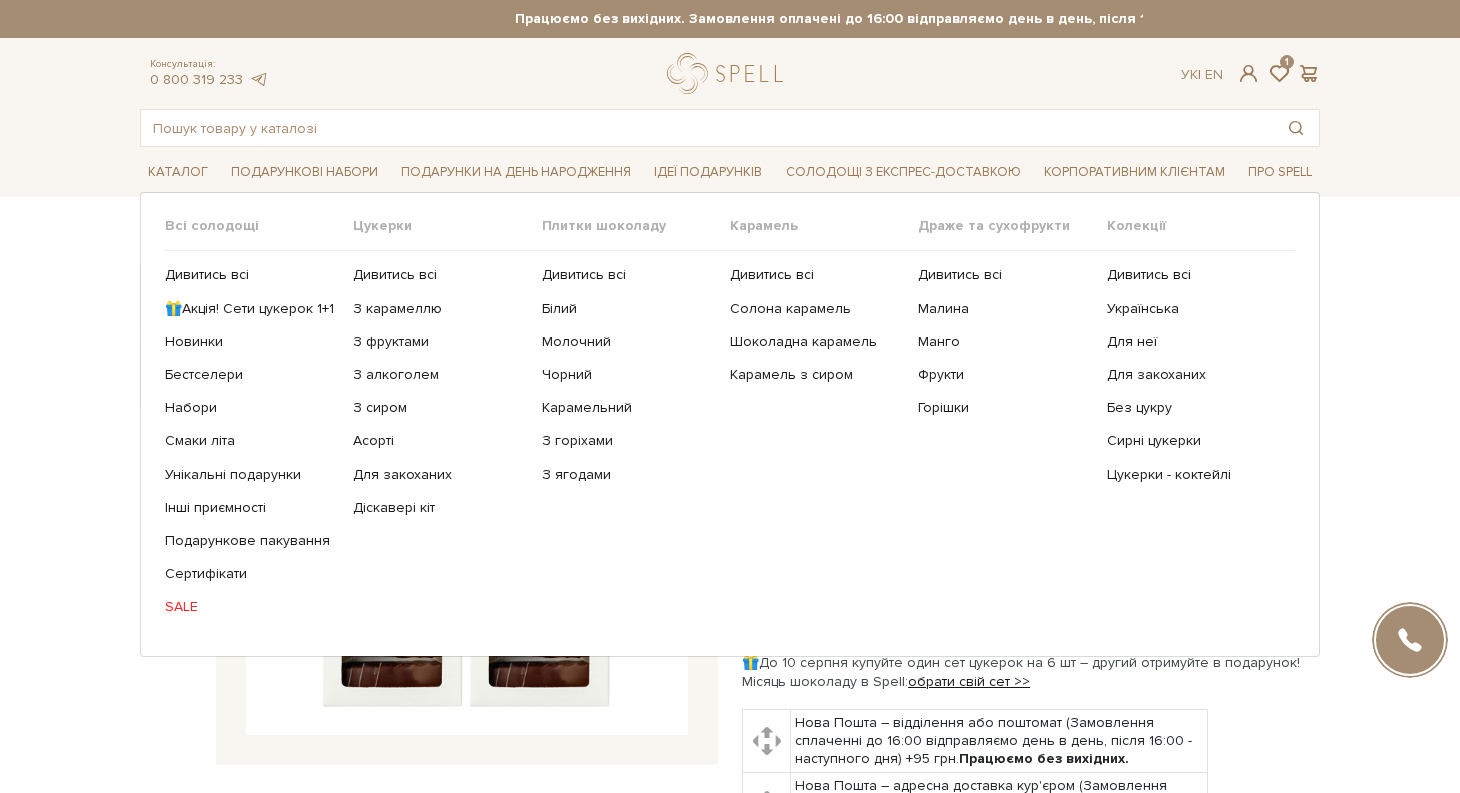 click on "Карамель" at bounding box center [824, 226] 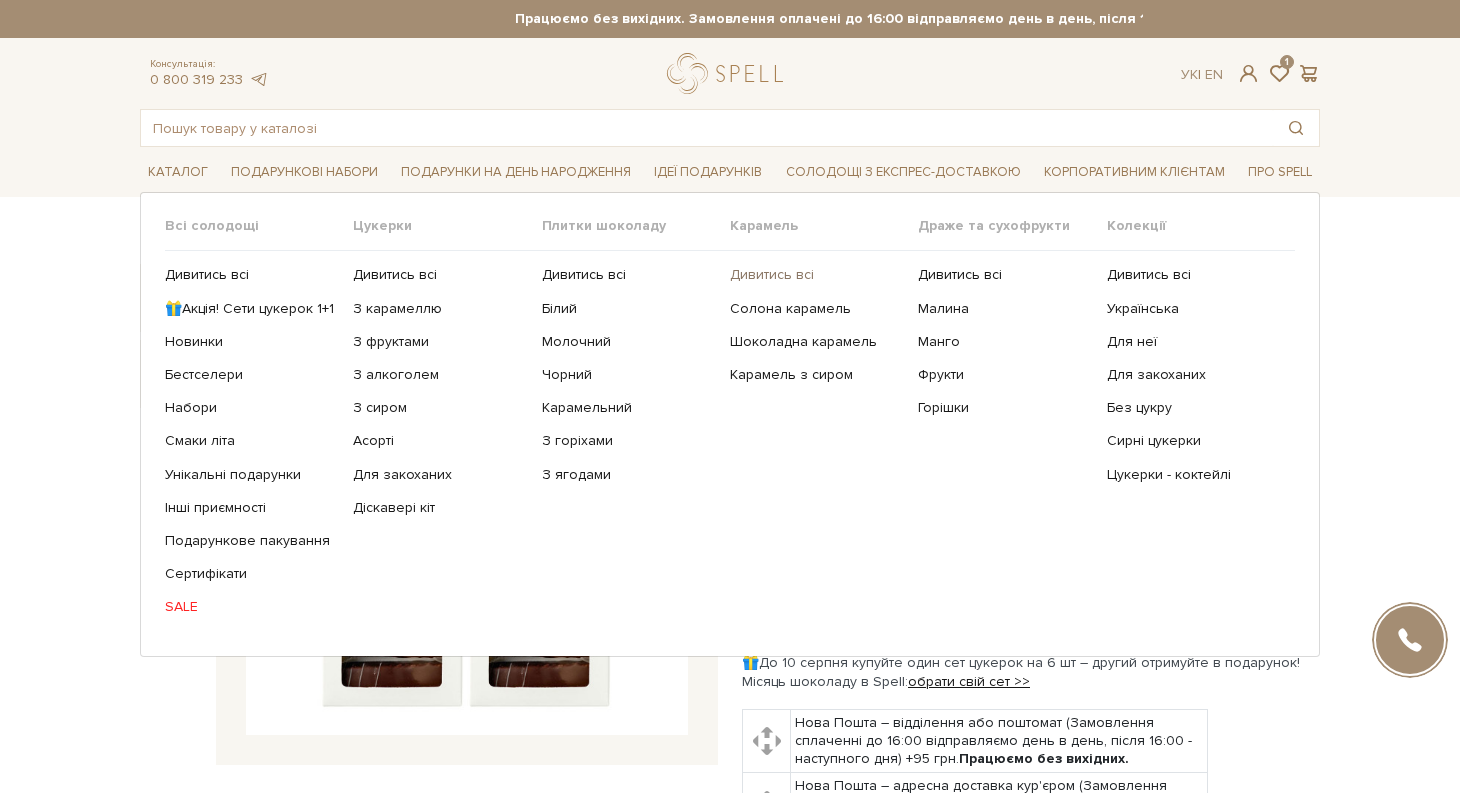 click on "Дивитись всі" at bounding box center [816, 275] 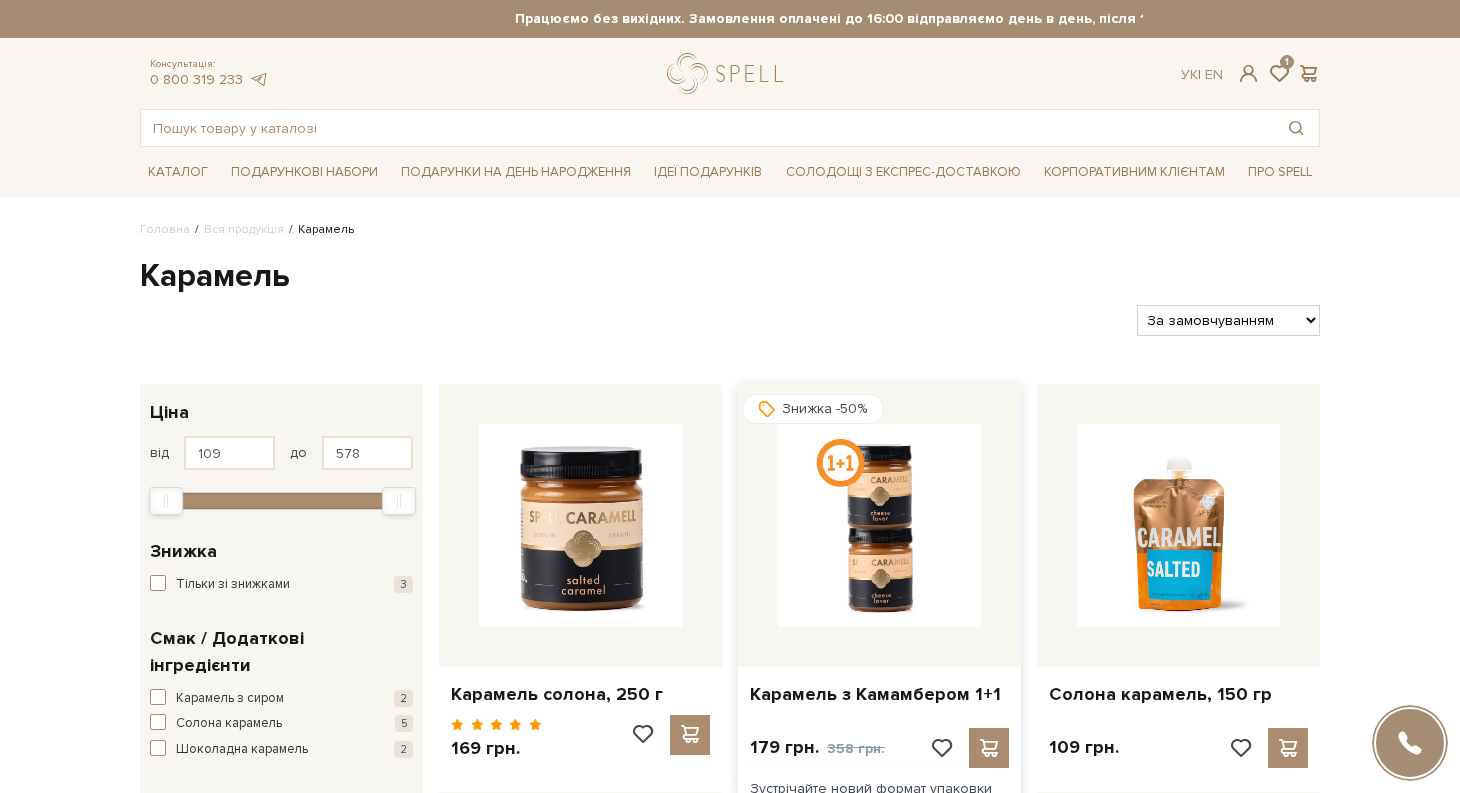 scroll, scrollTop: 0, scrollLeft: 0, axis: both 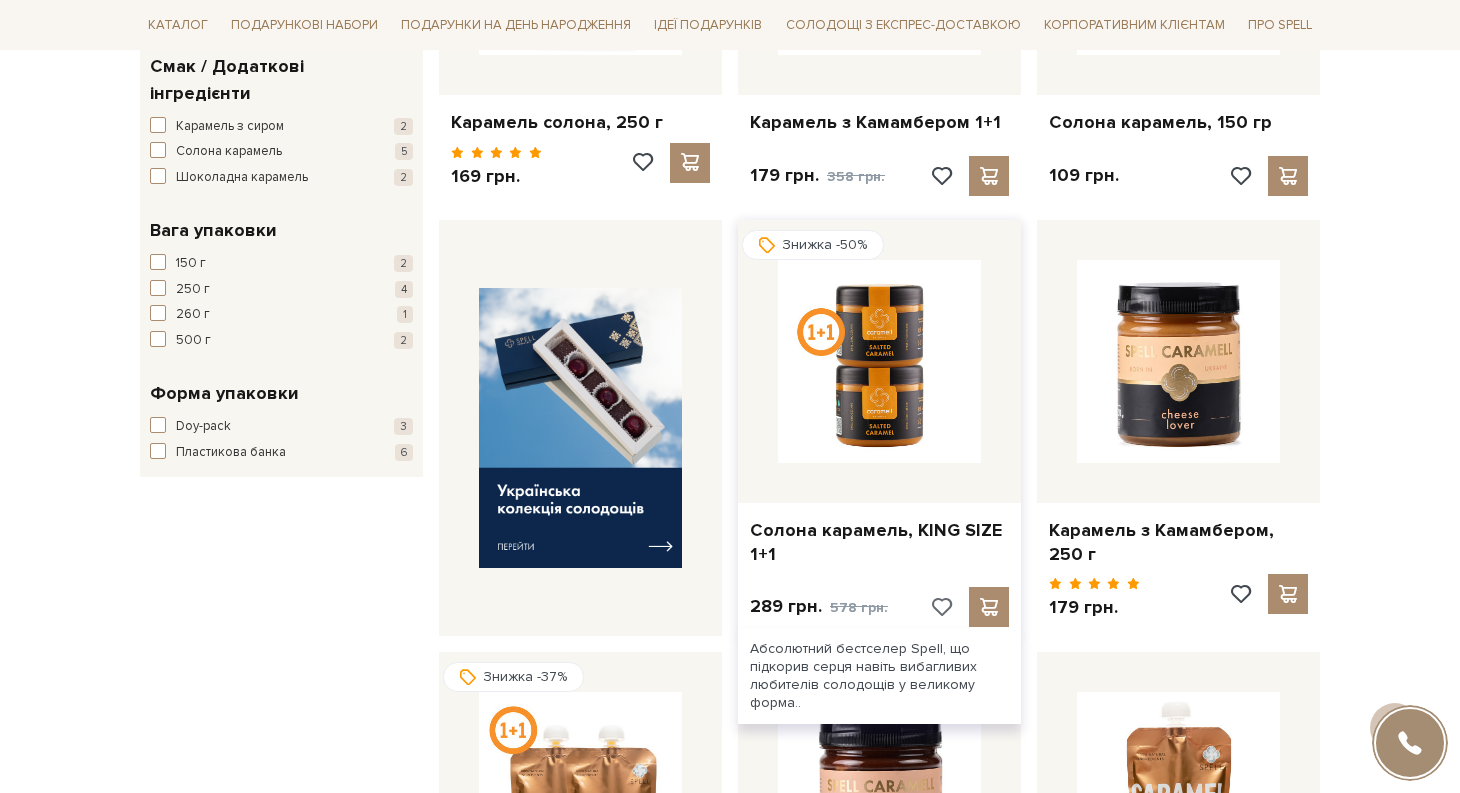 click at bounding box center (940, 607) 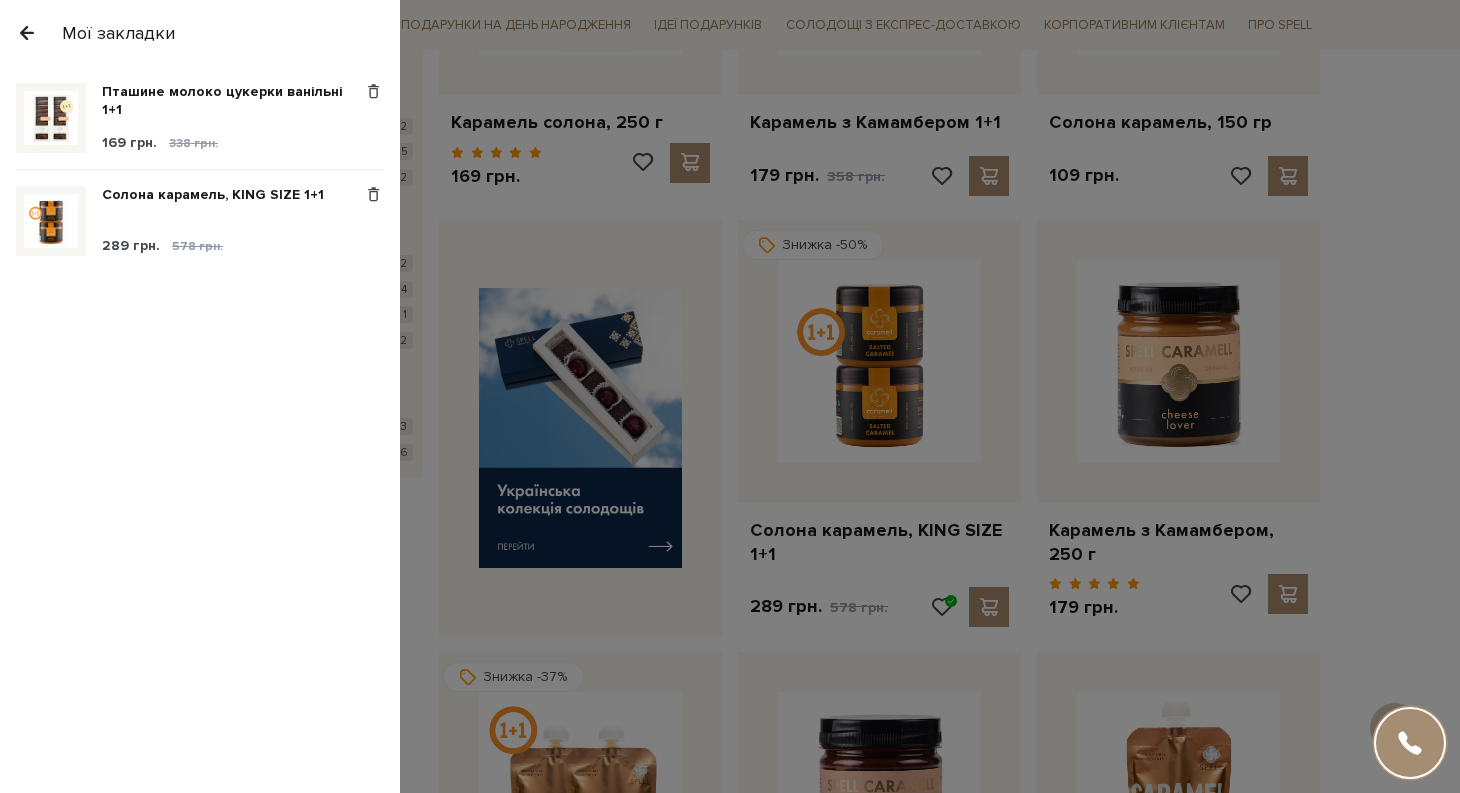 click at bounding box center [730, 396] 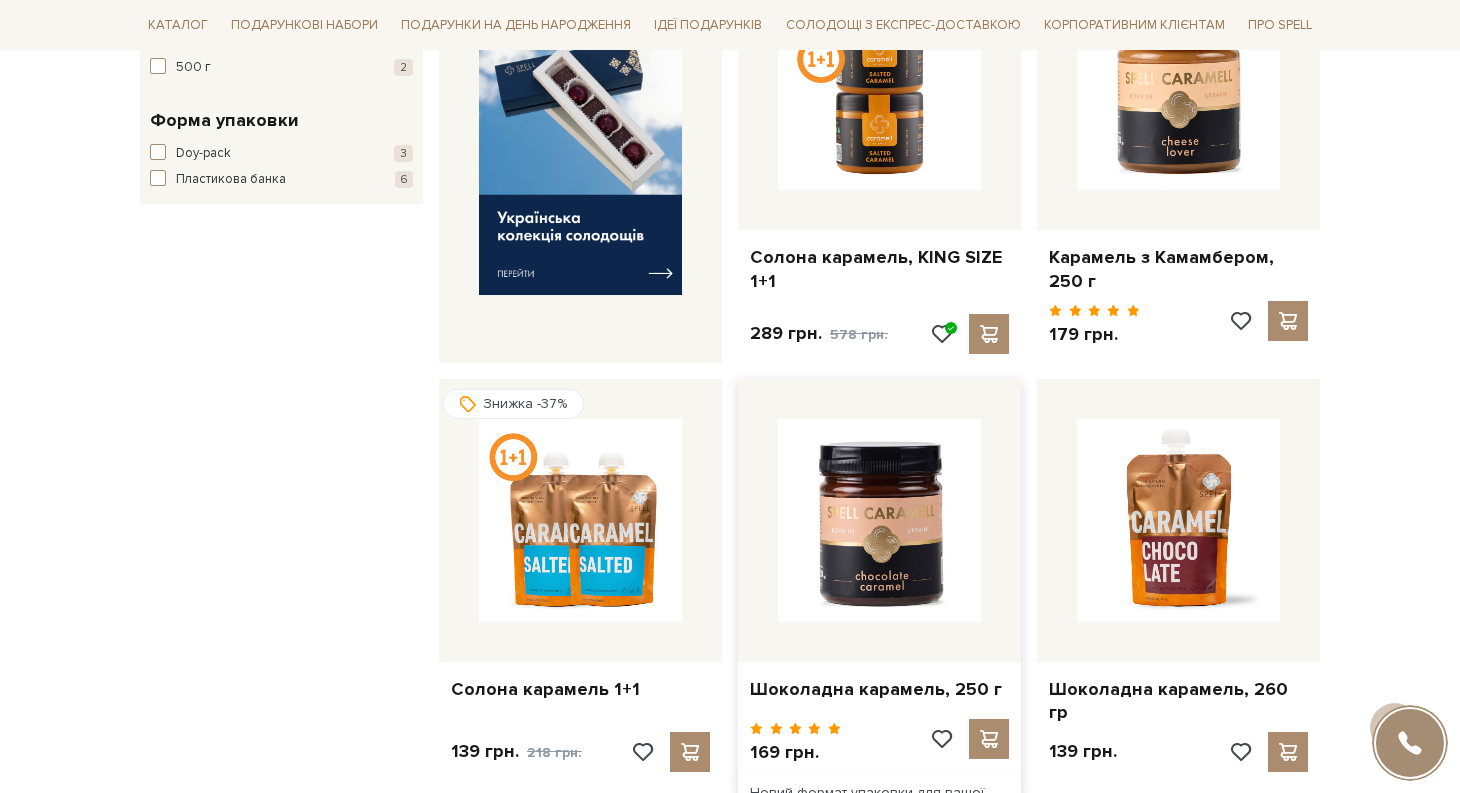 scroll, scrollTop: 851, scrollLeft: 0, axis: vertical 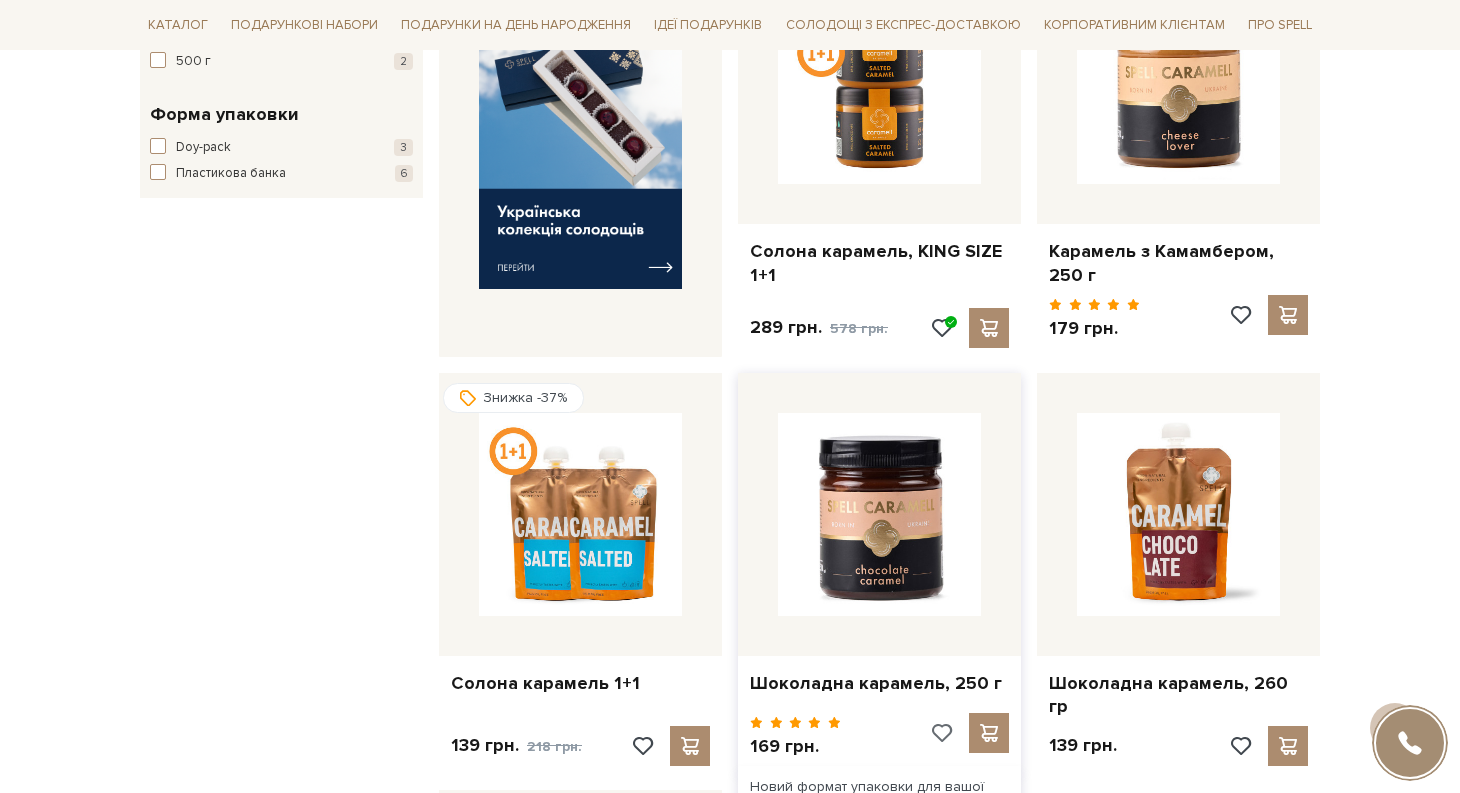 click at bounding box center (949, 733) 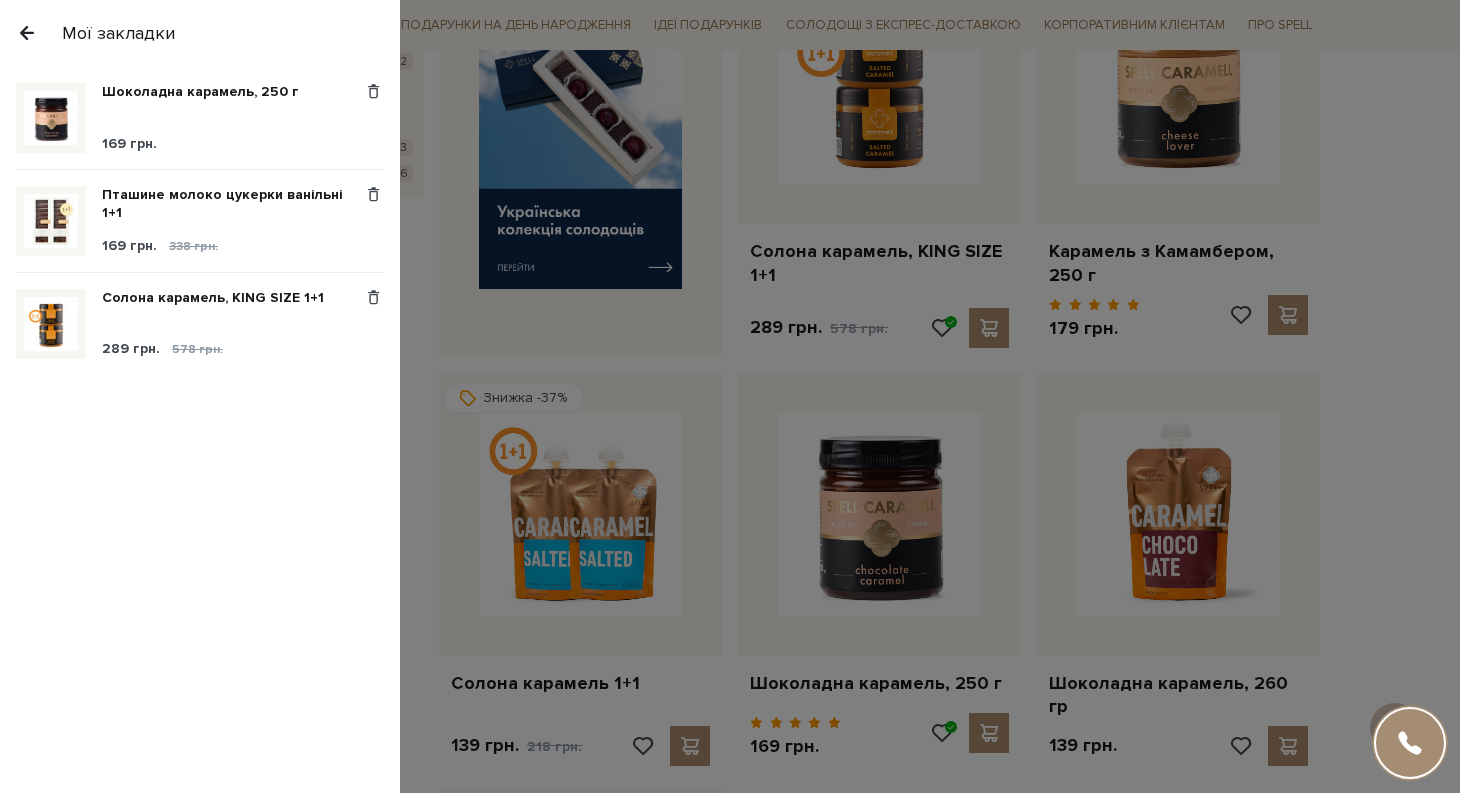 click at bounding box center (730, 396) 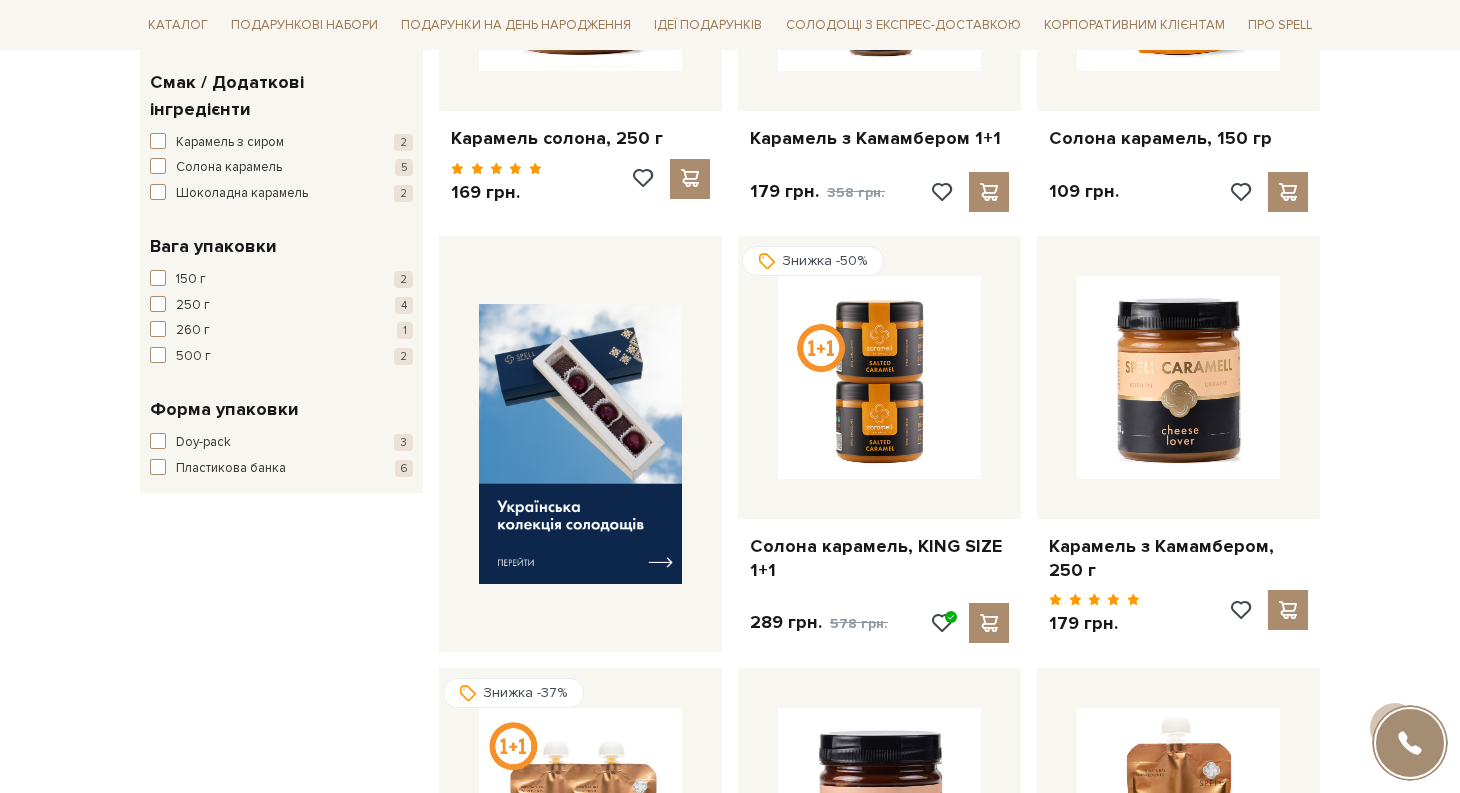 scroll, scrollTop: 561, scrollLeft: 0, axis: vertical 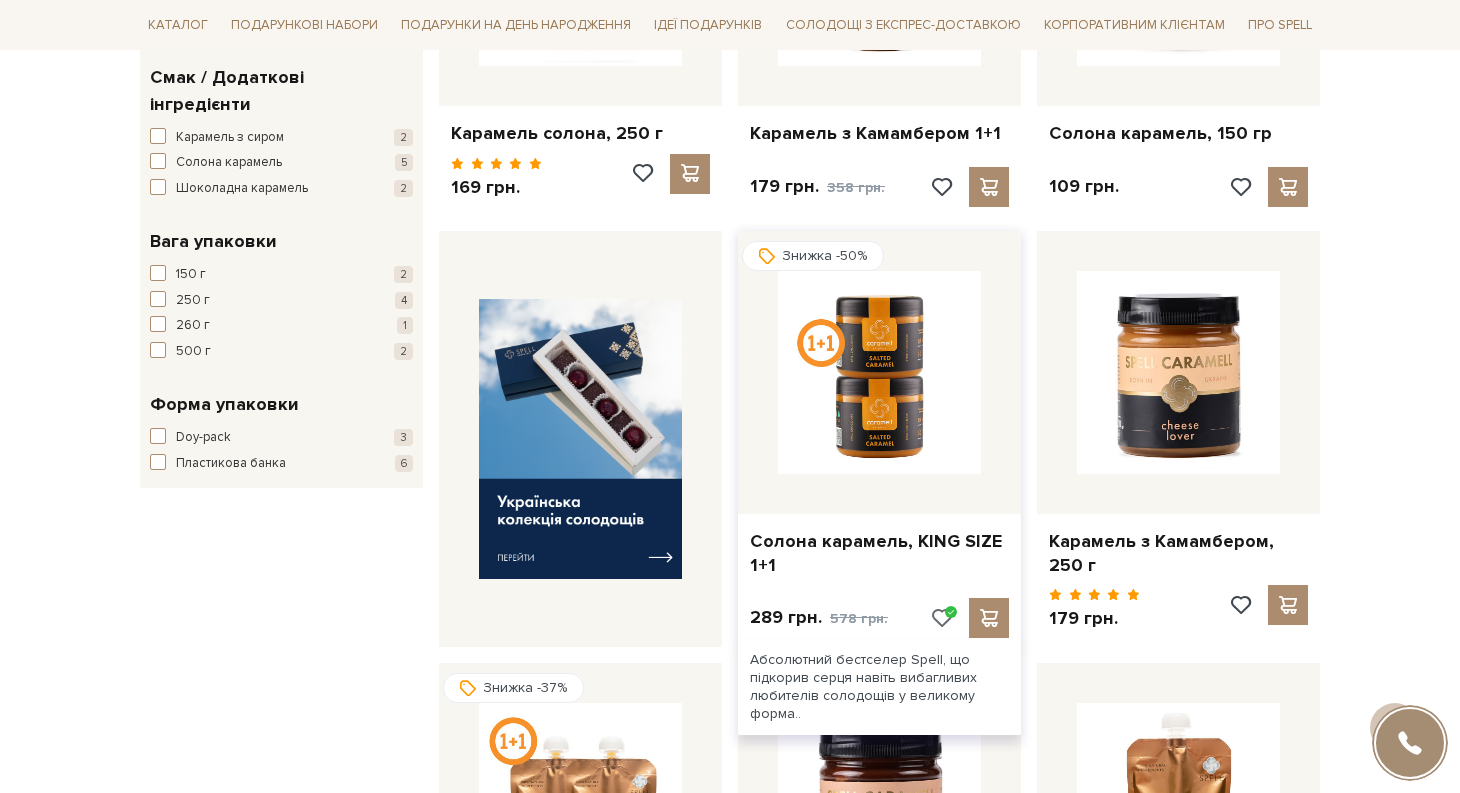 click at bounding box center (940, 618) 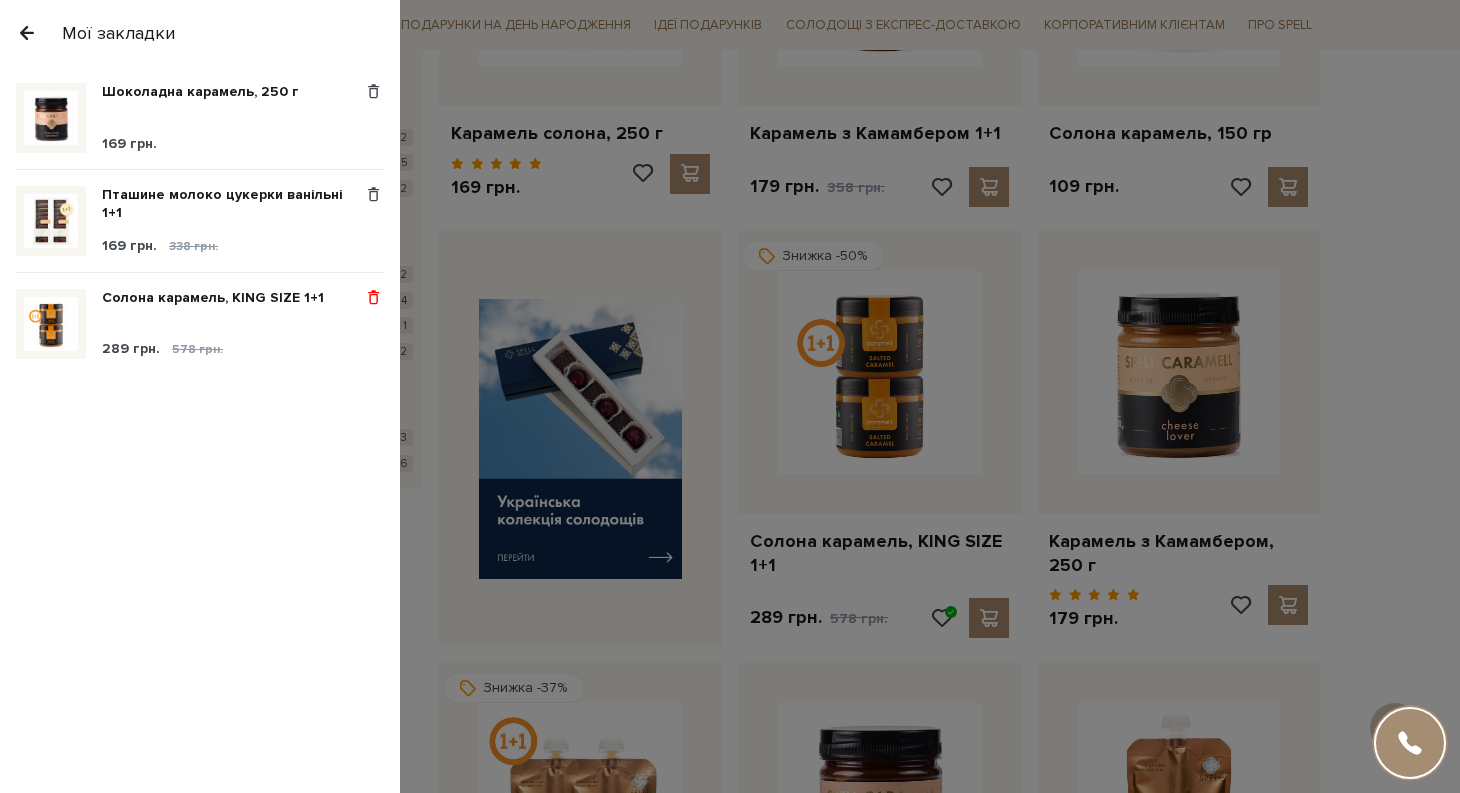 click at bounding box center (373, 298) 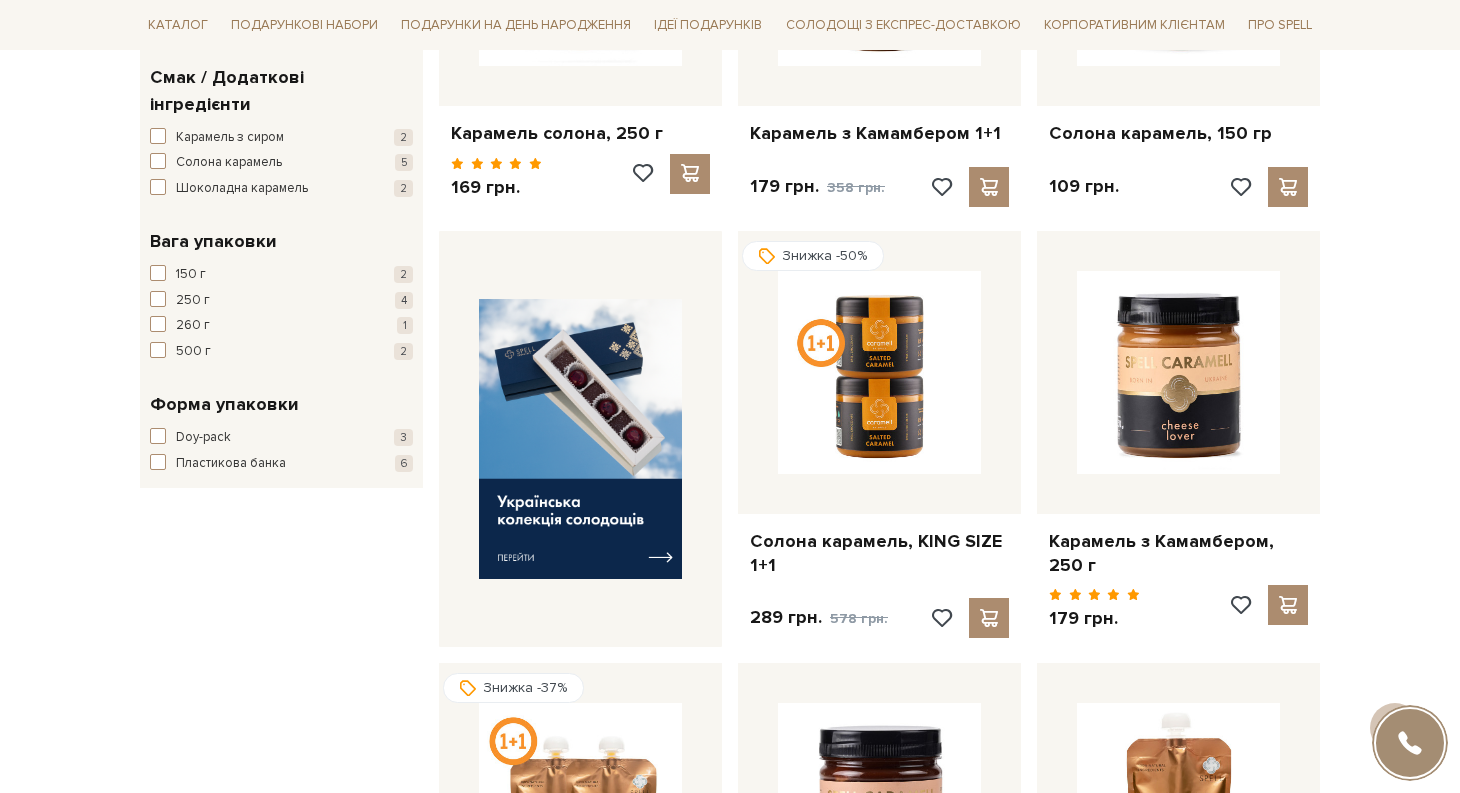 click at bounding box center (730, 396) 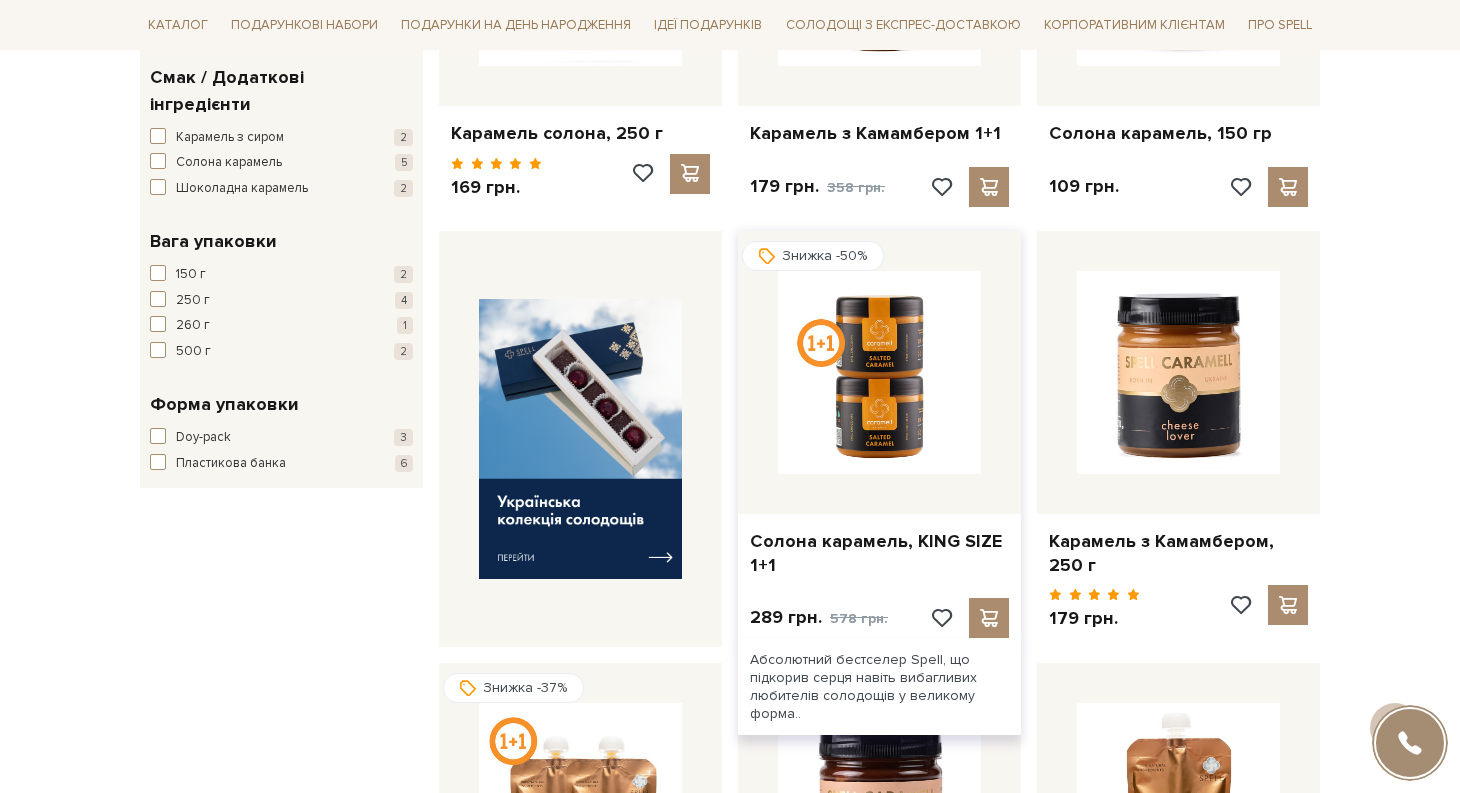 scroll, scrollTop: 0, scrollLeft: 0, axis: both 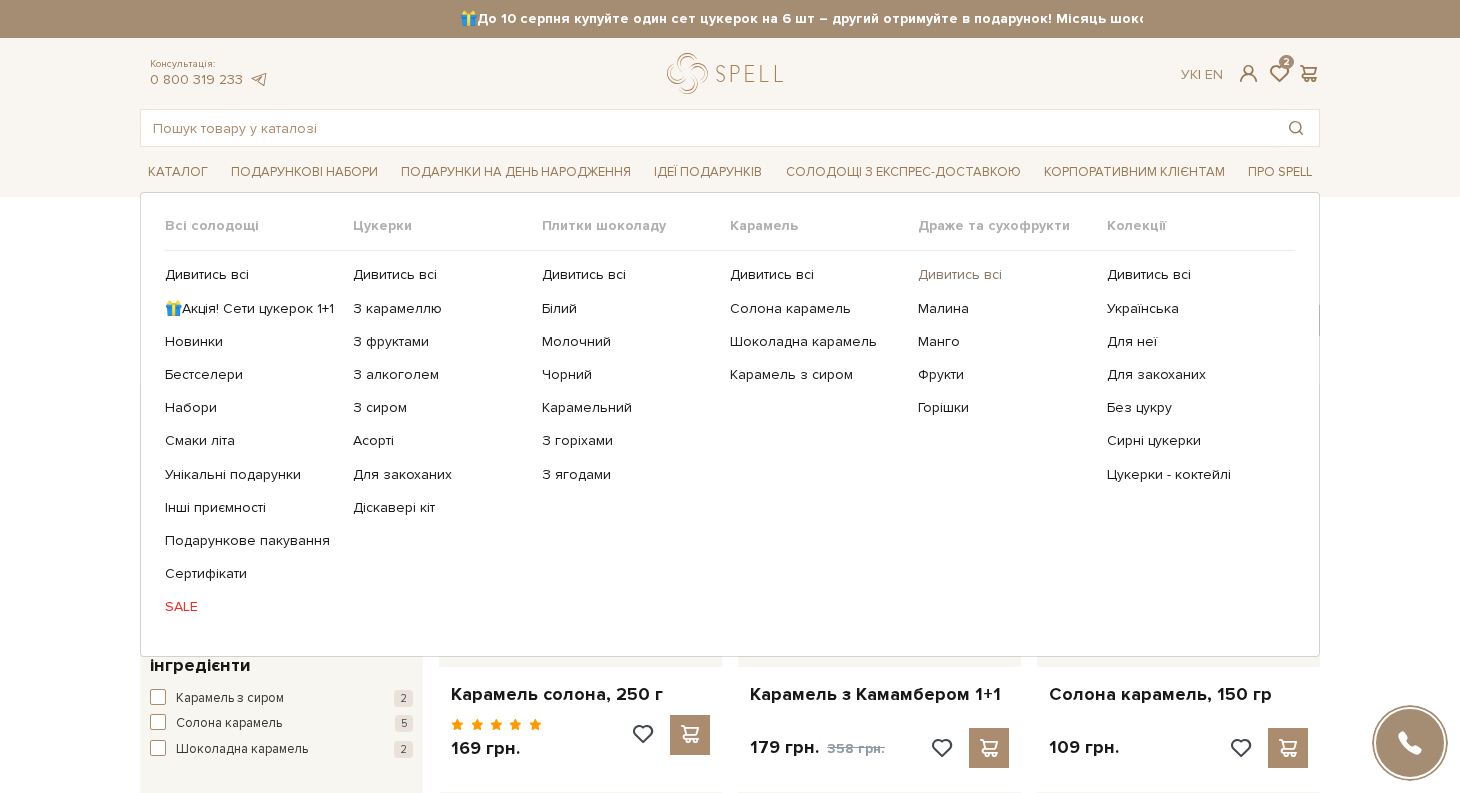click on "Дивитись всі" at bounding box center [1004, 275] 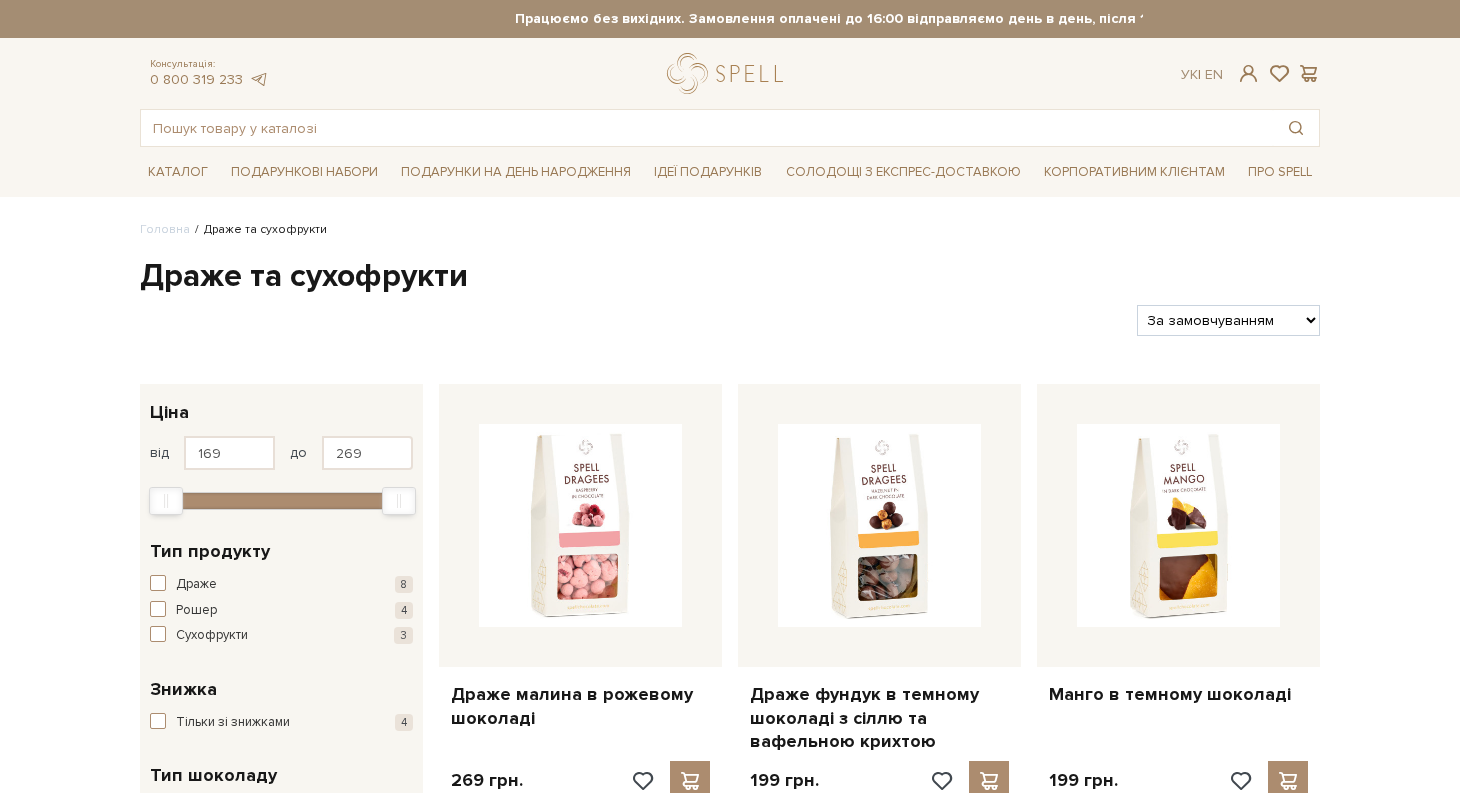 scroll, scrollTop: 0, scrollLeft: 0, axis: both 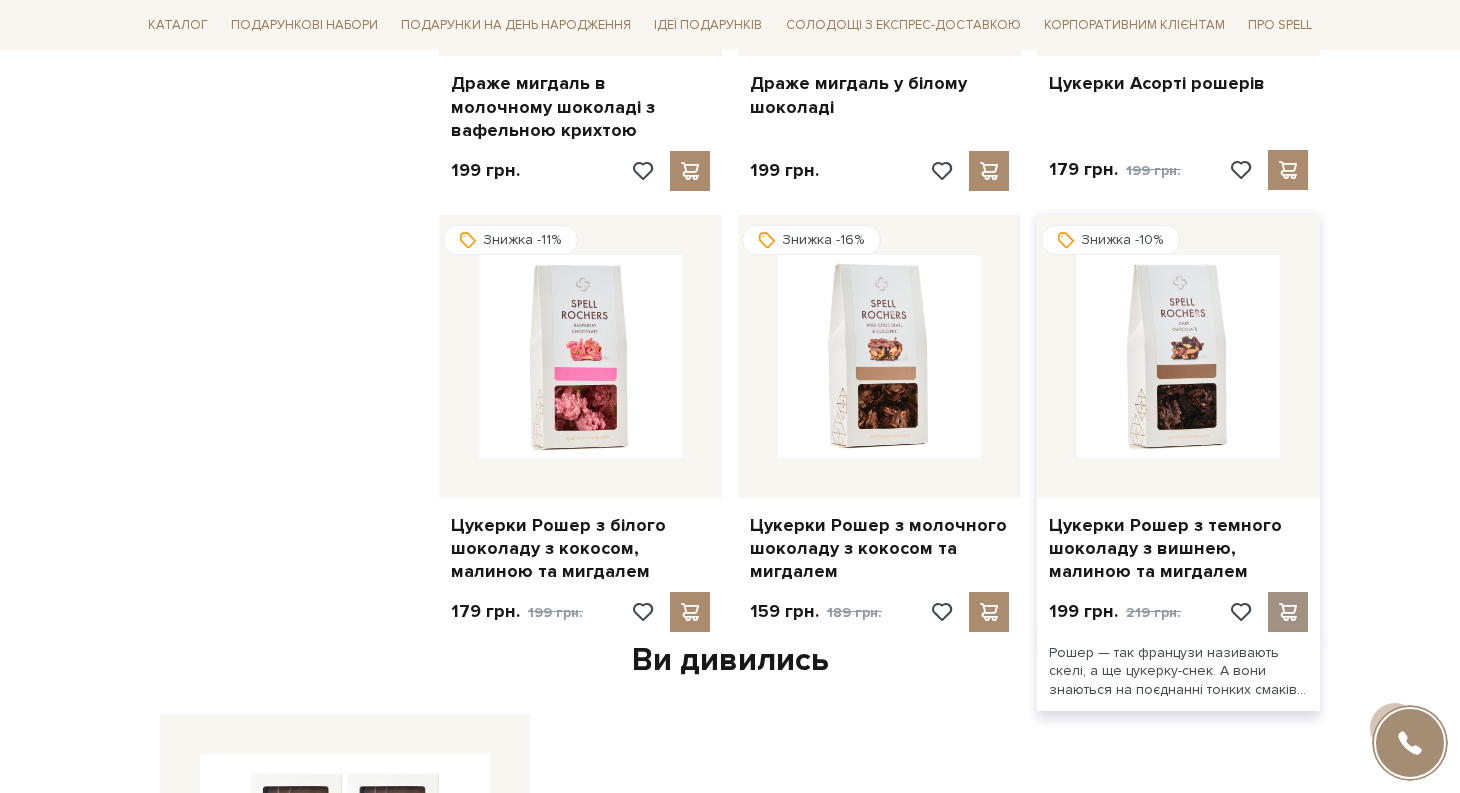 click at bounding box center (1287, 612) 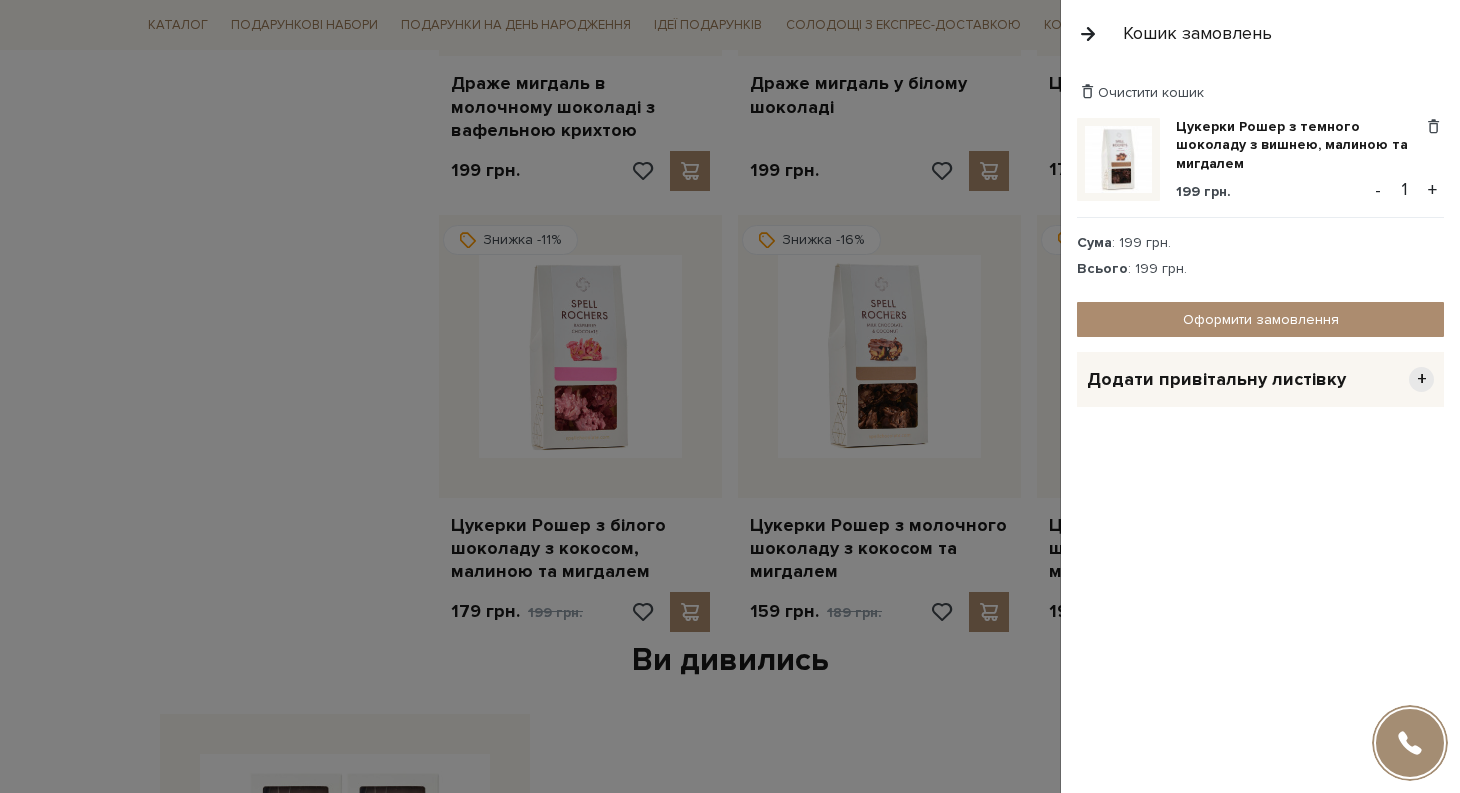 click at bounding box center (730, 396) 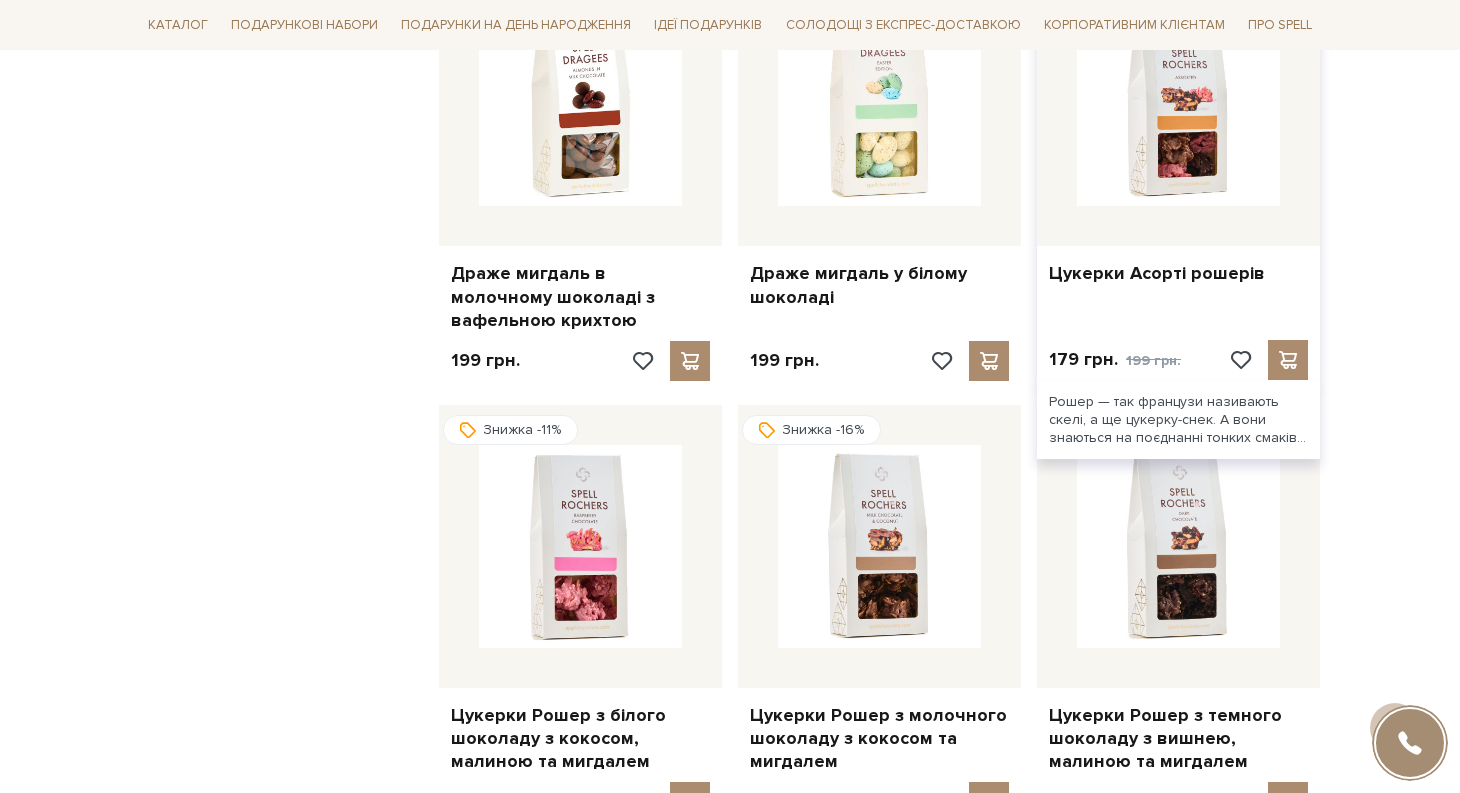 scroll, scrollTop: 1716, scrollLeft: 0, axis: vertical 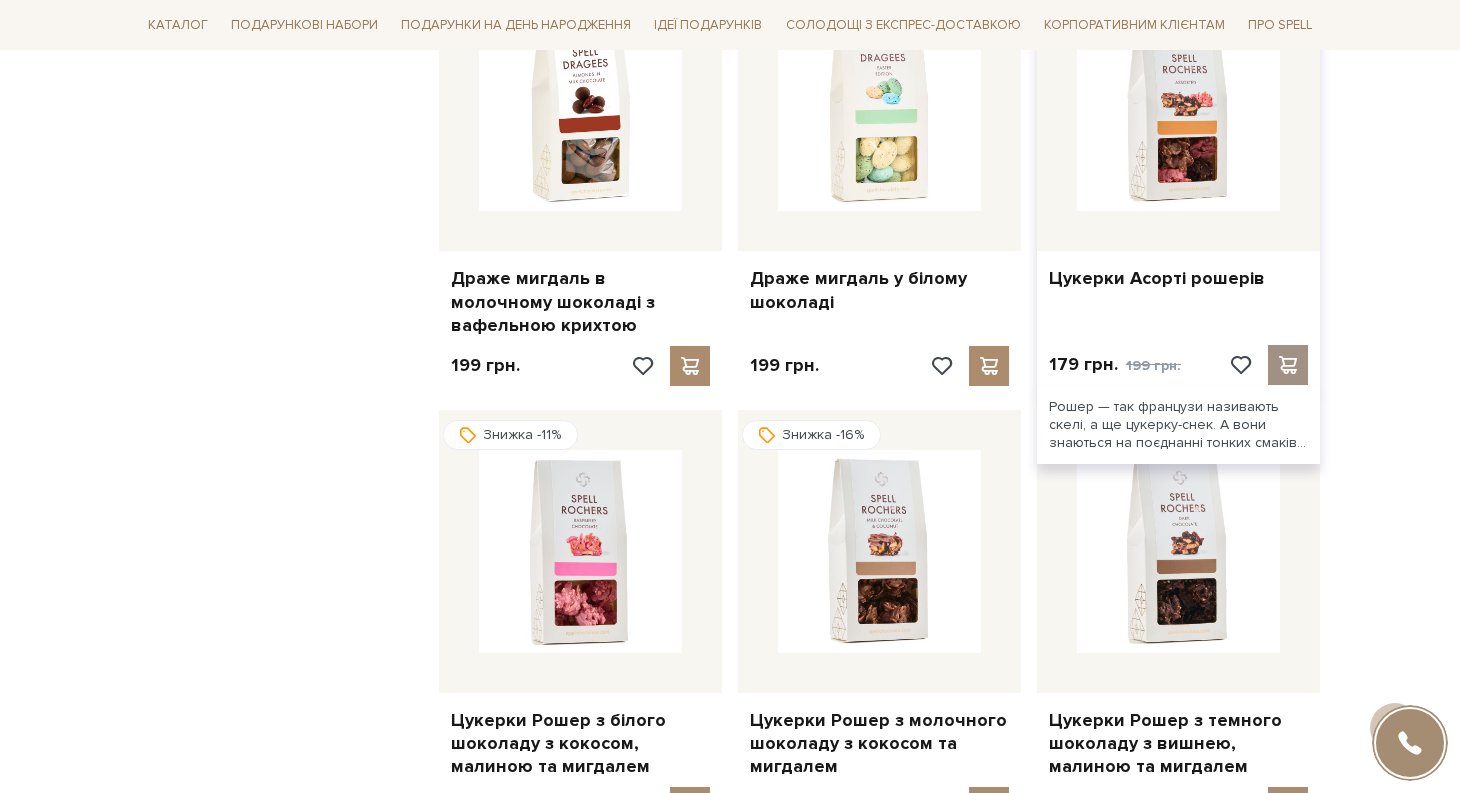 click at bounding box center (1287, 365) 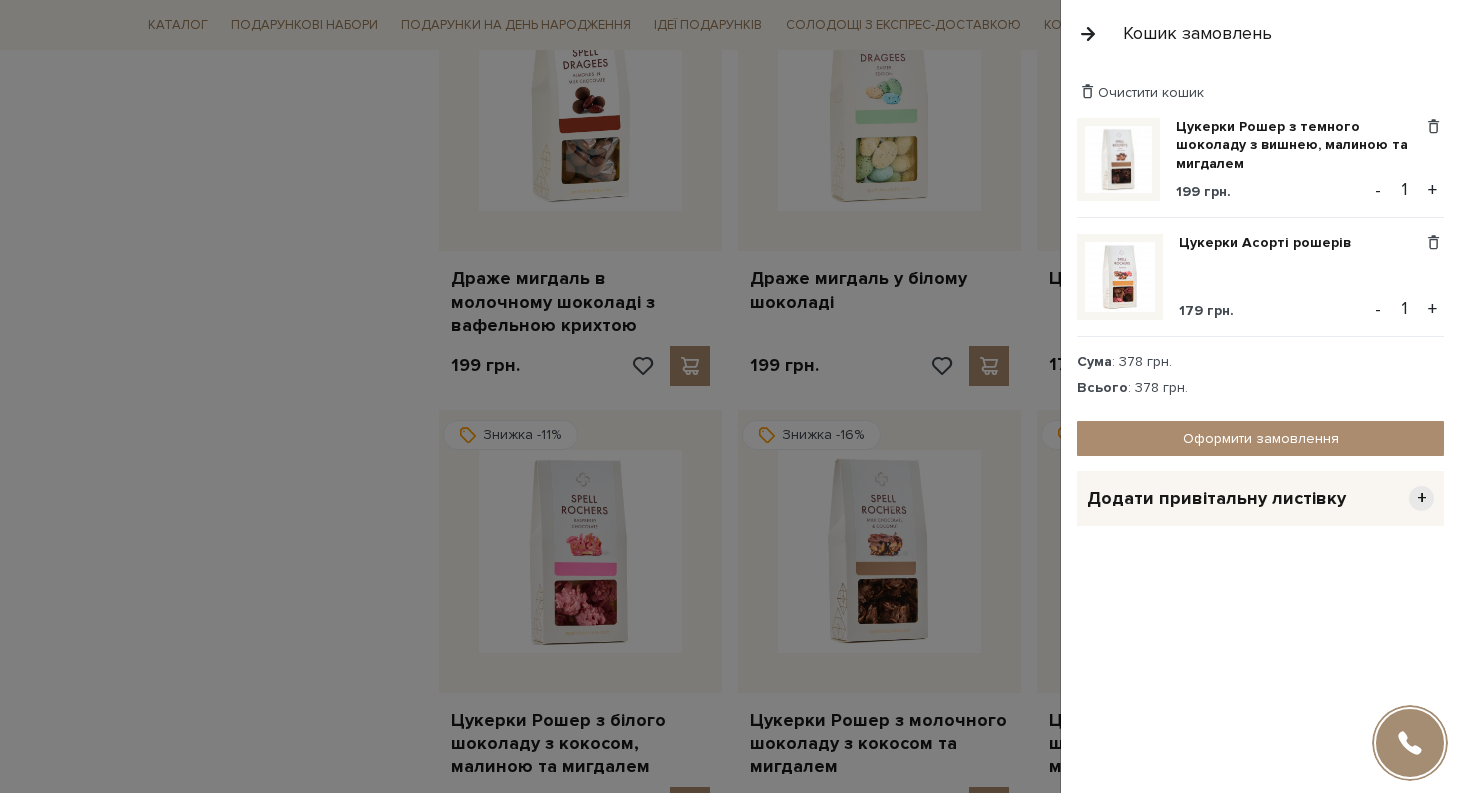 click at bounding box center (730, 396) 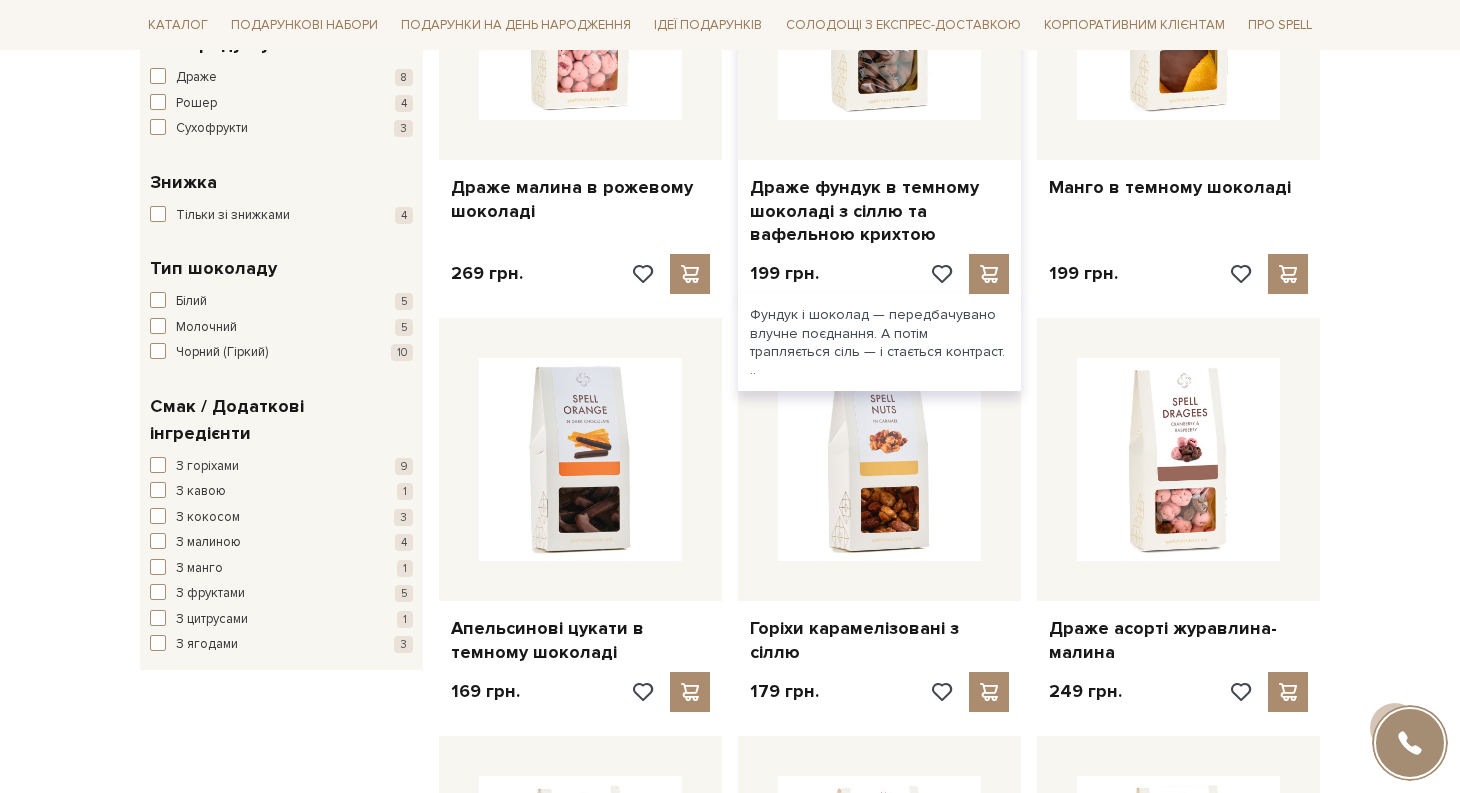 scroll, scrollTop: 602, scrollLeft: 0, axis: vertical 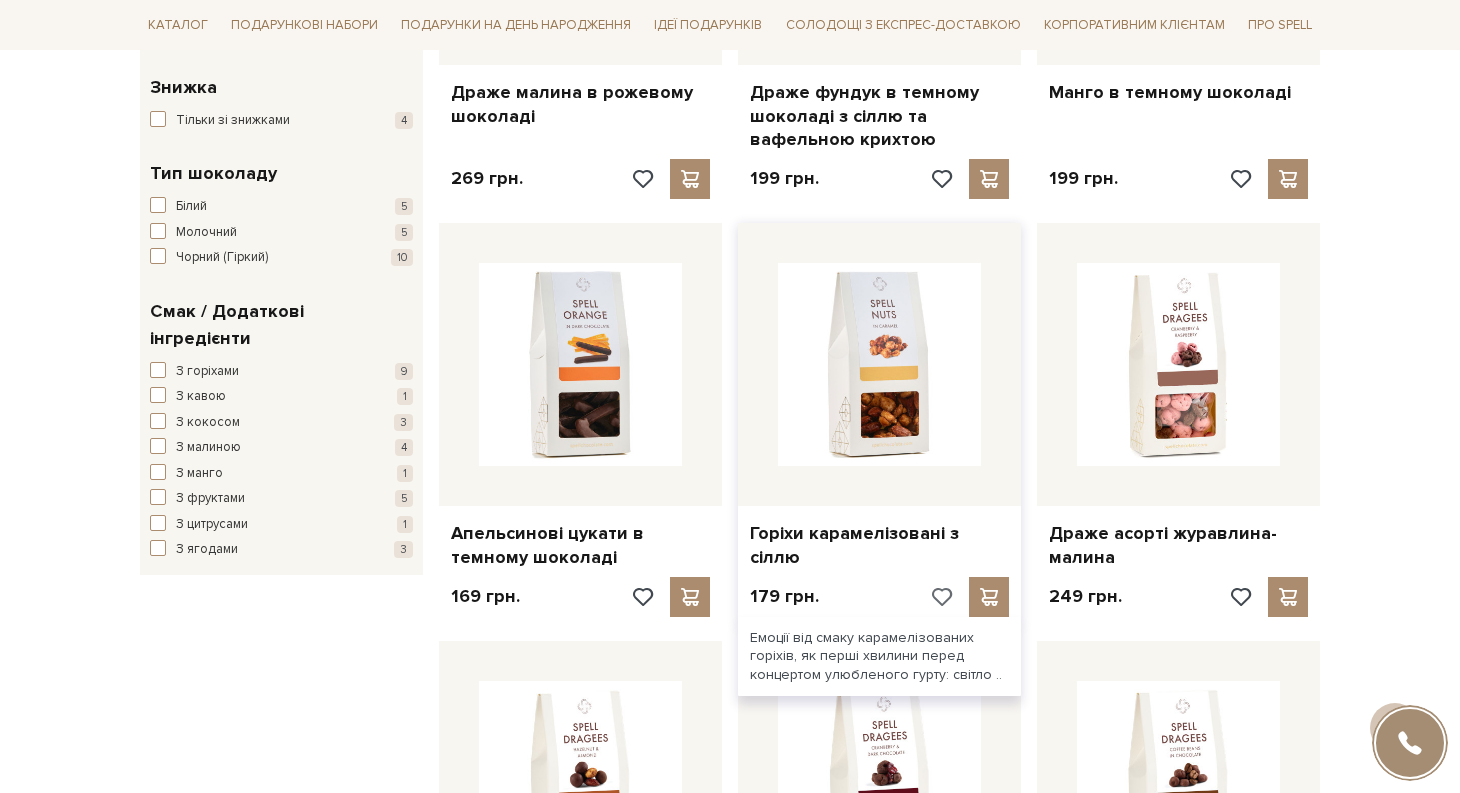 click at bounding box center [940, 597] 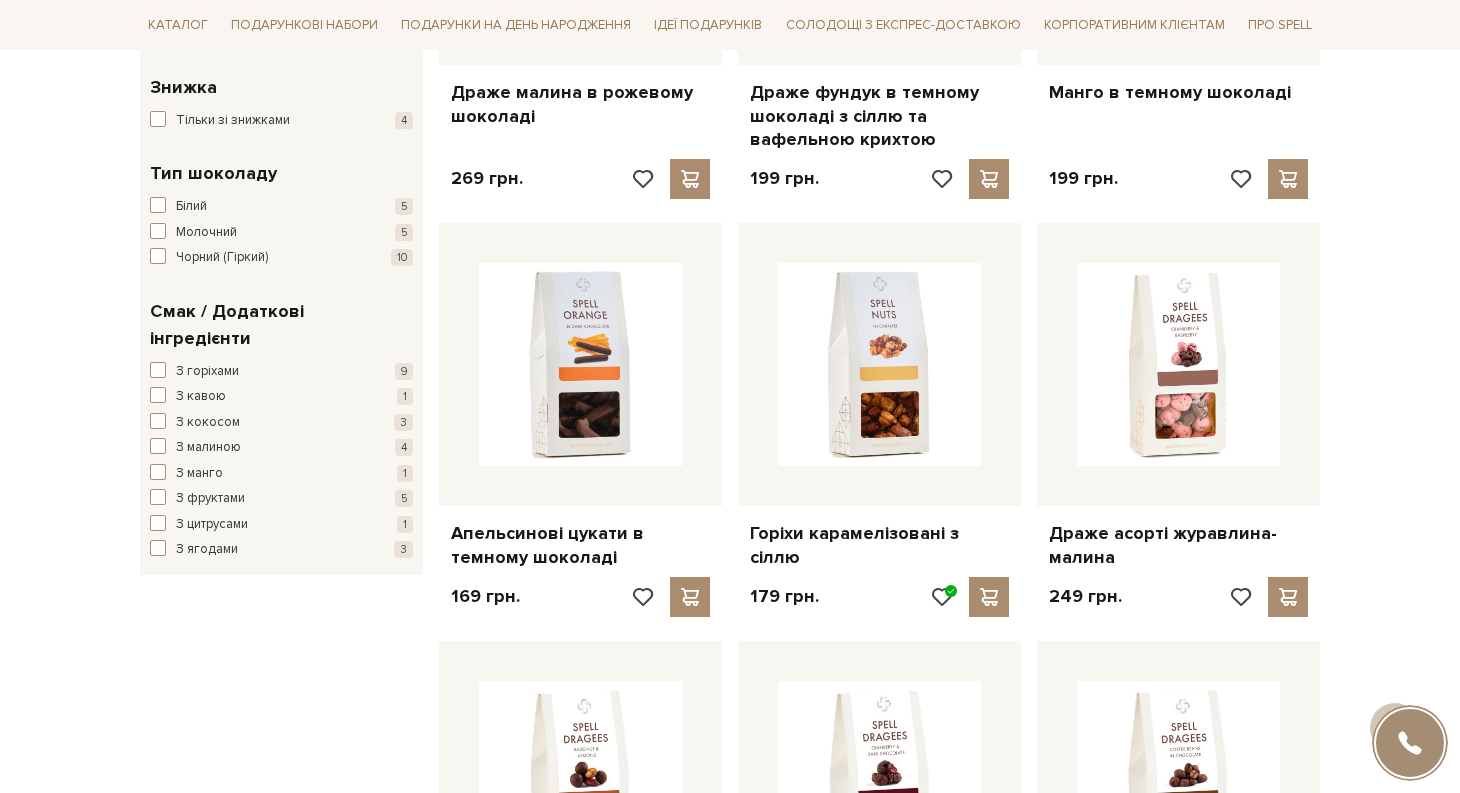 click at bounding box center [730, 396] 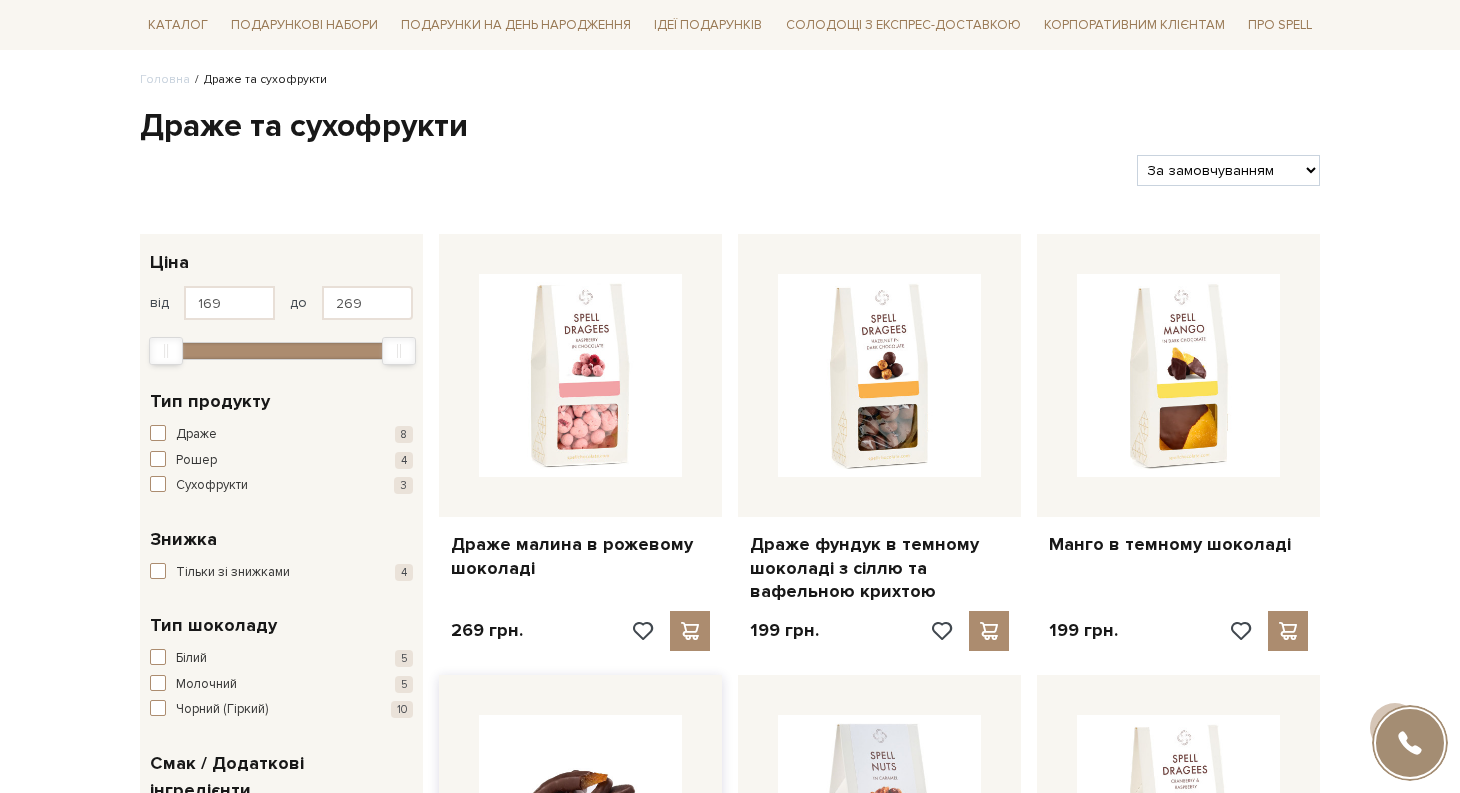 scroll, scrollTop: 0, scrollLeft: 0, axis: both 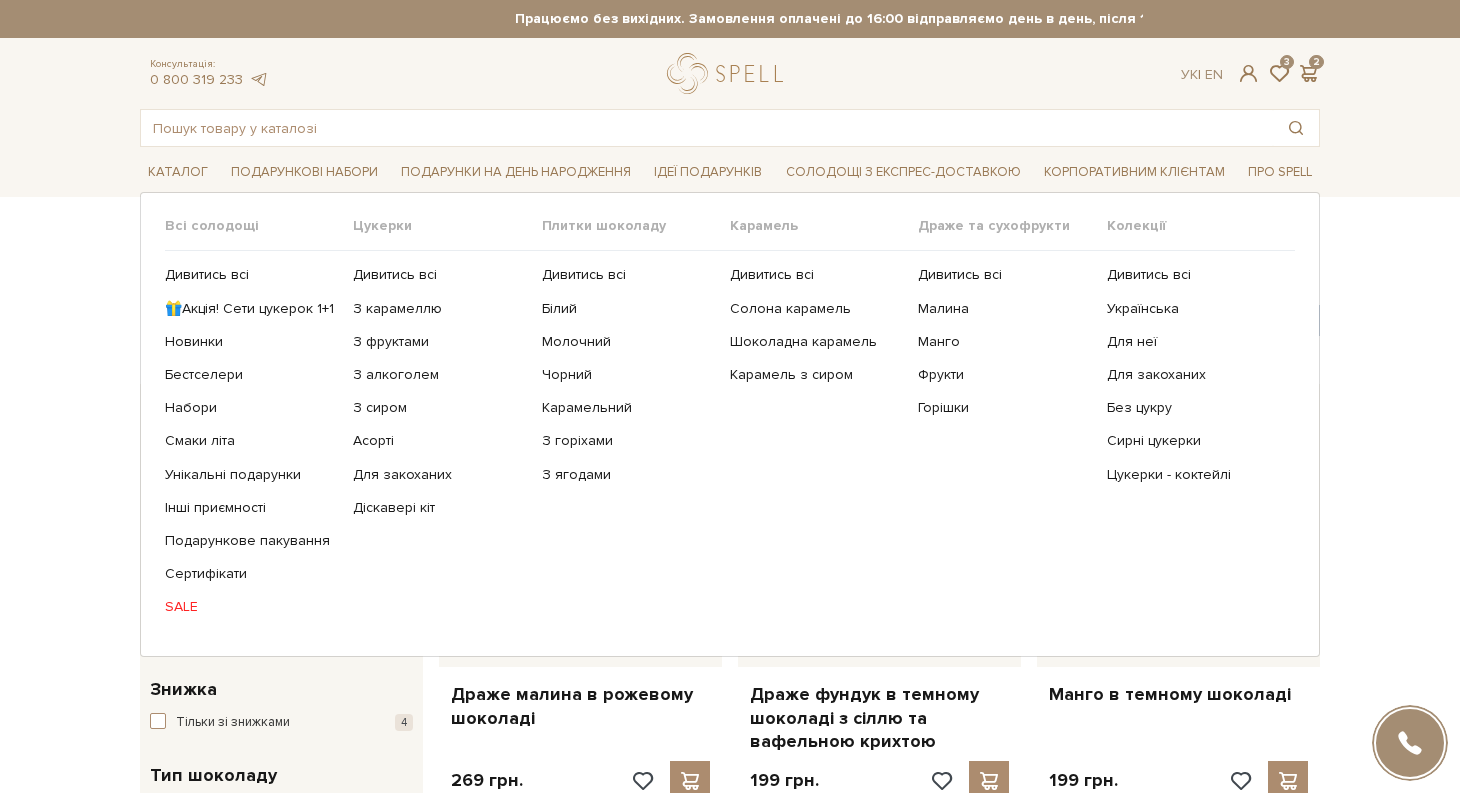 click on "SALE" at bounding box center [251, 607] 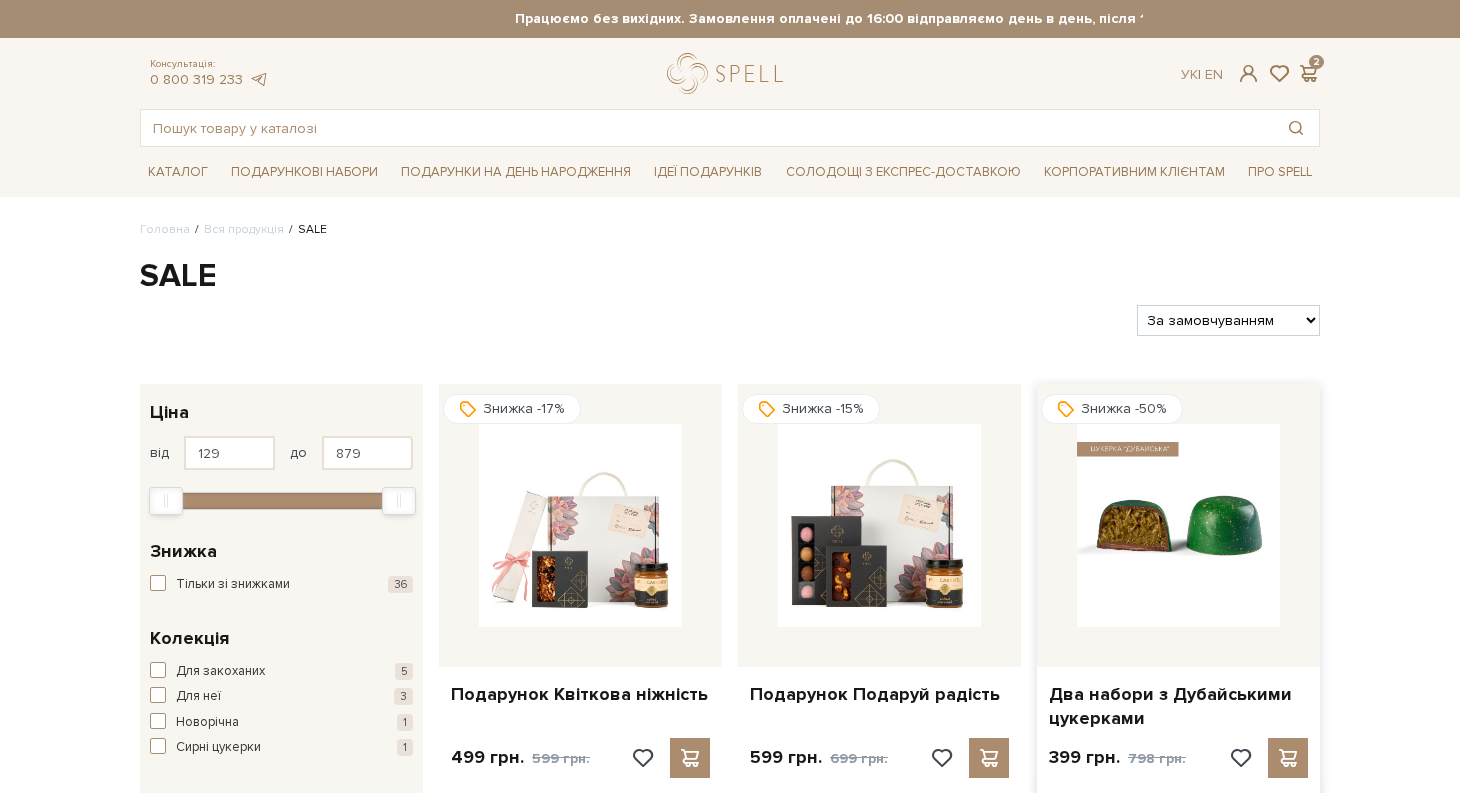scroll, scrollTop: 0, scrollLeft: 0, axis: both 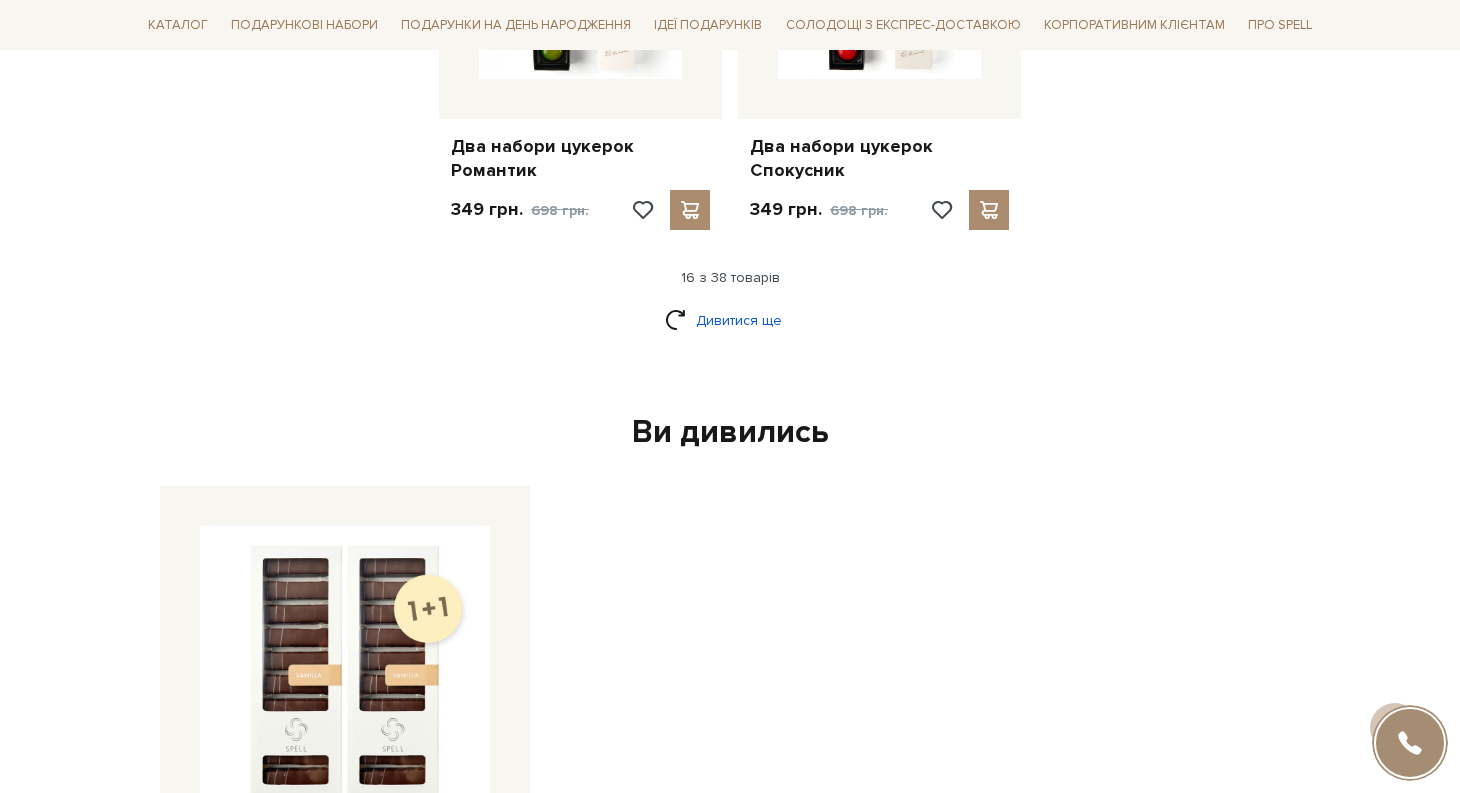 click on "Дивитися ще" at bounding box center [730, 320] 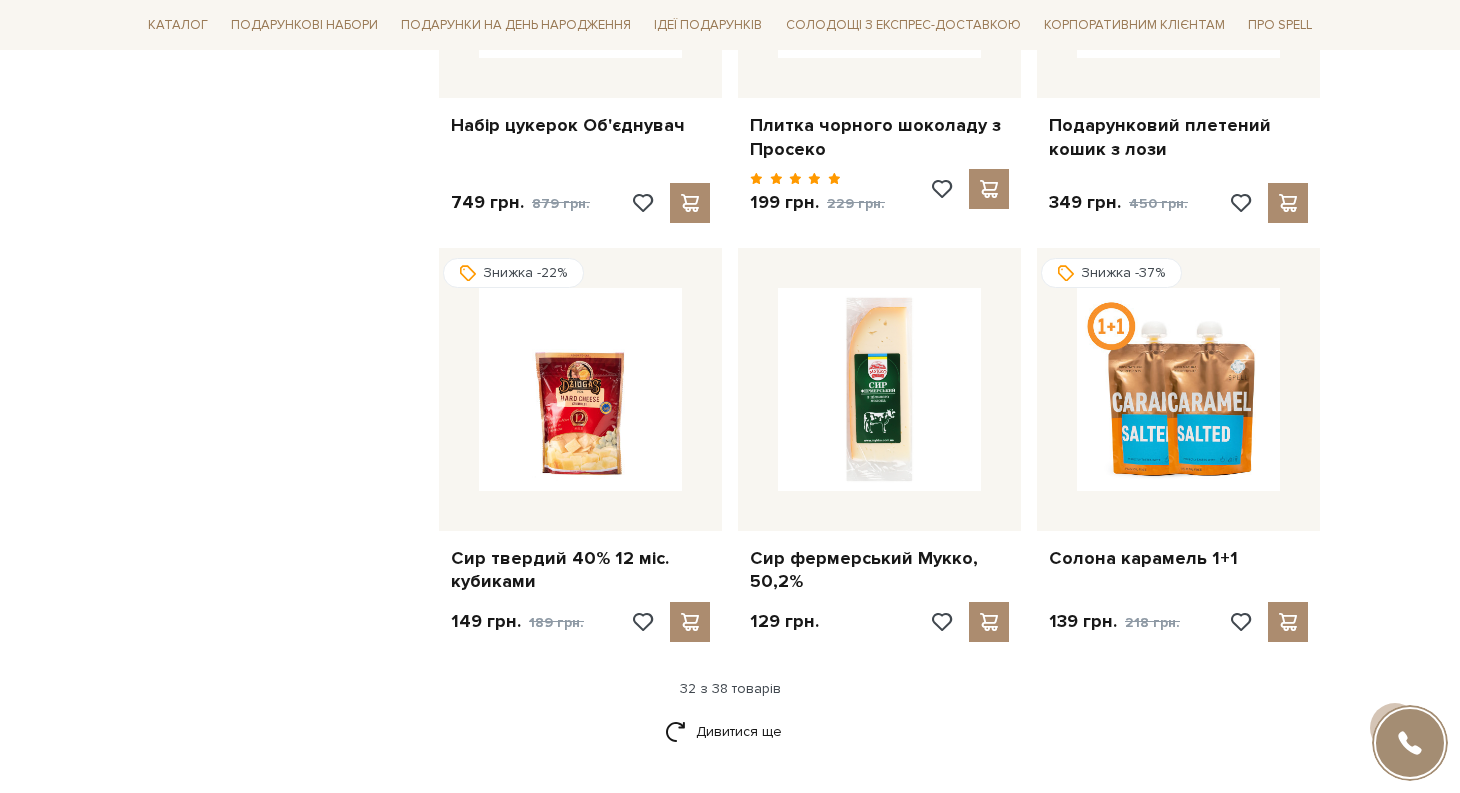 scroll, scrollTop: 4365, scrollLeft: 0, axis: vertical 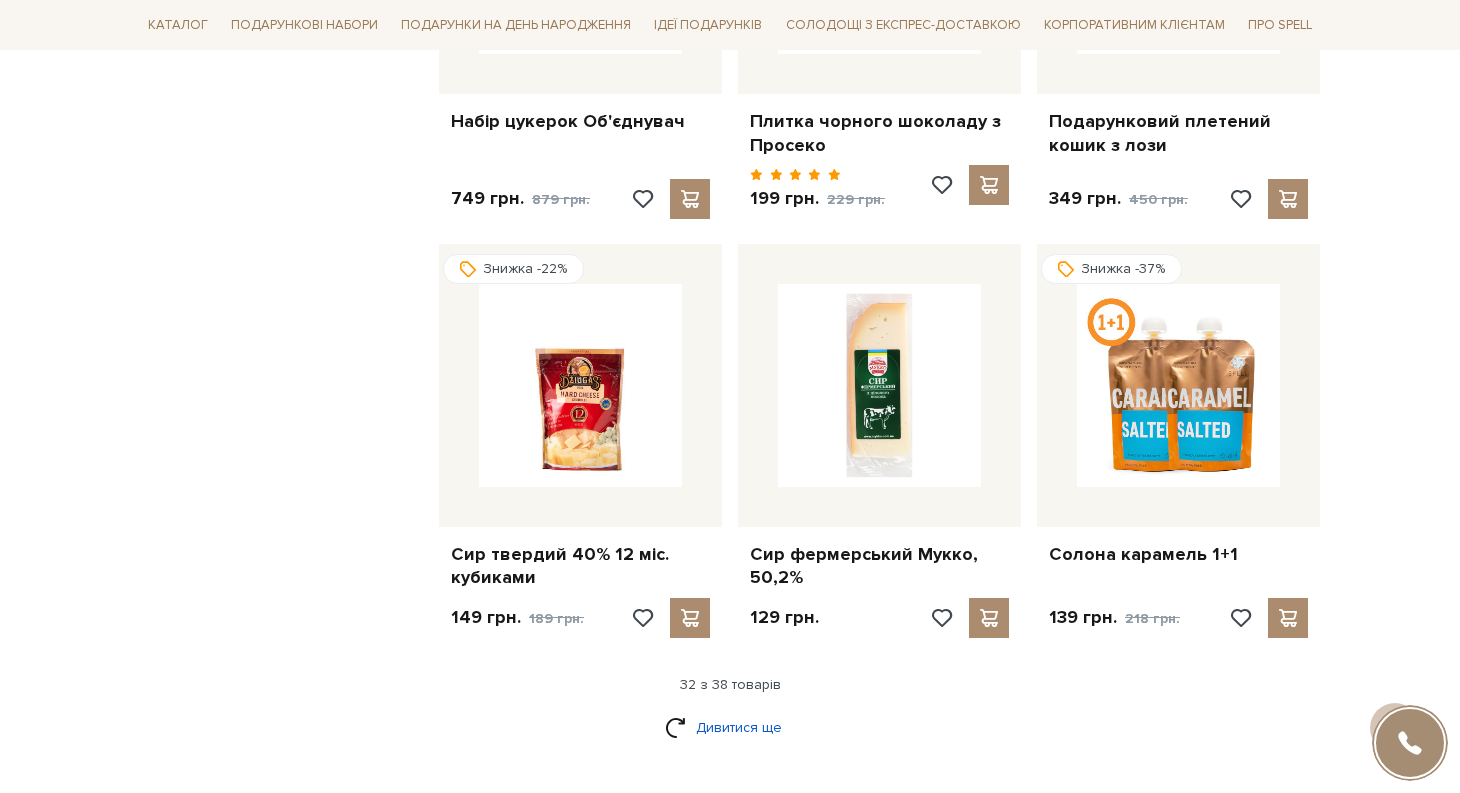 click on "Дивитися ще" at bounding box center (730, 727) 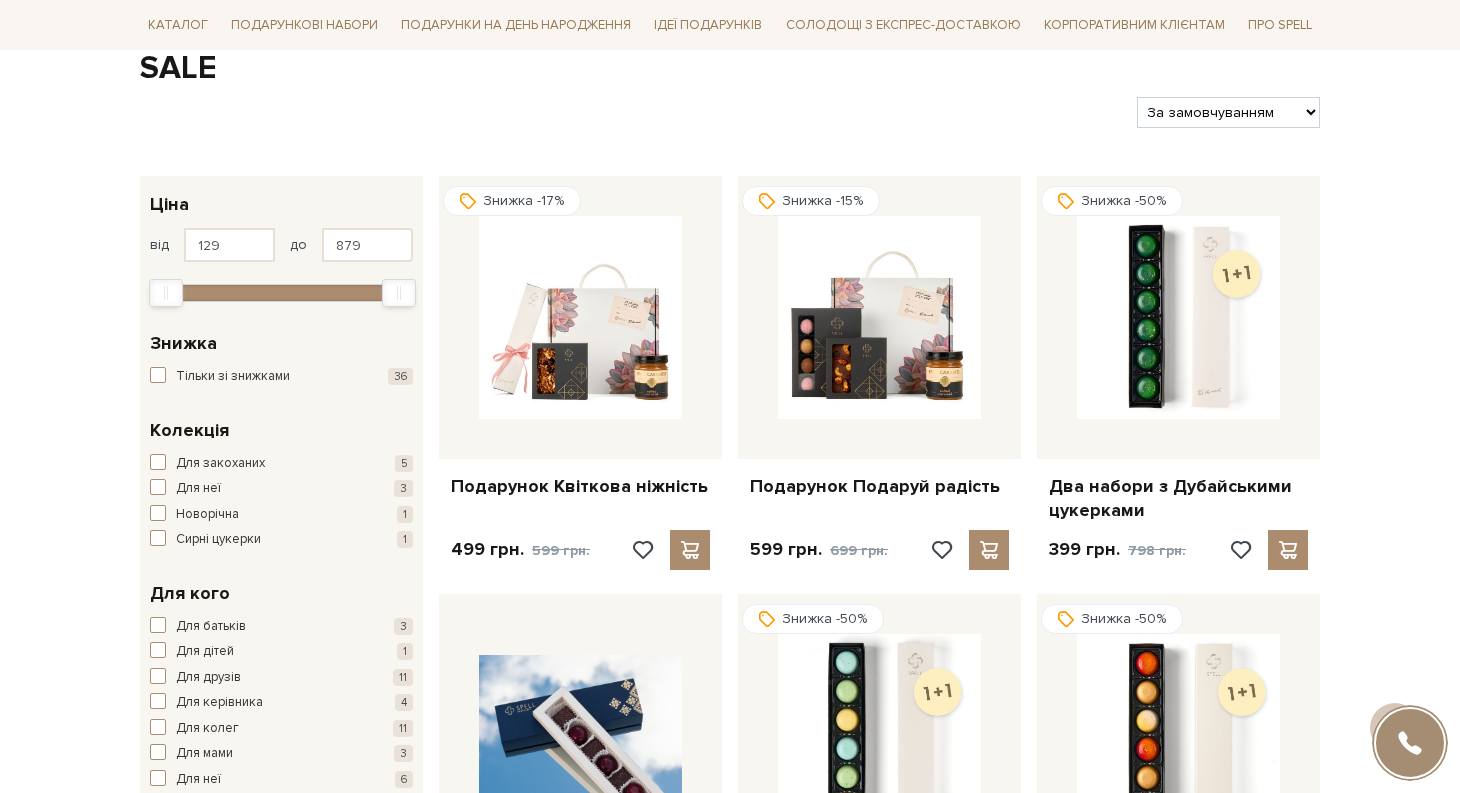 scroll, scrollTop: 0, scrollLeft: 0, axis: both 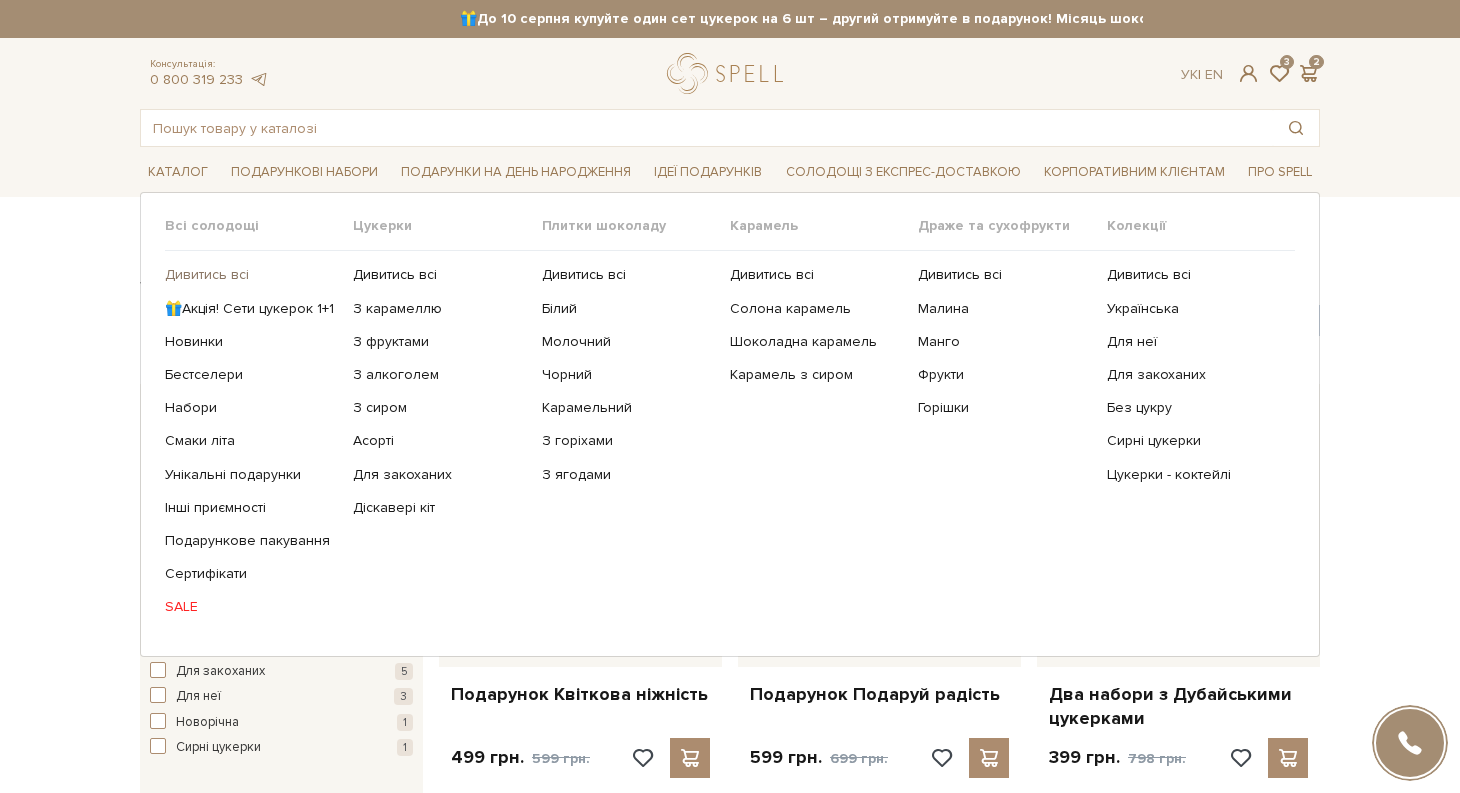 click on "Дивитись всі" at bounding box center [251, 275] 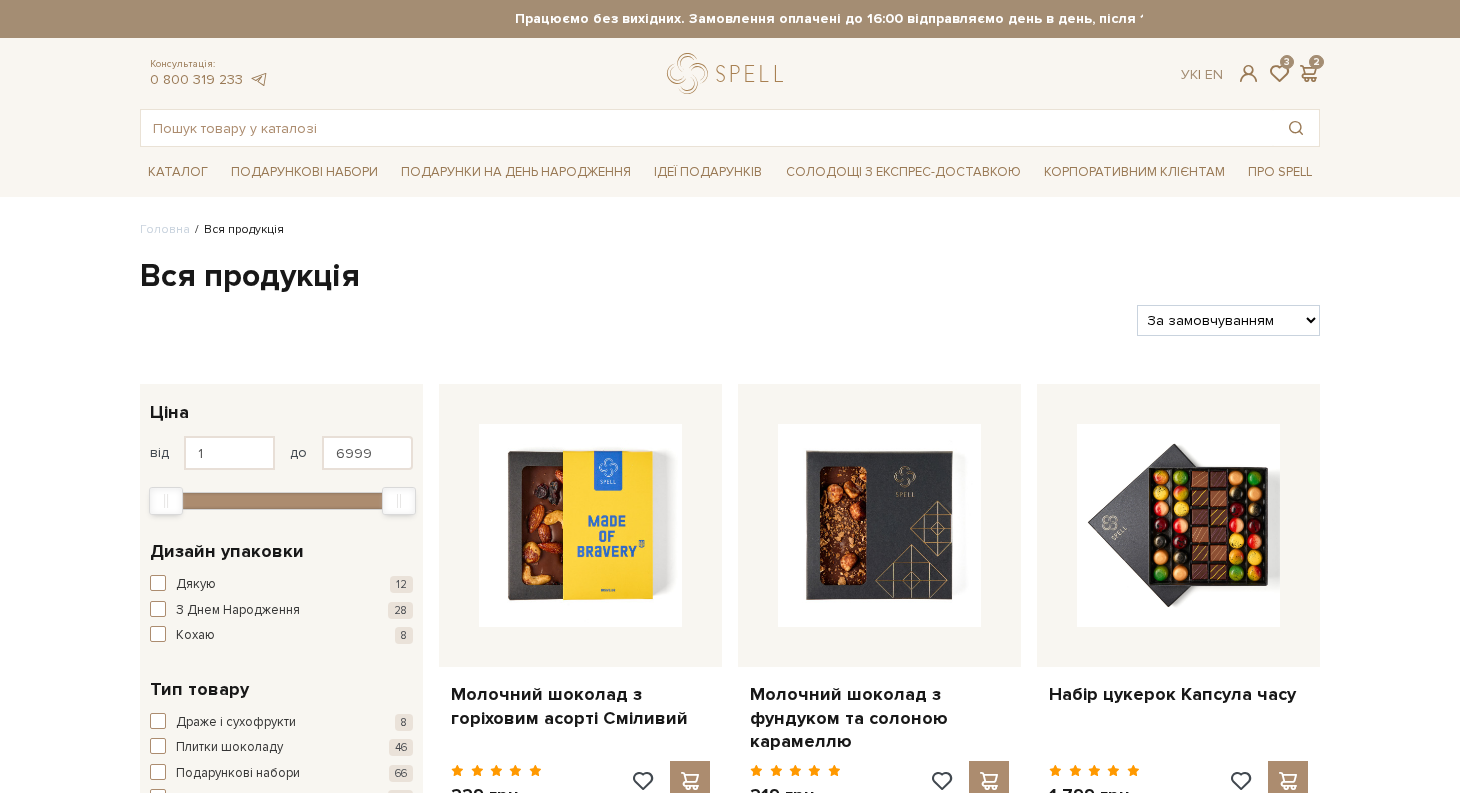 scroll, scrollTop: 0, scrollLeft: 0, axis: both 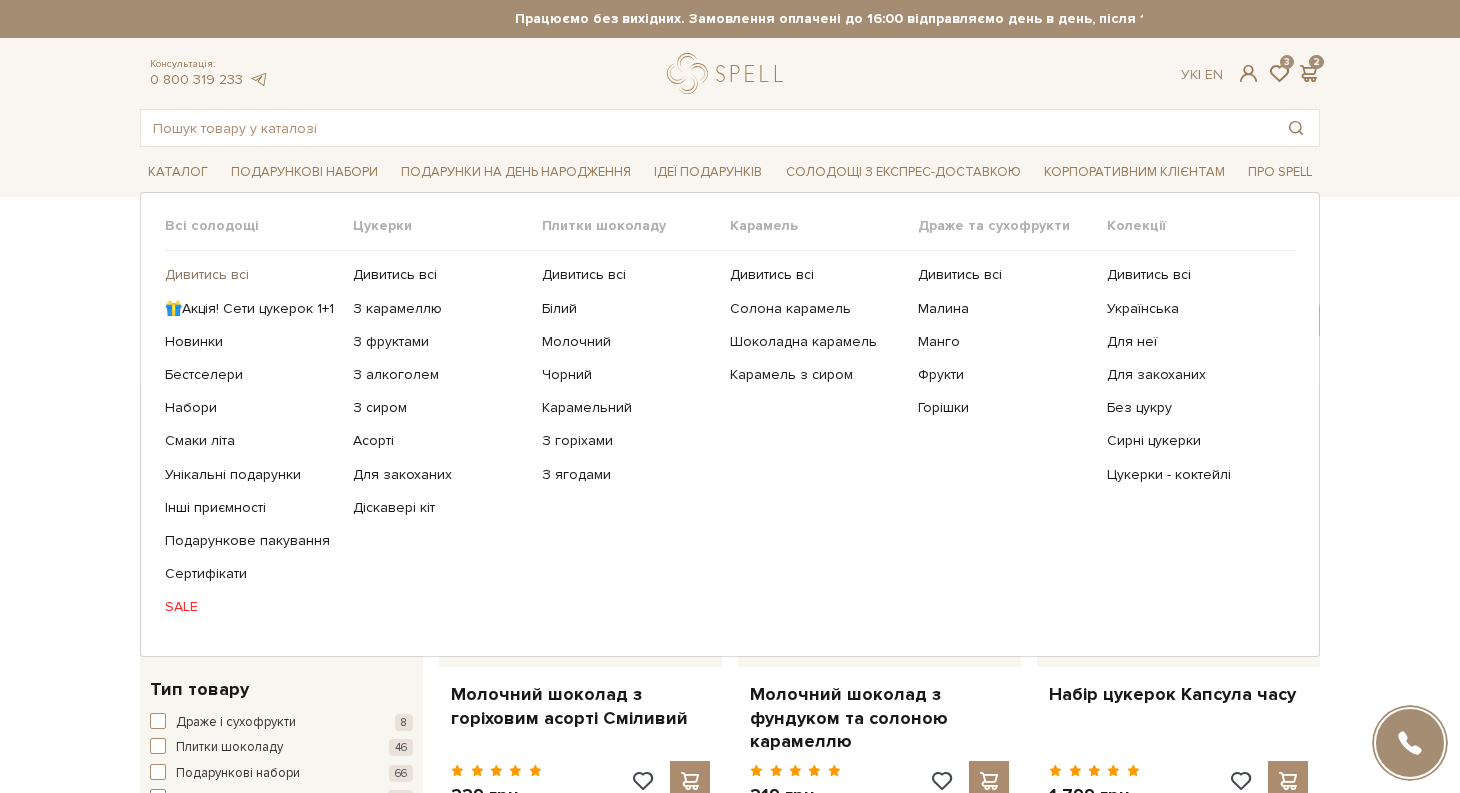 click on "Дивитись всі" at bounding box center (251, 275) 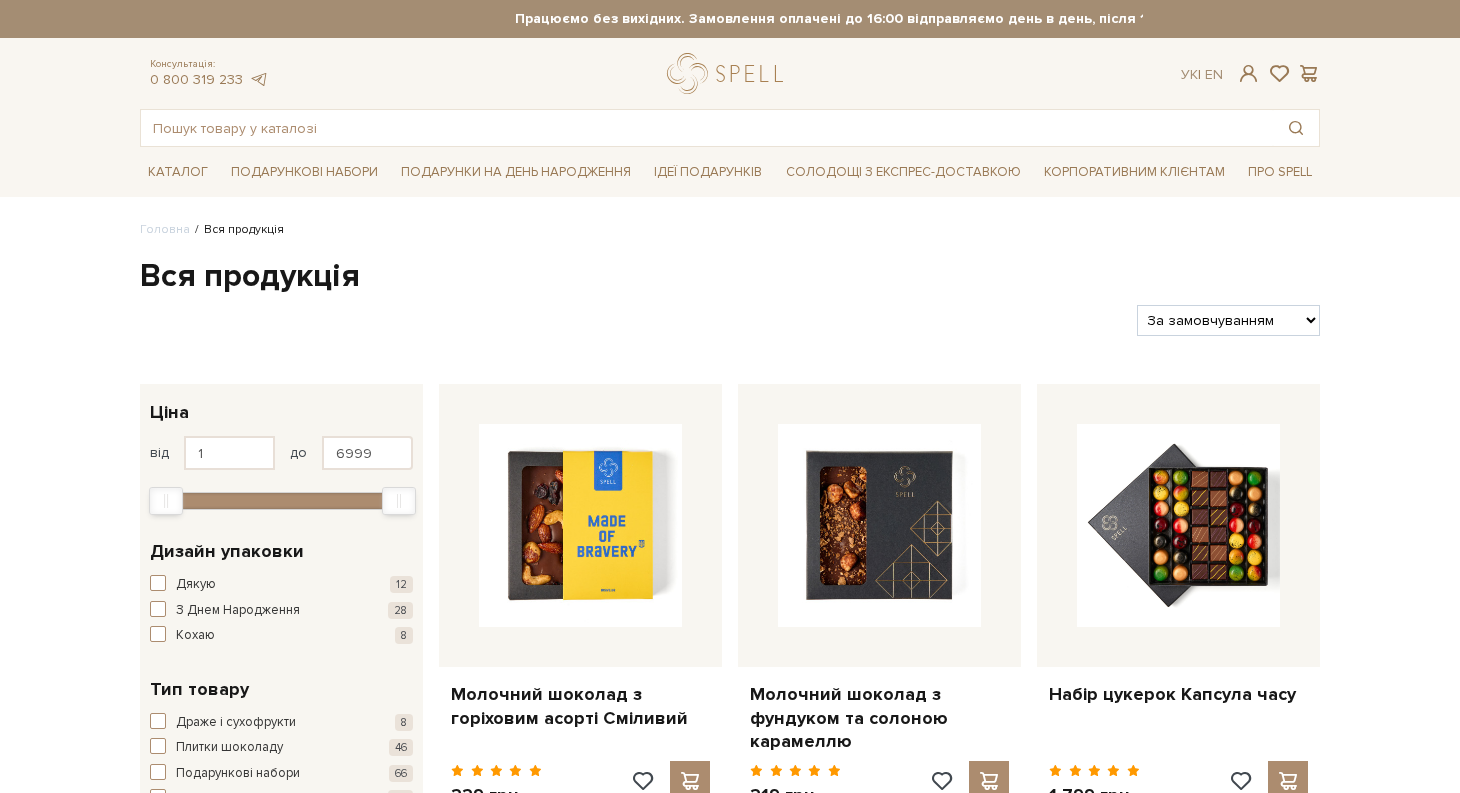 scroll, scrollTop: 0, scrollLeft: 0, axis: both 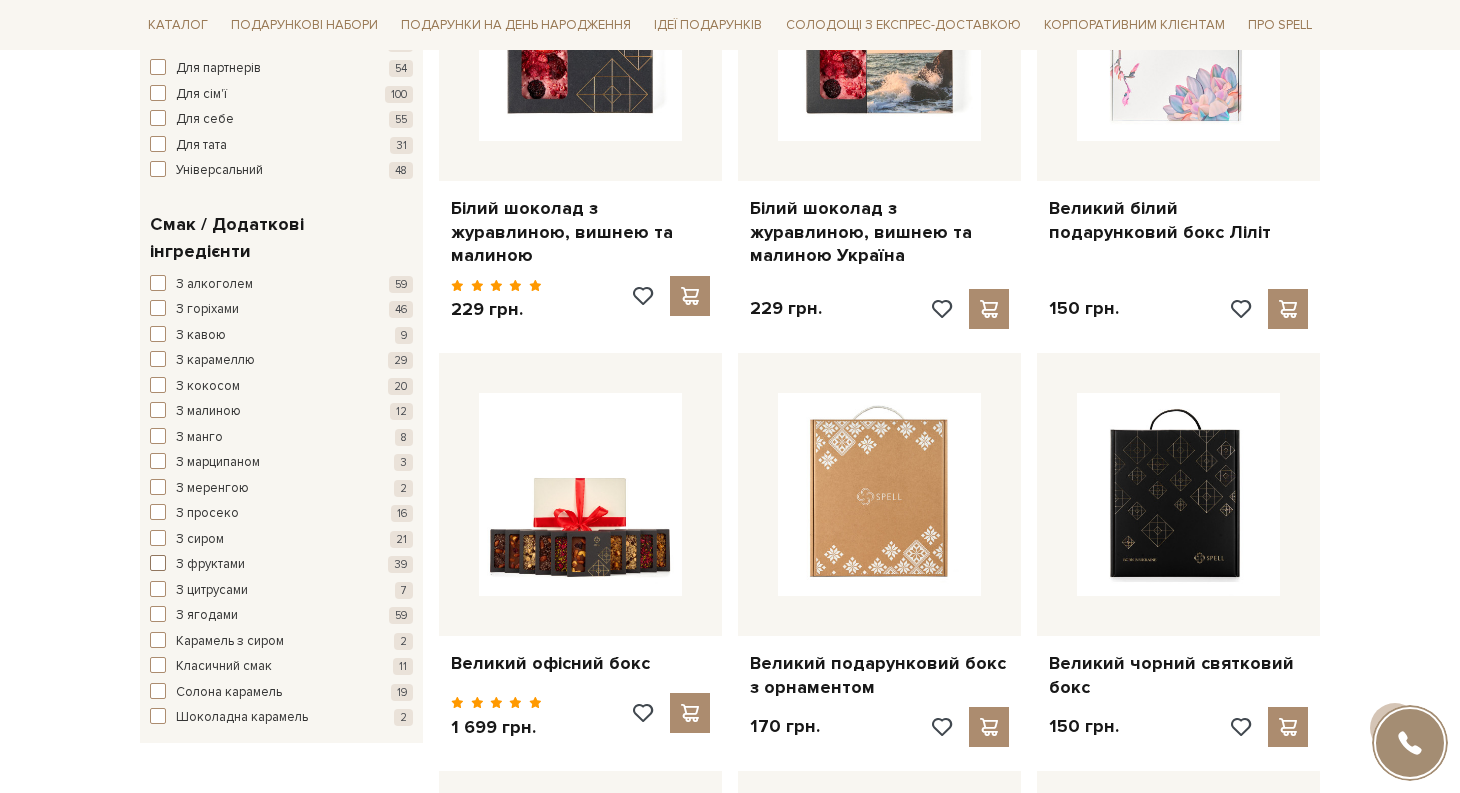 click at bounding box center (158, 563) 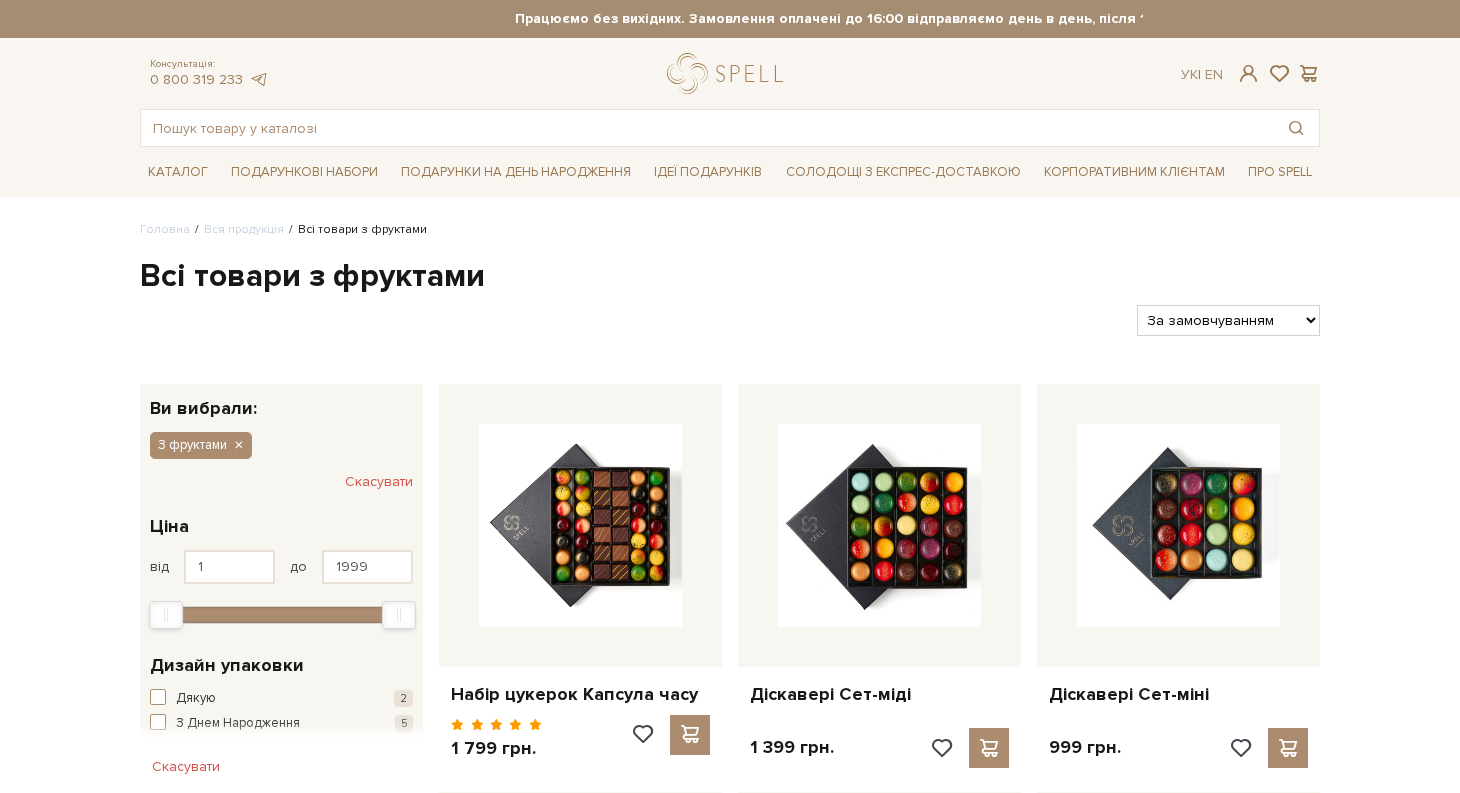 scroll, scrollTop: 0, scrollLeft: 0, axis: both 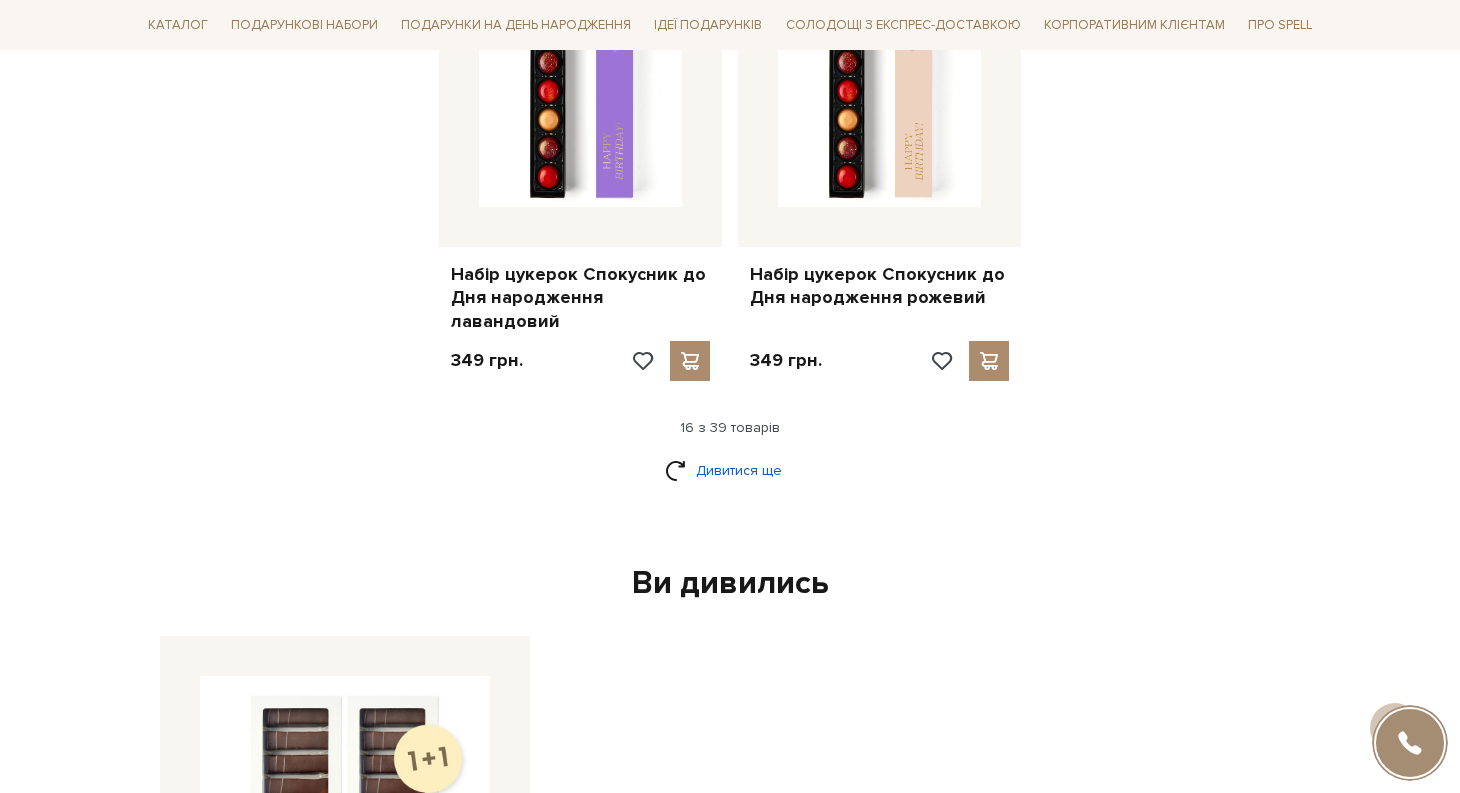 click on "Дивитися ще" at bounding box center (730, 470) 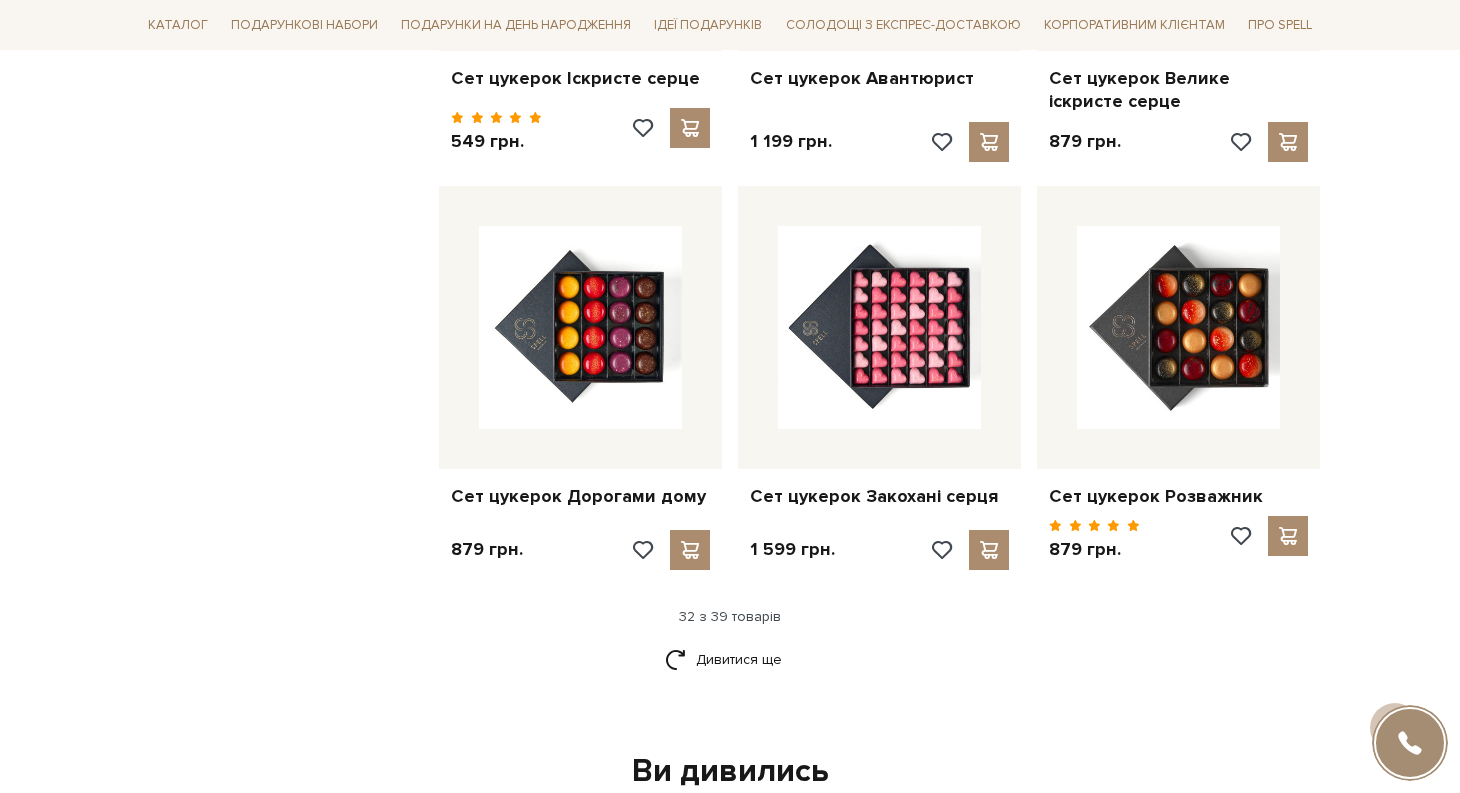 scroll, scrollTop: 4725, scrollLeft: 0, axis: vertical 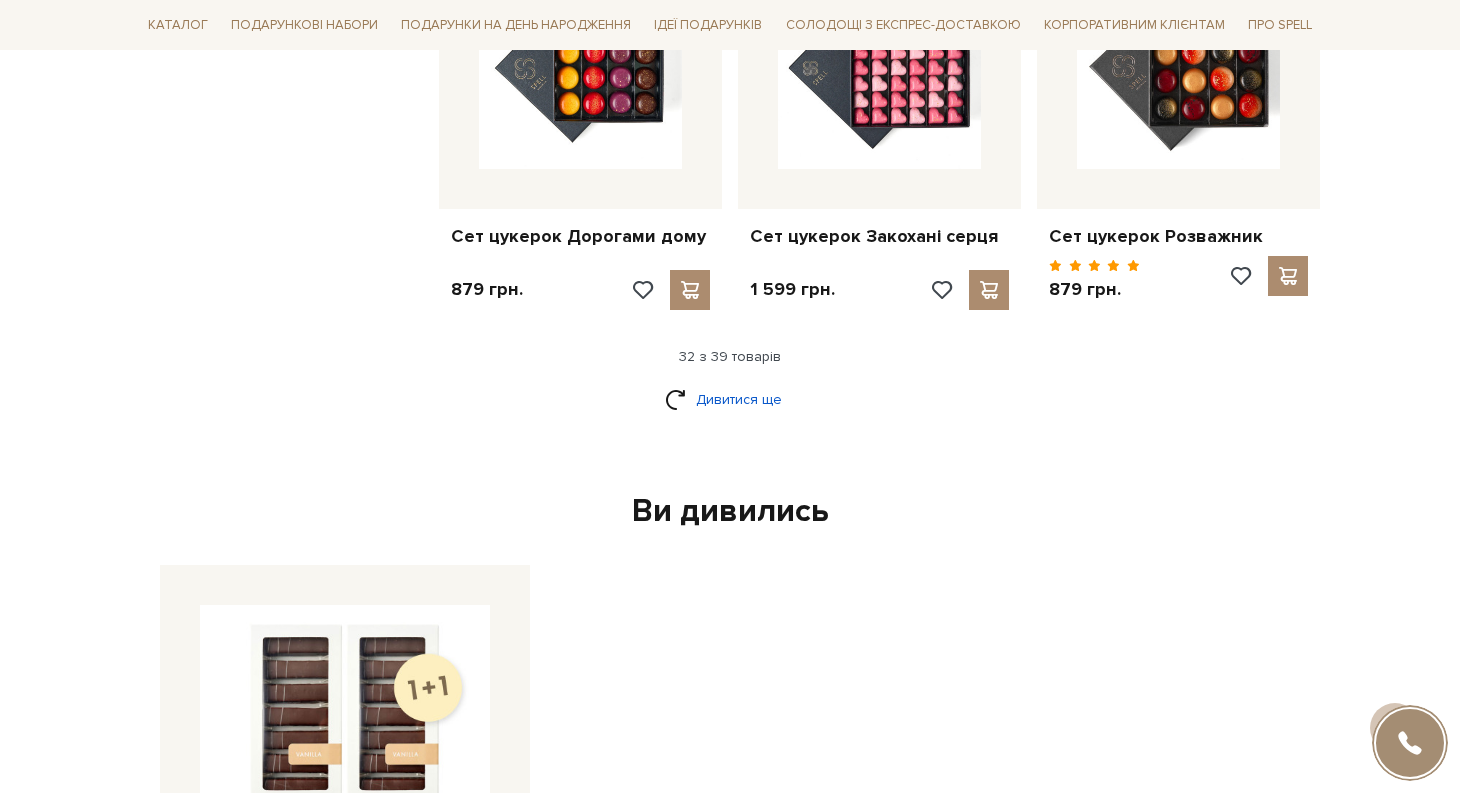 click on "Дивитися ще" at bounding box center (730, 399) 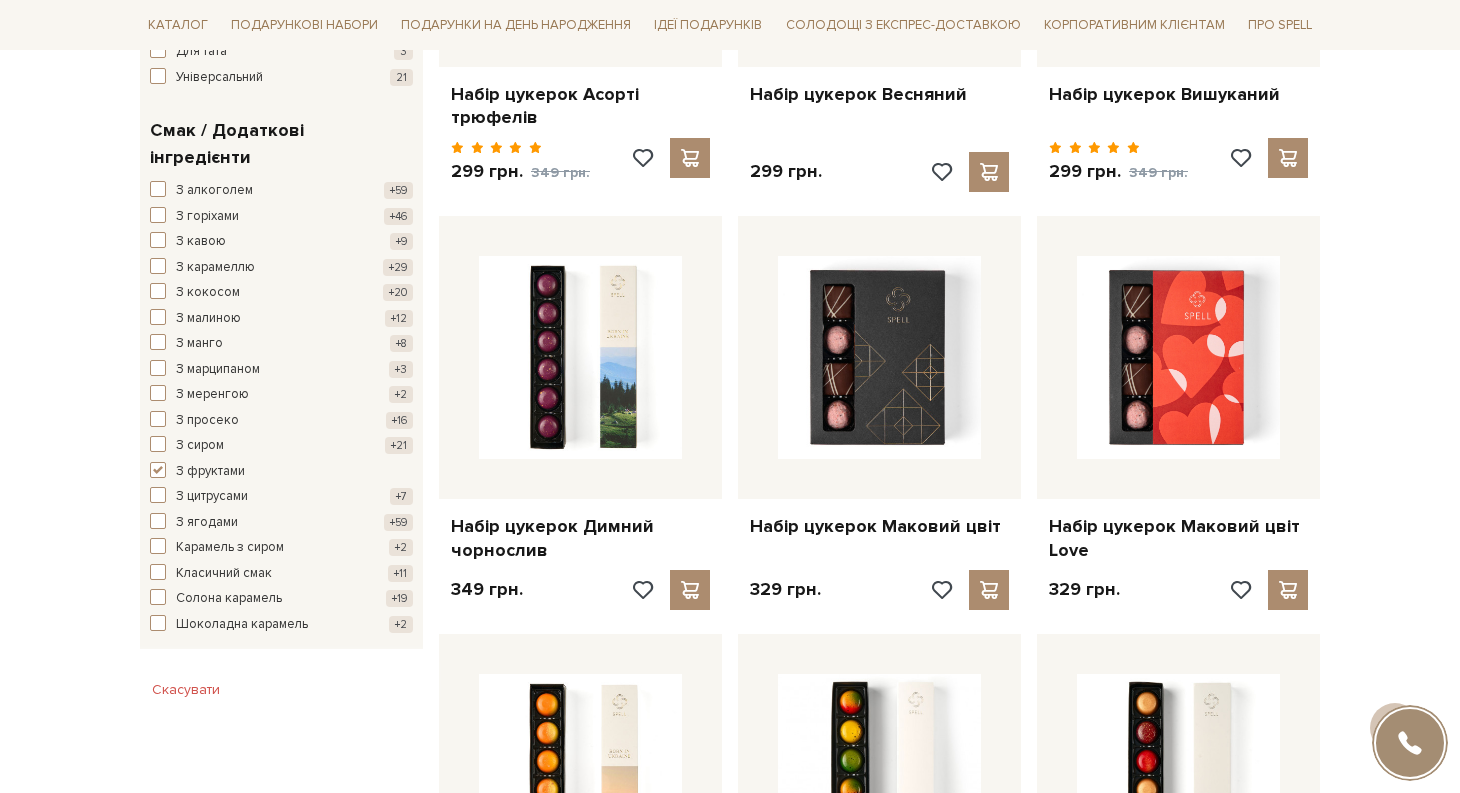 scroll, scrollTop: 1351, scrollLeft: 0, axis: vertical 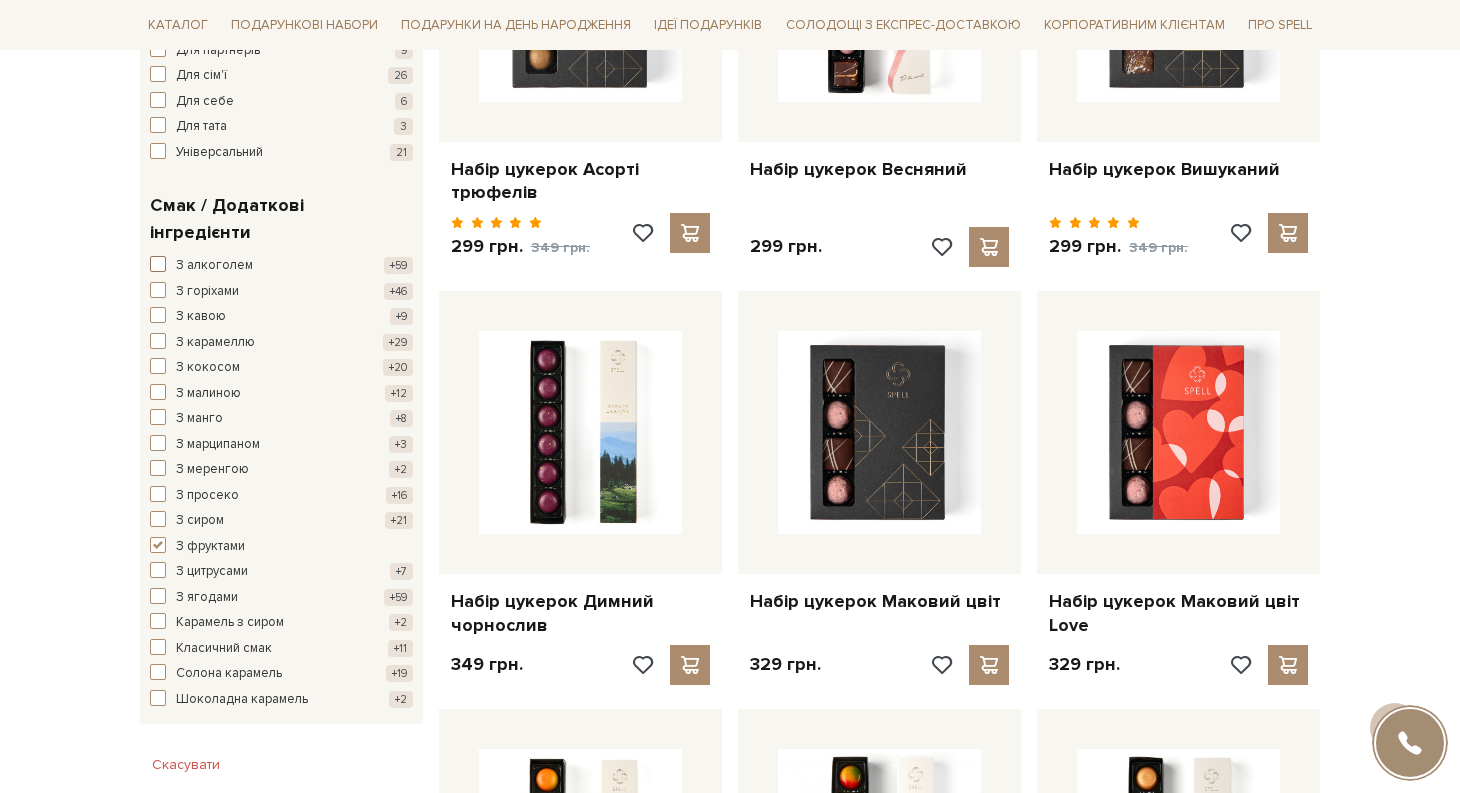 click at bounding box center (158, 264) 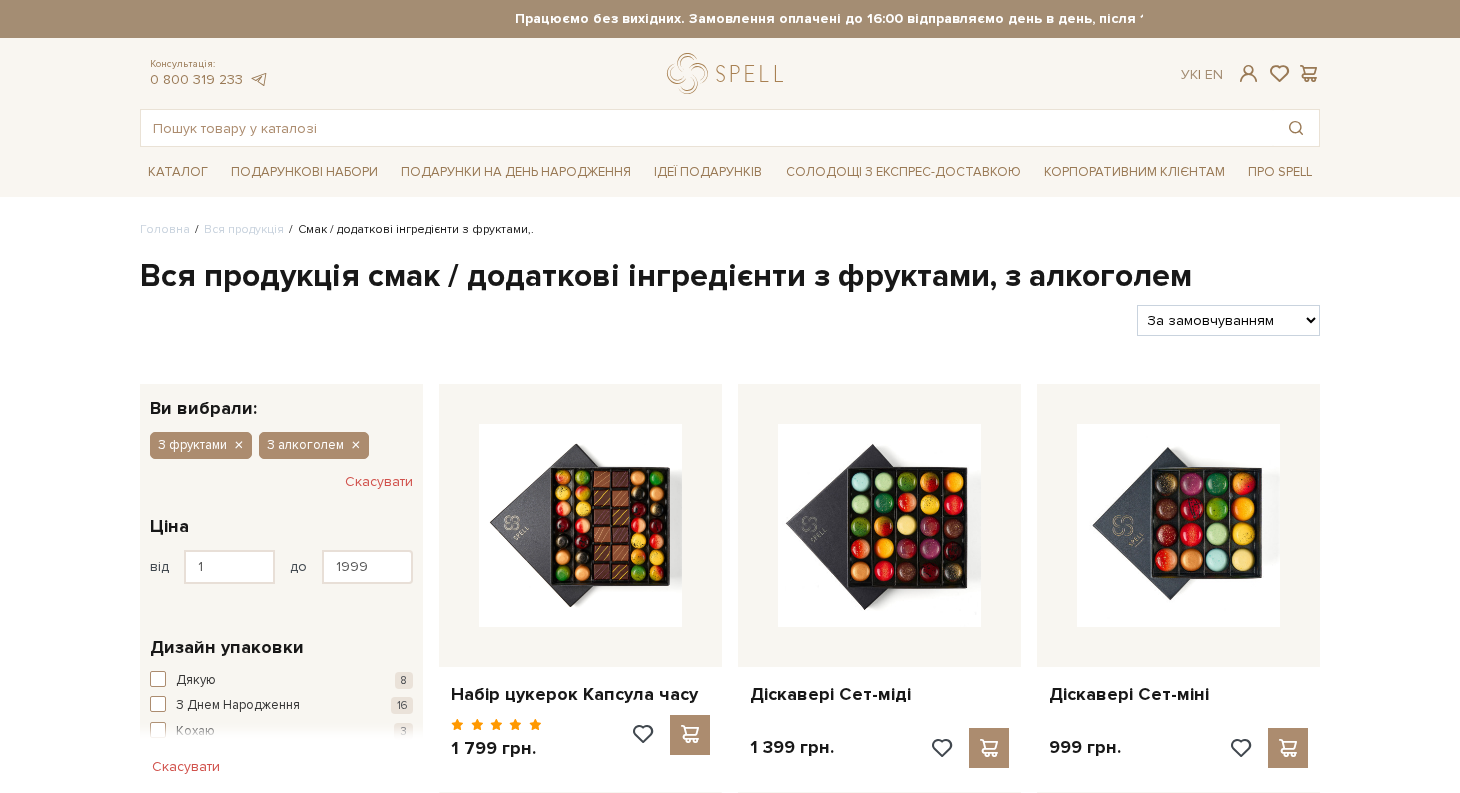 scroll, scrollTop: 0, scrollLeft: 0, axis: both 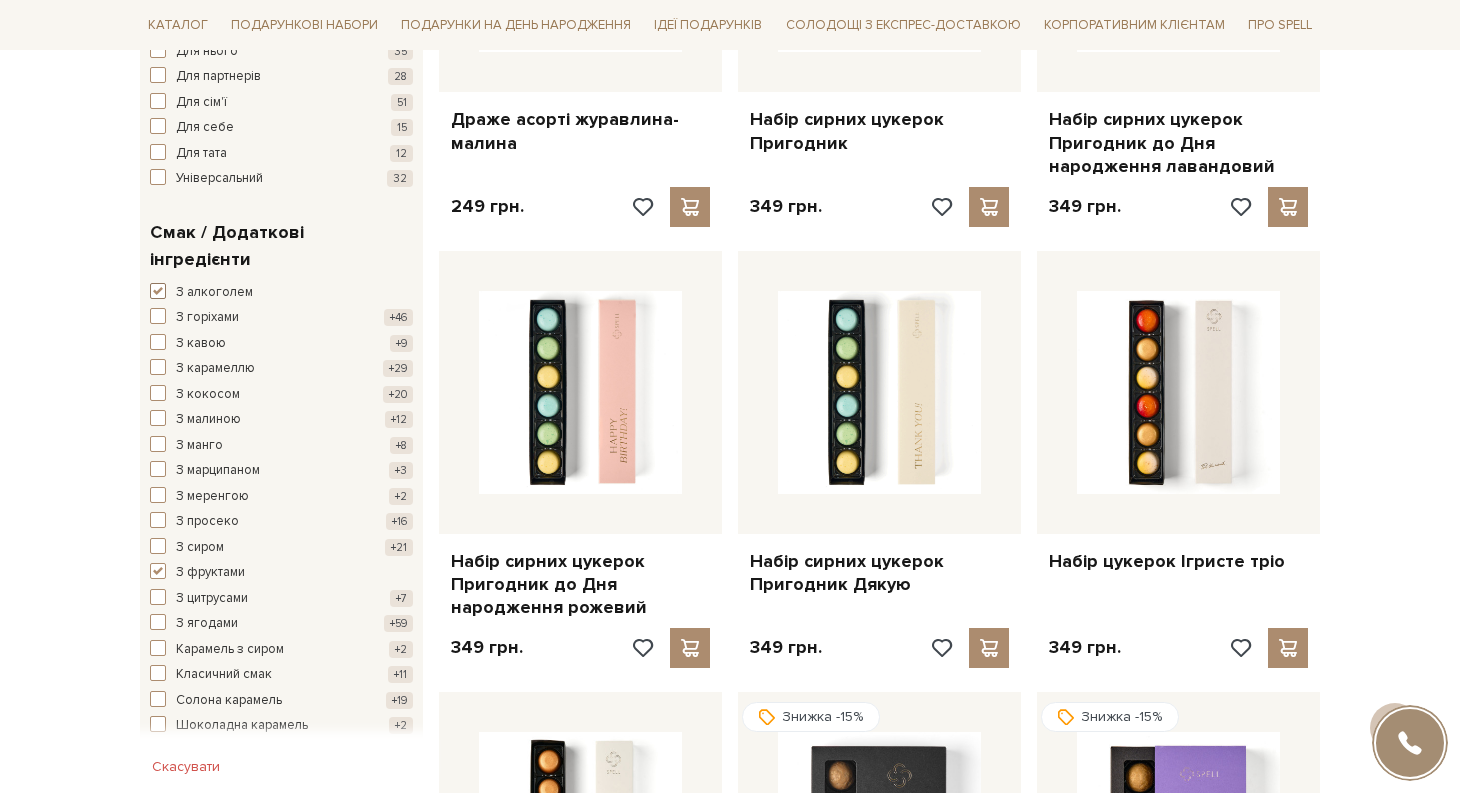 click at bounding box center [158, 291] 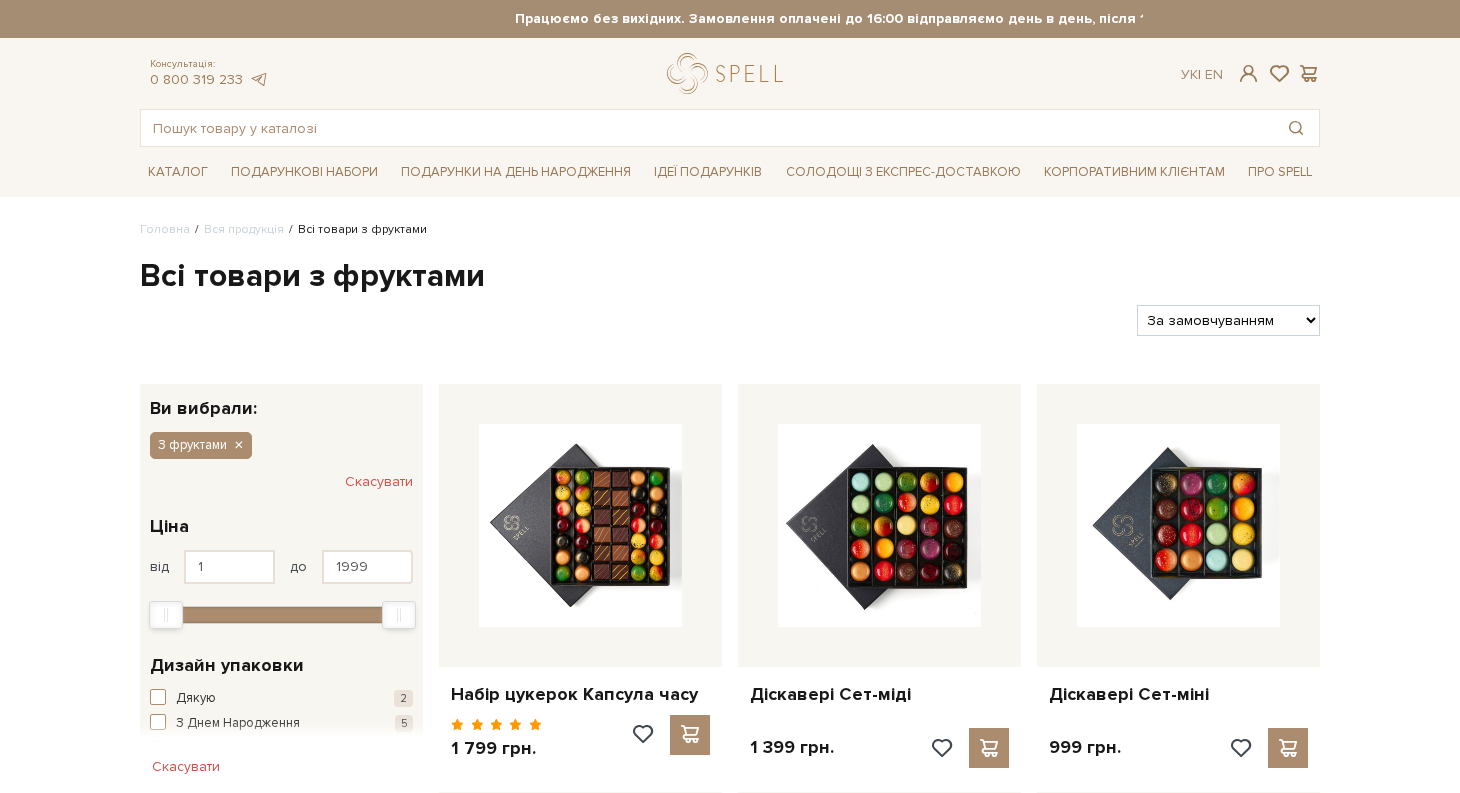 scroll, scrollTop: 0, scrollLeft: 0, axis: both 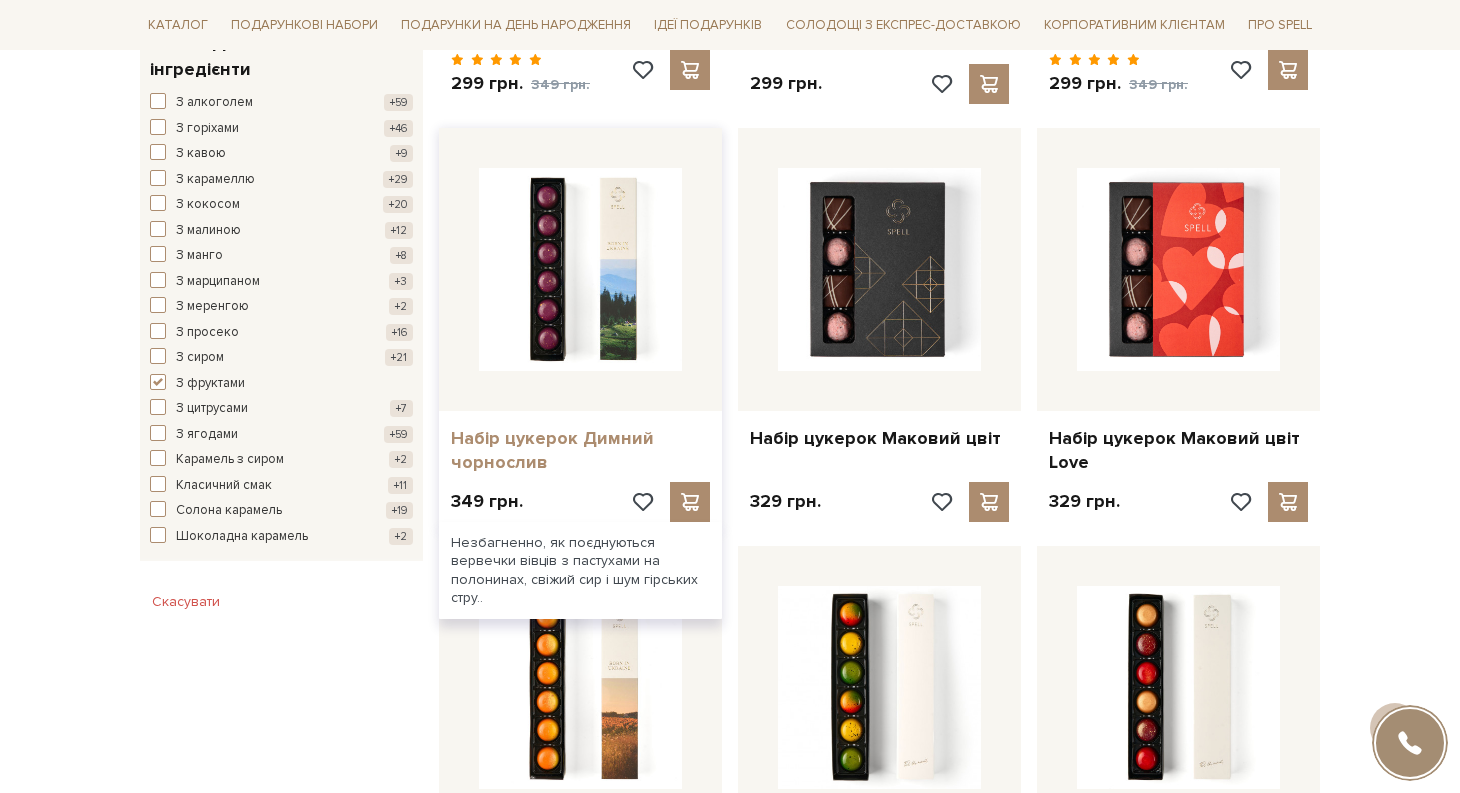 click on "Набір цукерок Димний чорнослив" at bounding box center [580, 450] 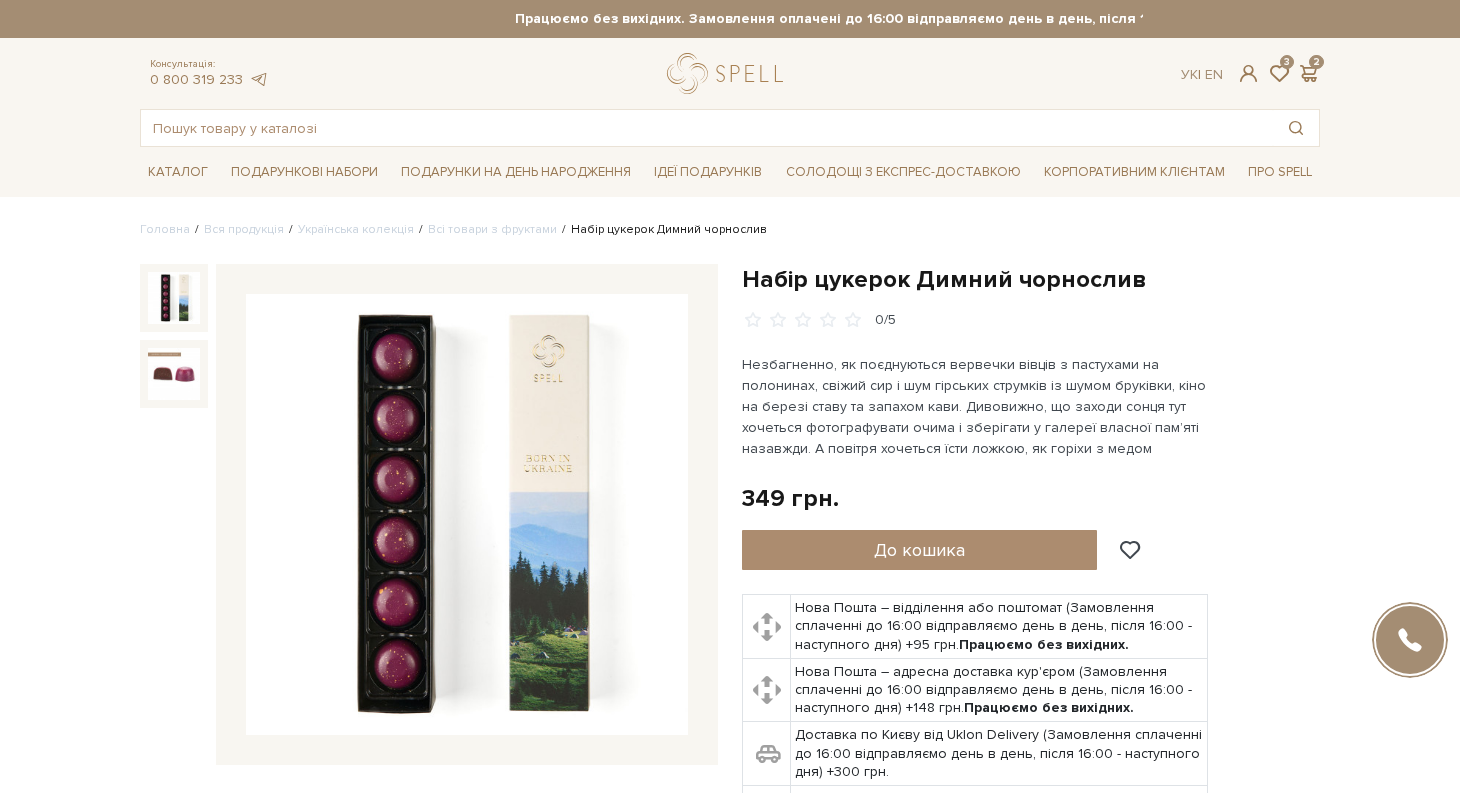 scroll, scrollTop: 0, scrollLeft: 0, axis: both 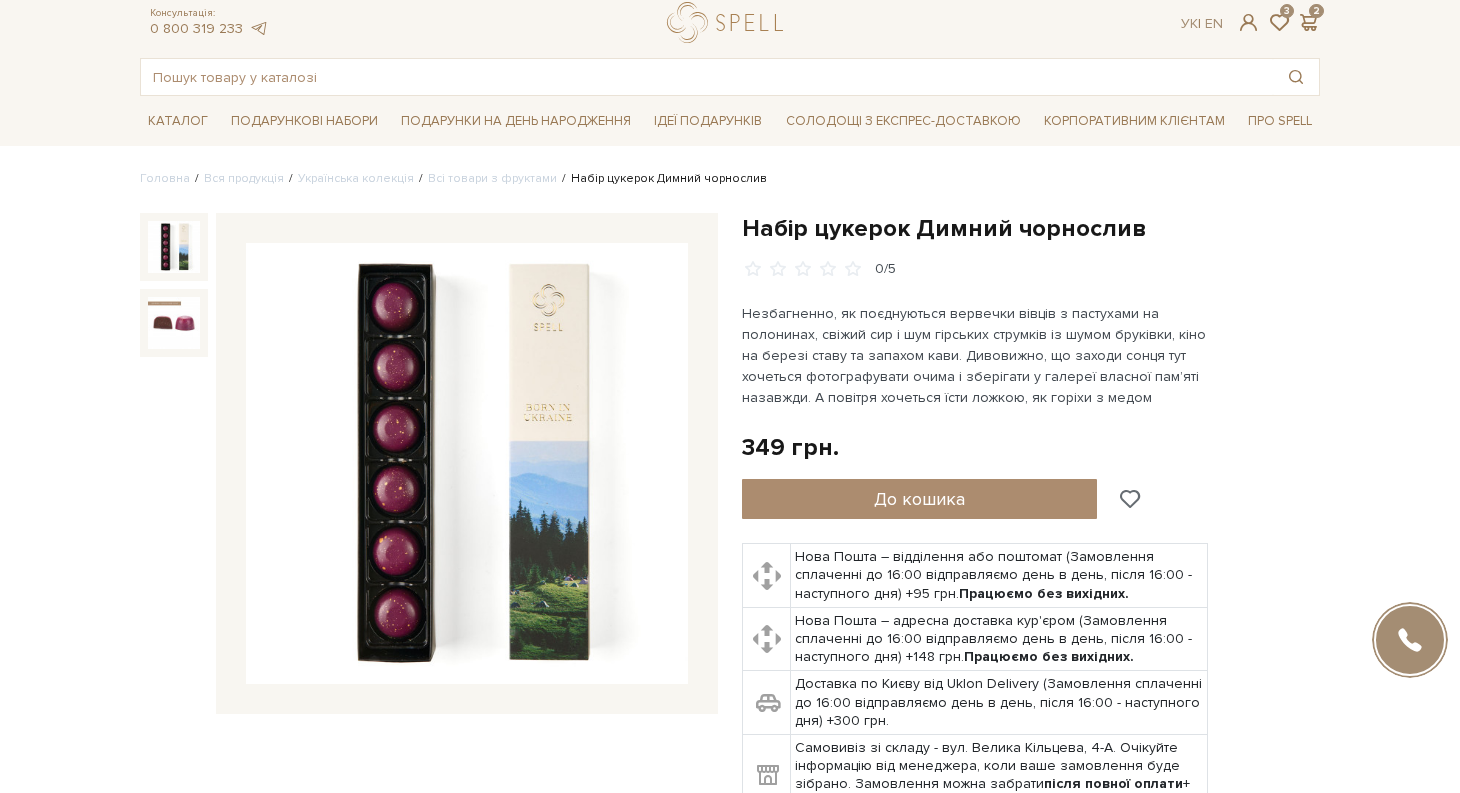 click at bounding box center (1129, 499) 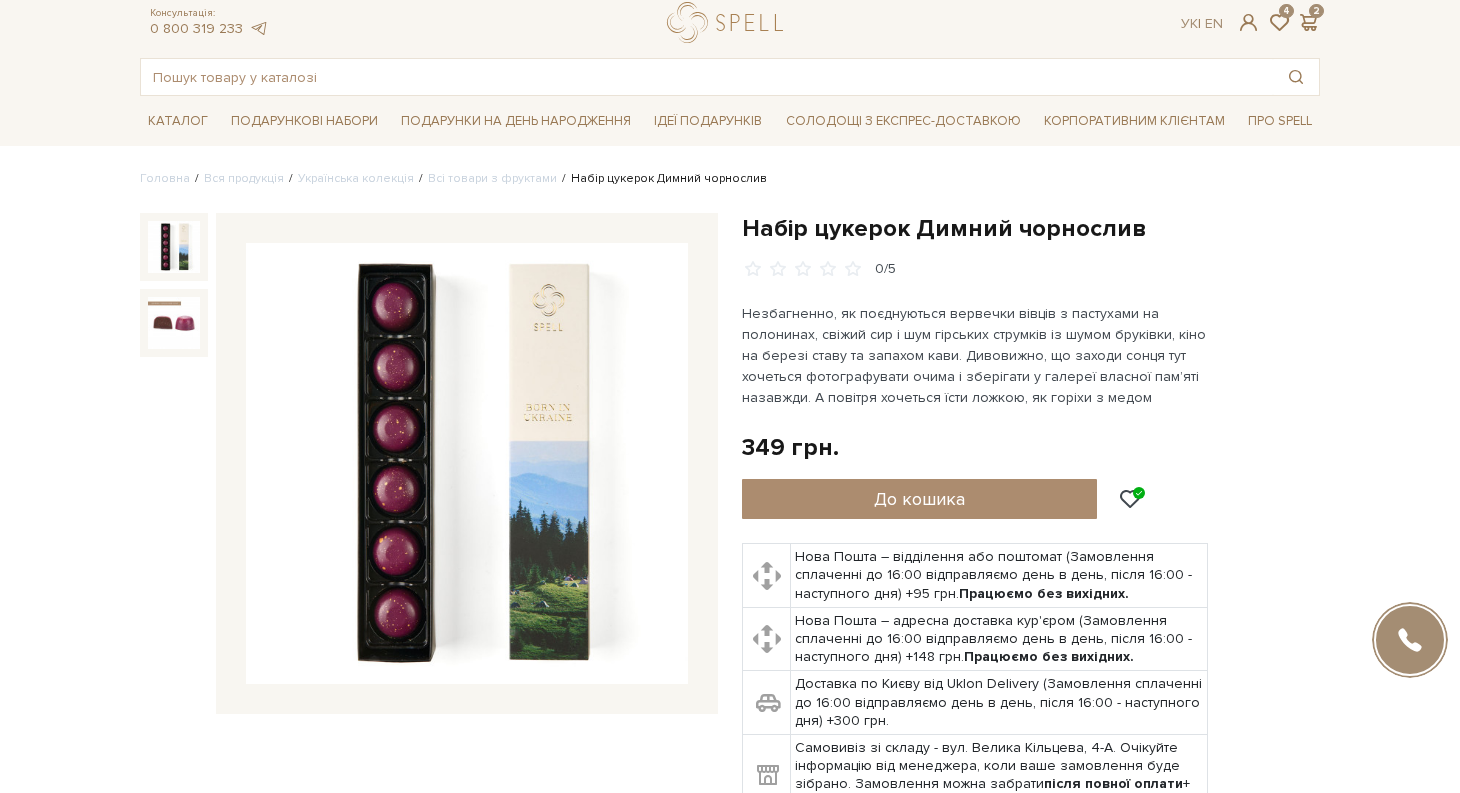 click at bounding box center (730, 396) 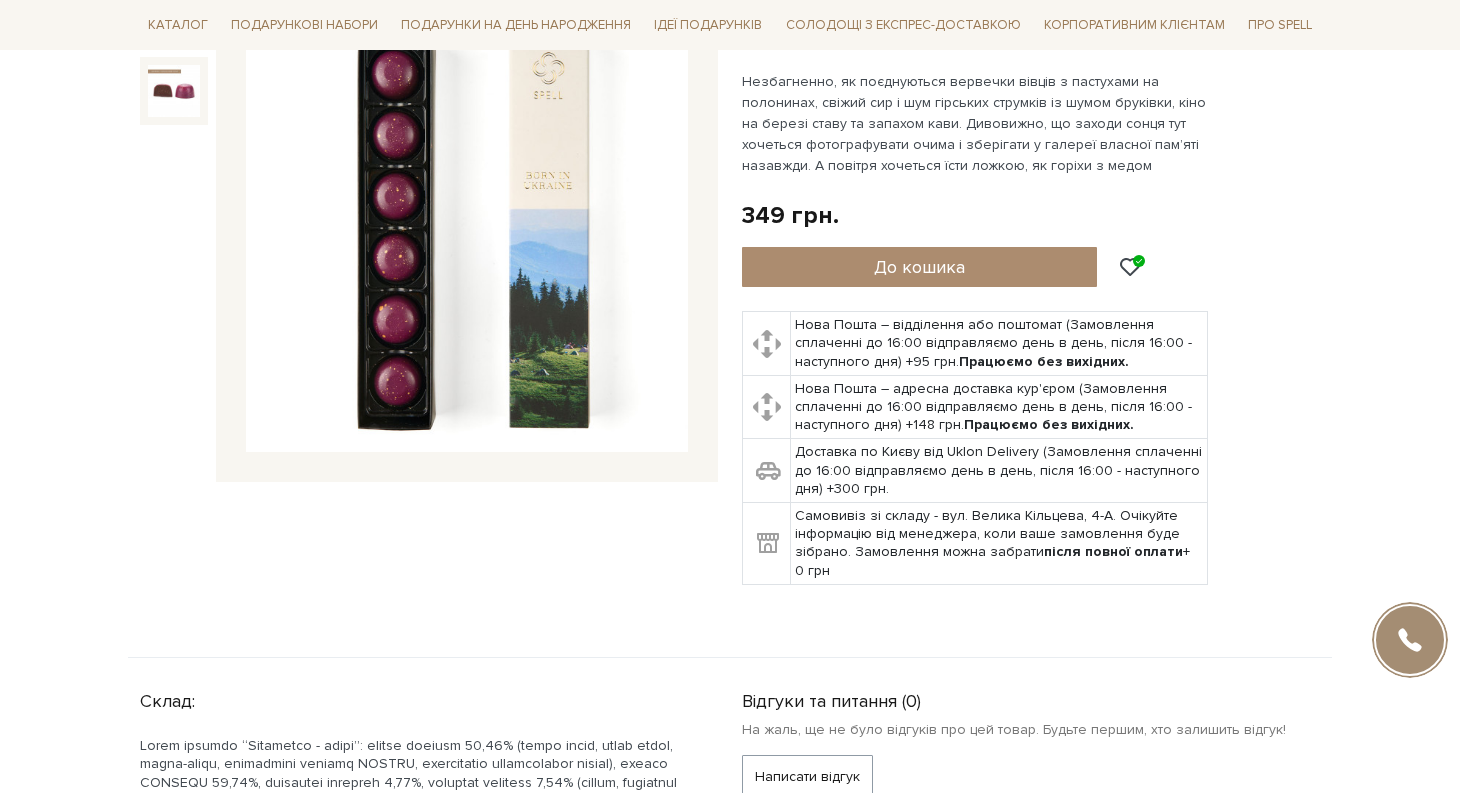 scroll, scrollTop: 0, scrollLeft: 0, axis: both 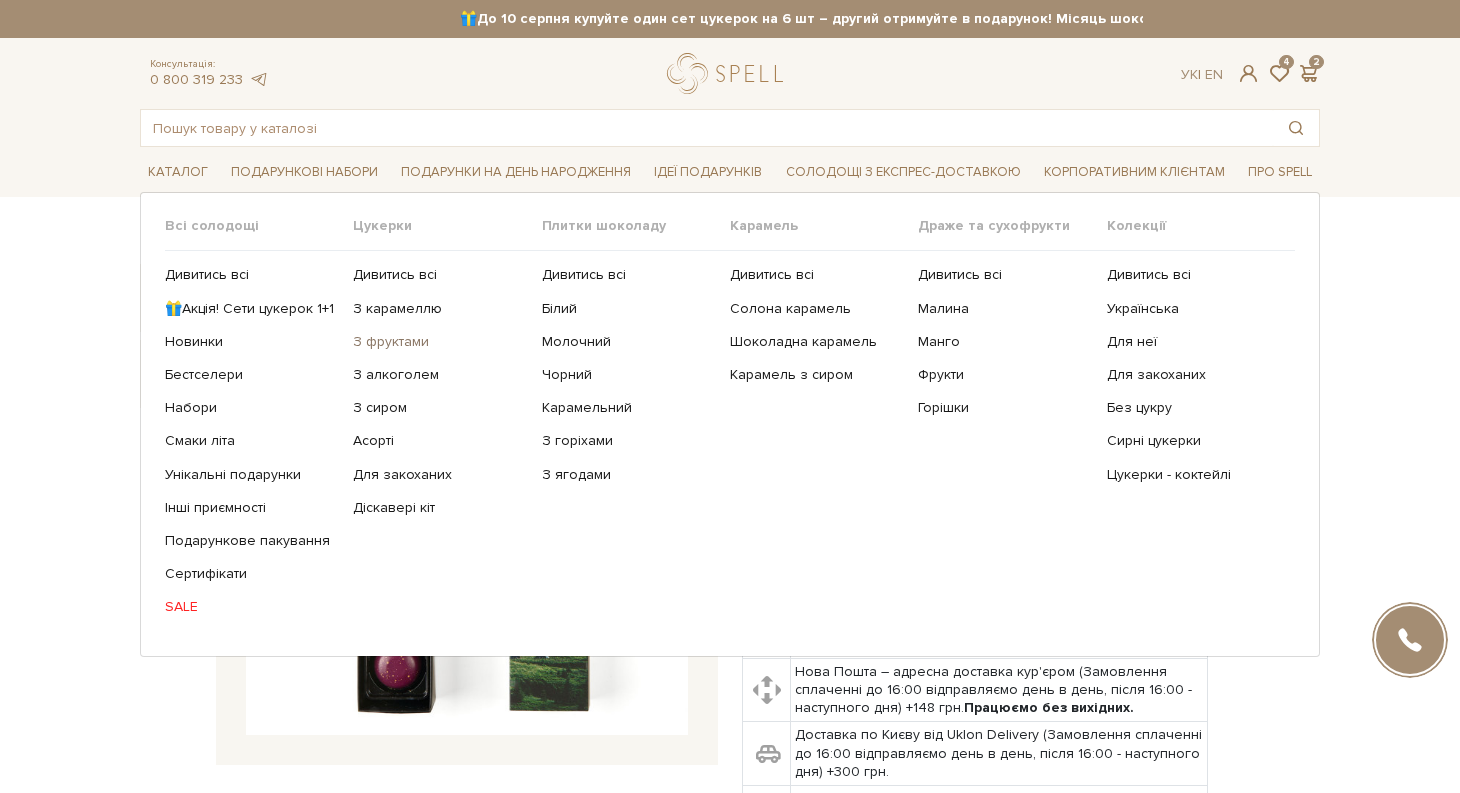 click on "З фруктами" at bounding box center (439, 342) 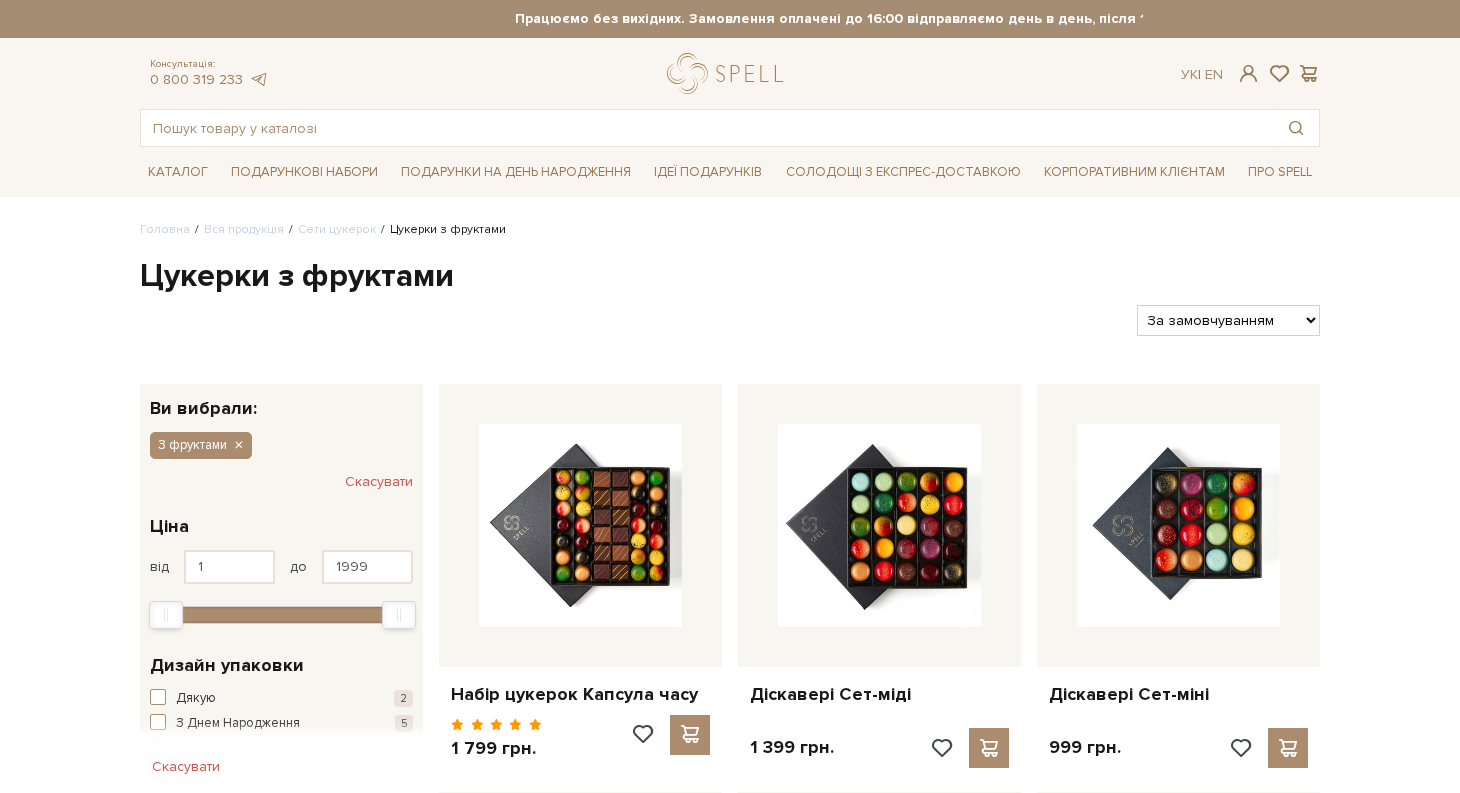 scroll, scrollTop: 0, scrollLeft: 0, axis: both 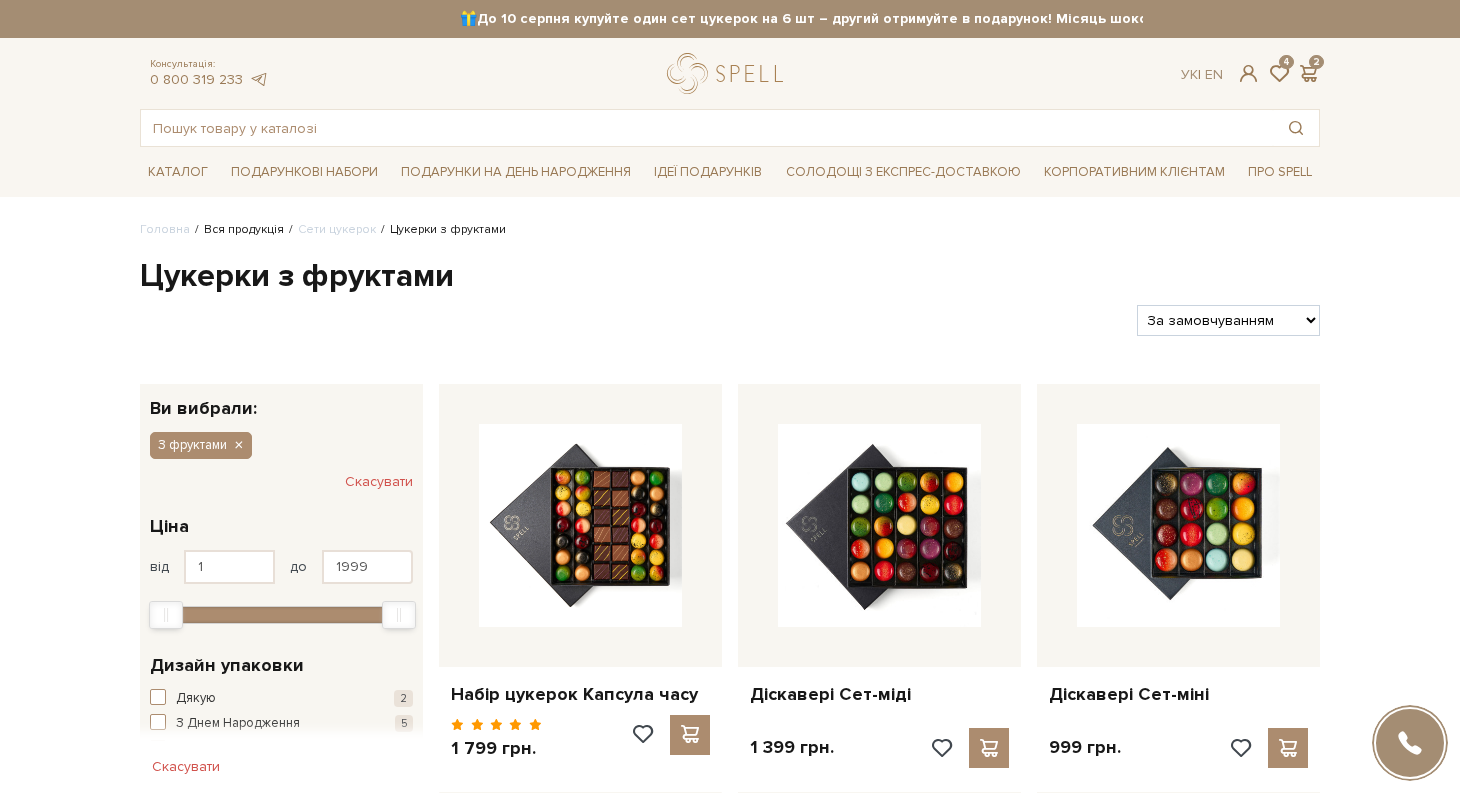 click on "Вся продукція" at bounding box center [244, 229] 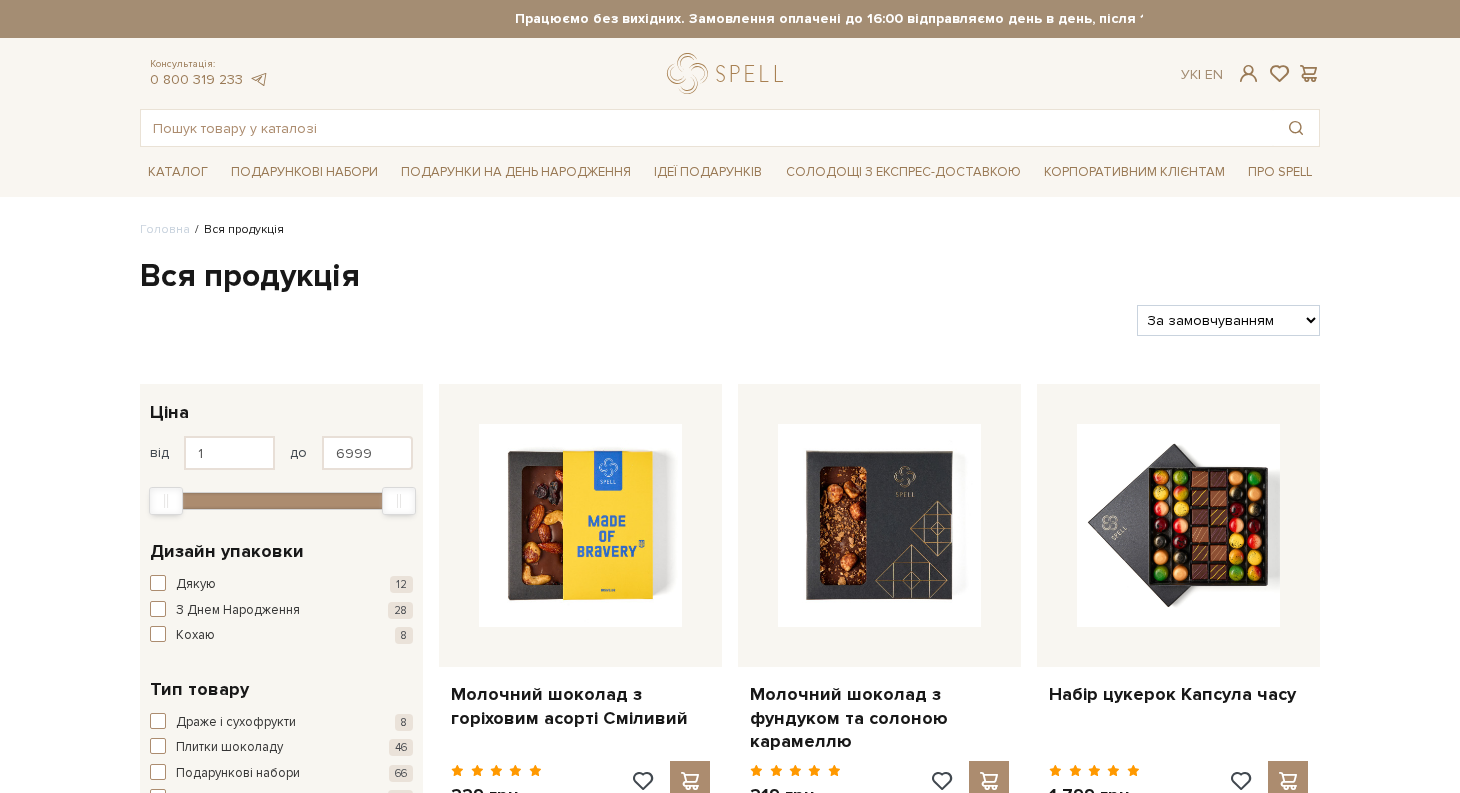 scroll, scrollTop: 0, scrollLeft: 0, axis: both 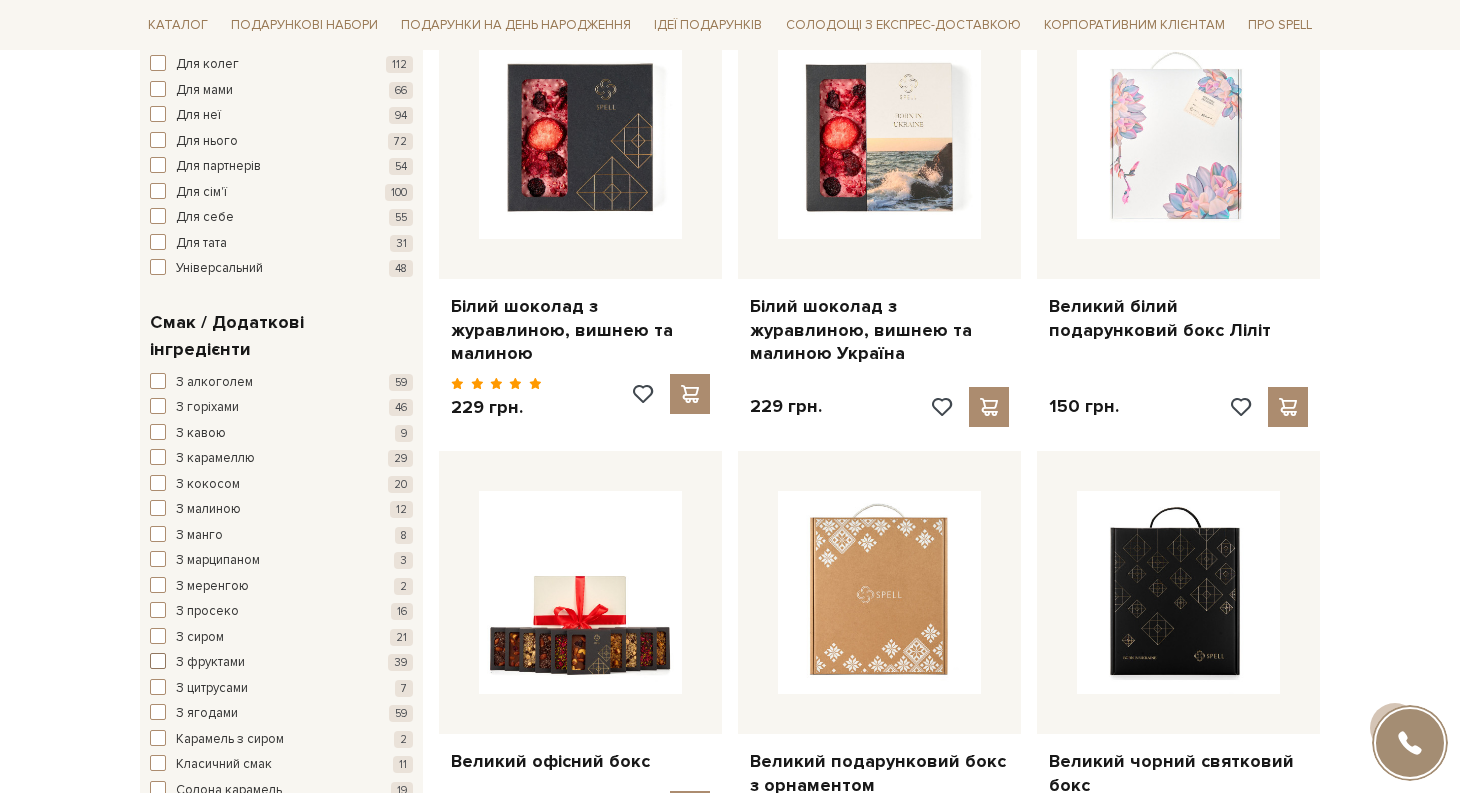 click at bounding box center (158, 661) 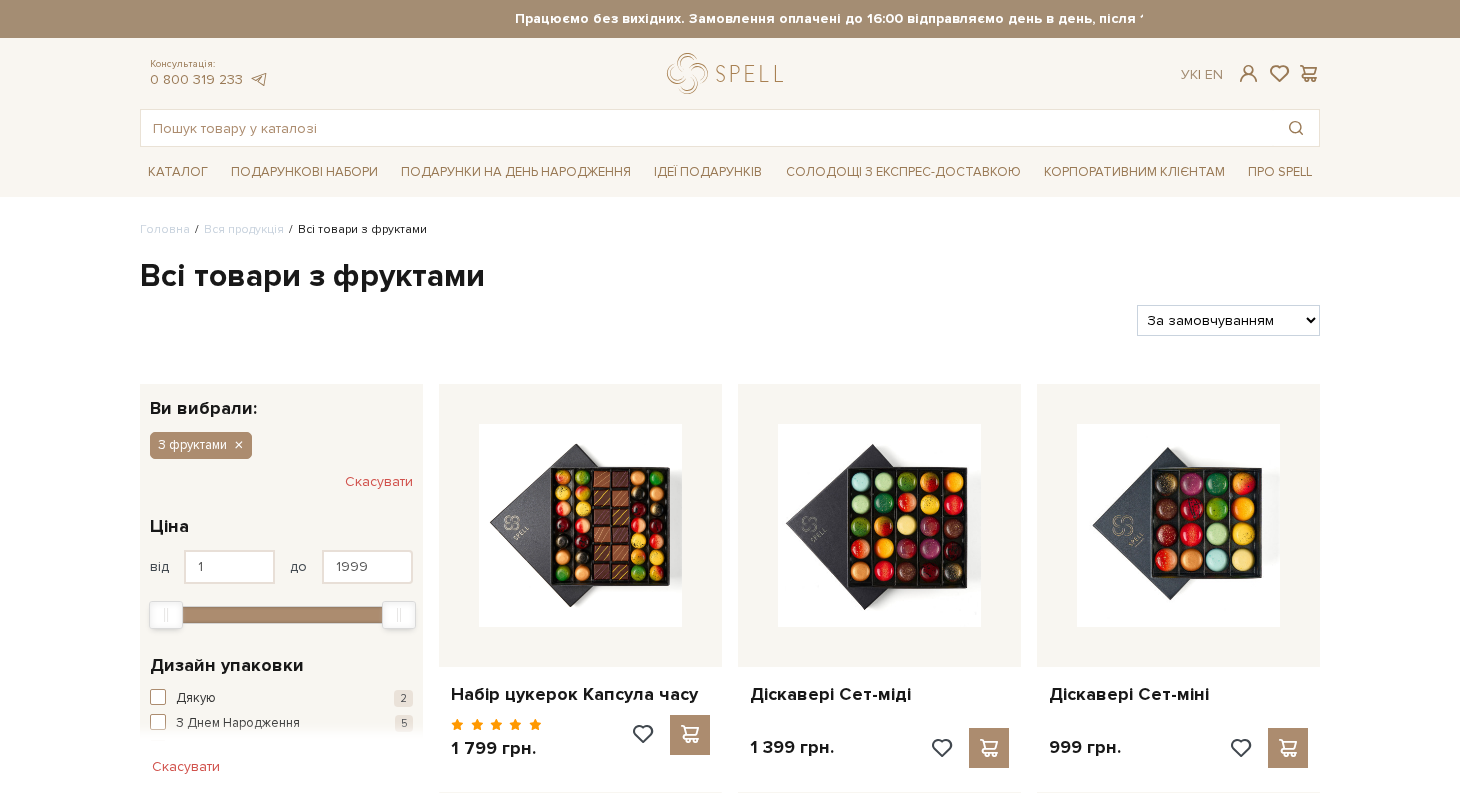 scroll, scrollTop: 0, scrollLeft: 0, axis: both 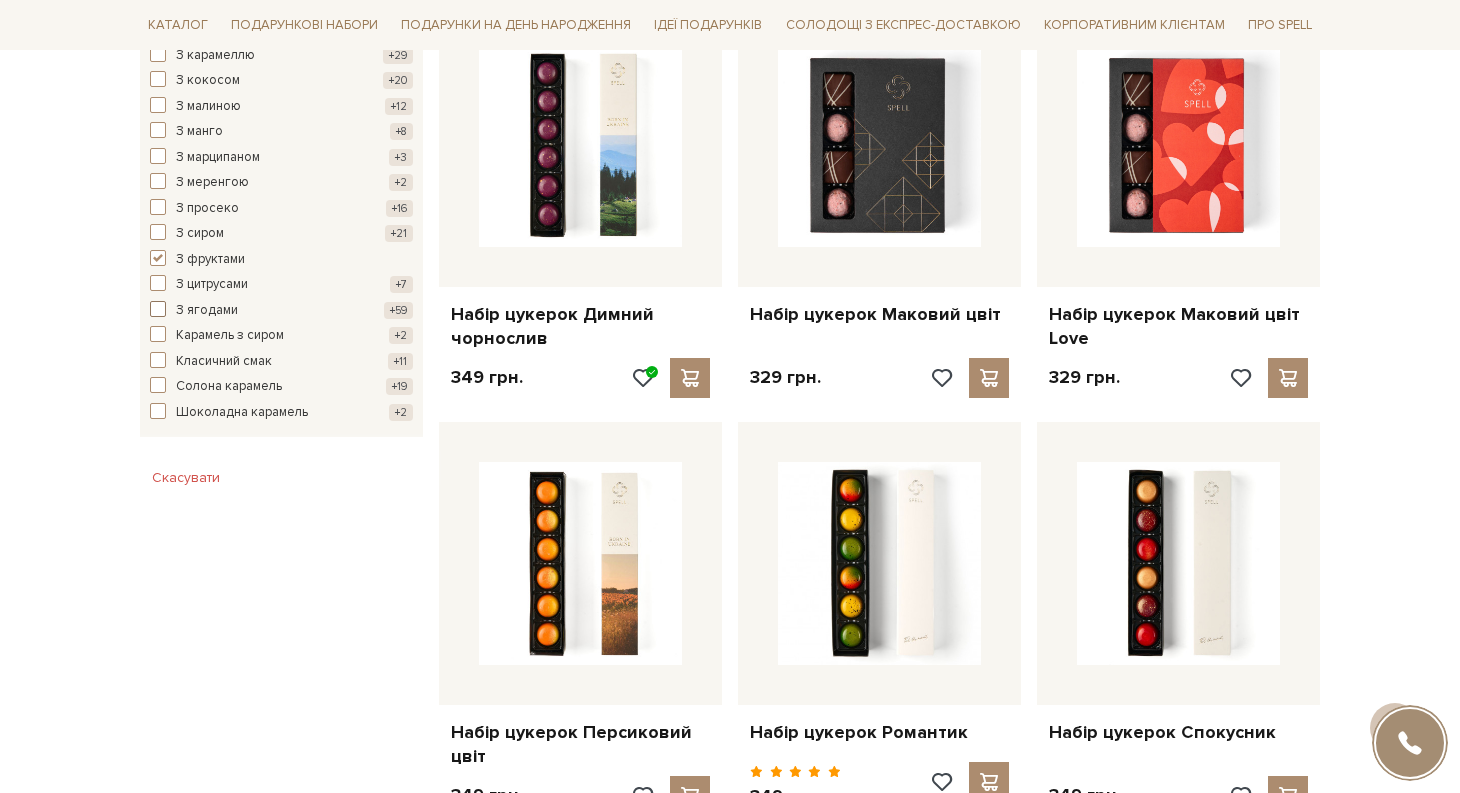 click at bounding box center (158, 309) 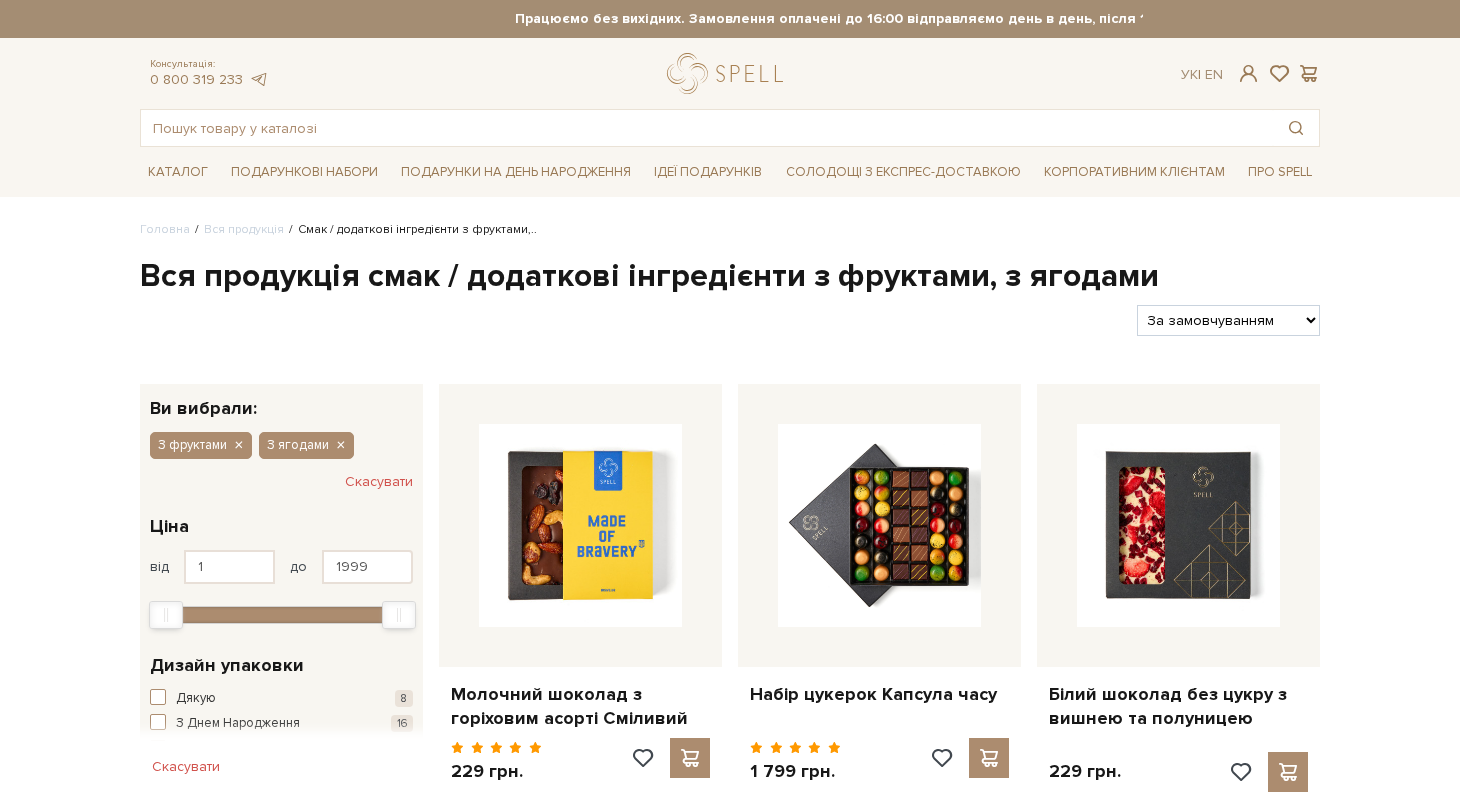 scroll, scrollTop: 0, scrollLeft: 0, axis: both 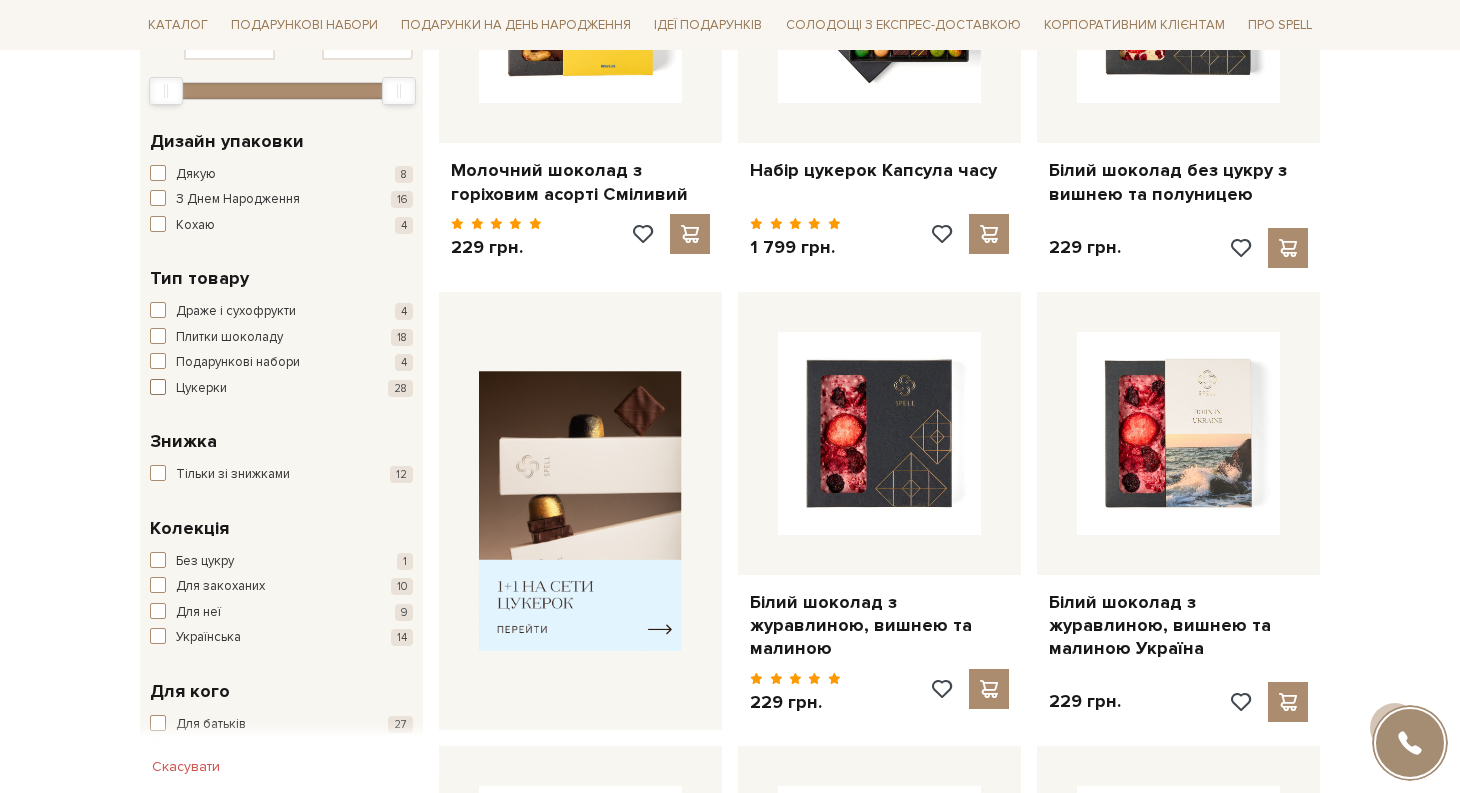 click at bounding box center [158, 387] 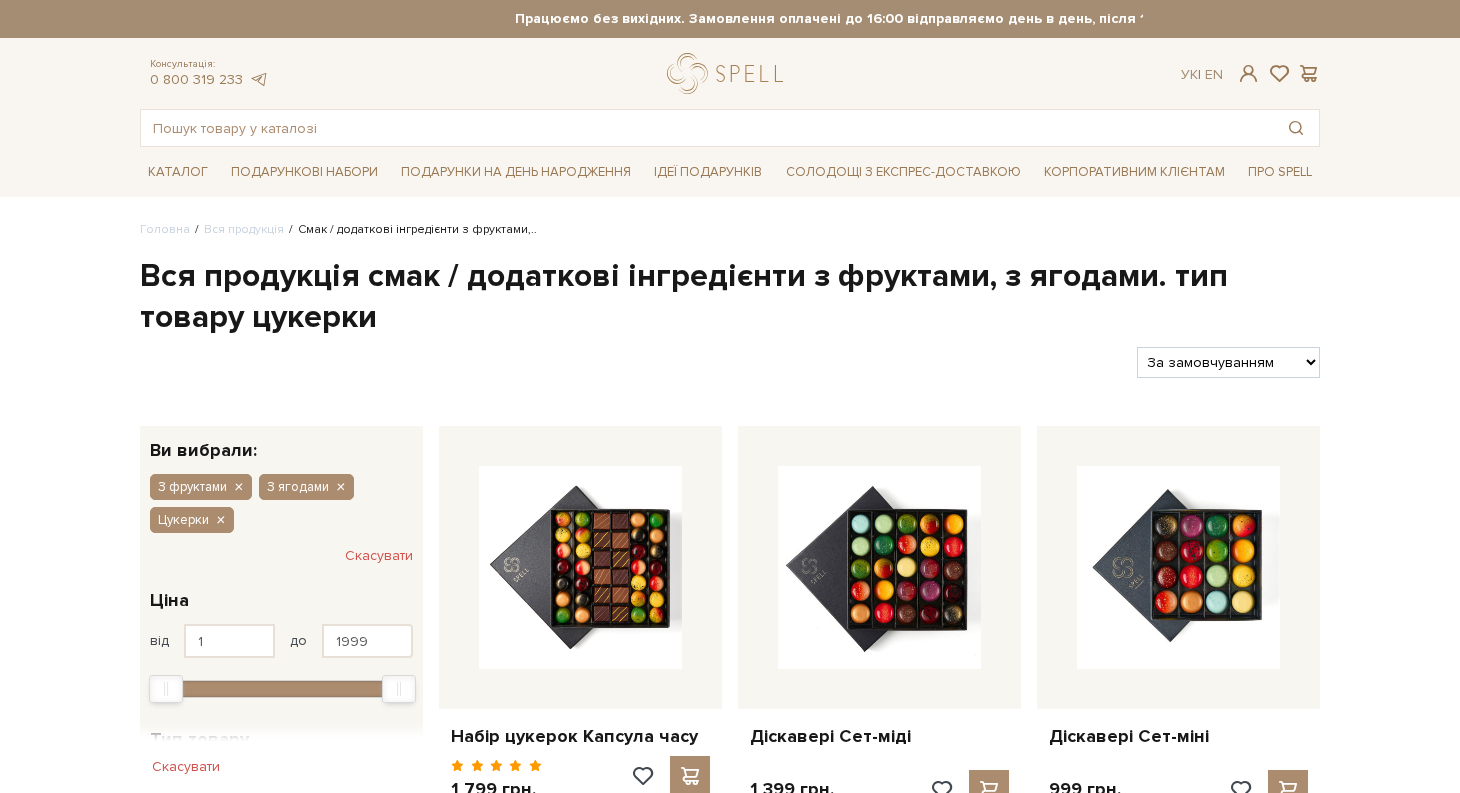 scroll, scrollTop: 0, scrollLeft: 0, axis: both 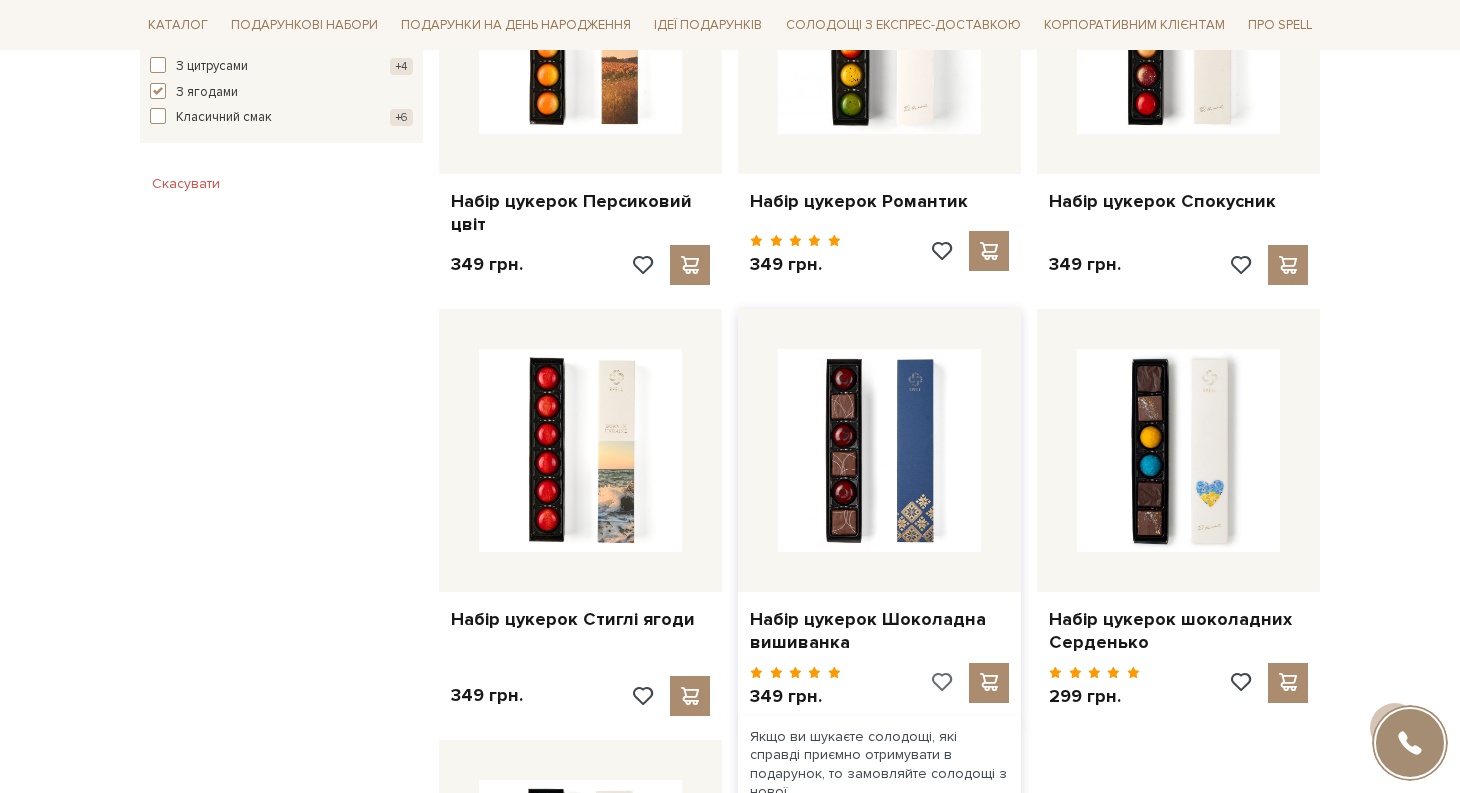 click at bounding box center (940, 682) 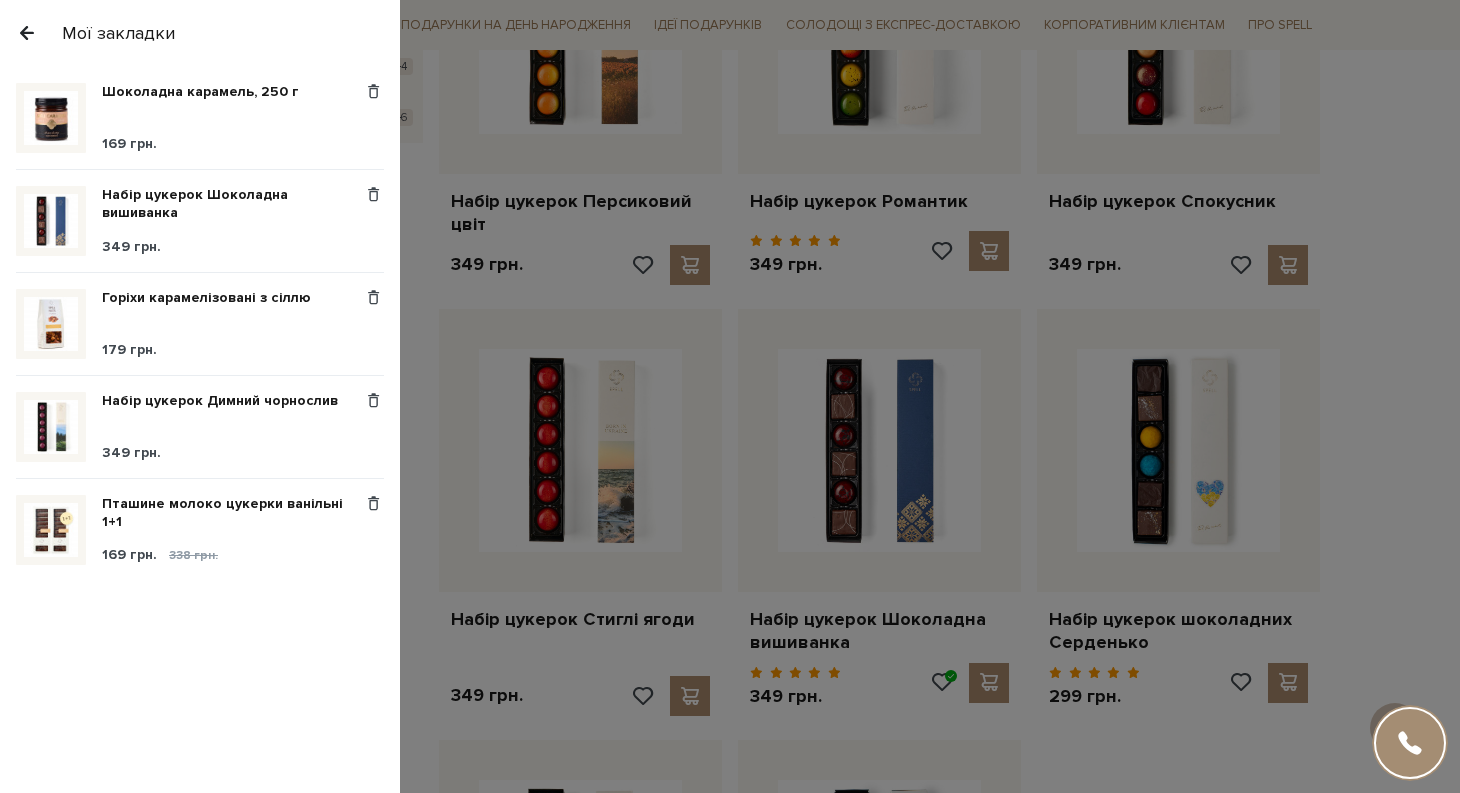 click at bounding box center [730, 396] 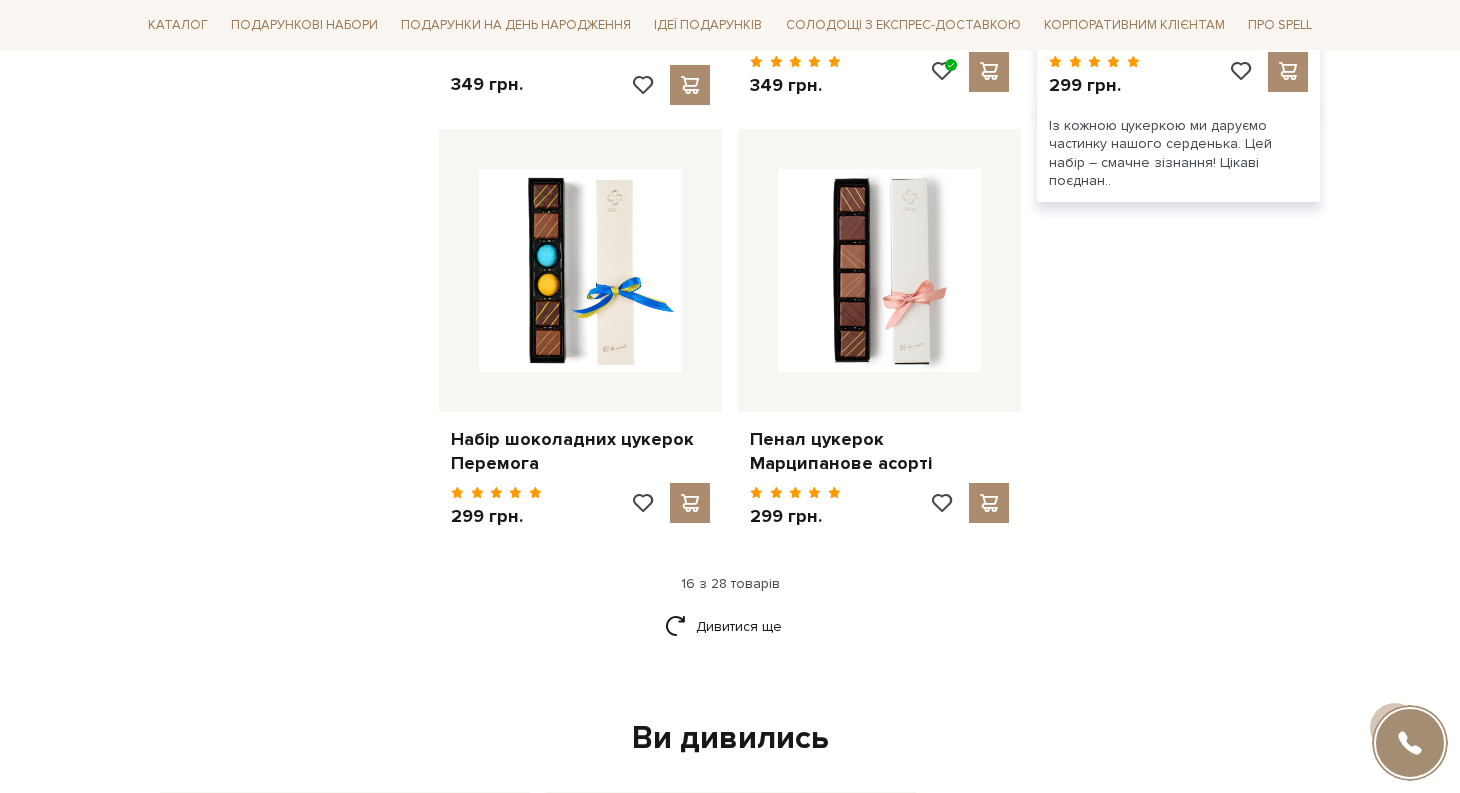 scroll, scrollTop: 2422, scrollLeft: 0, axis: vertical 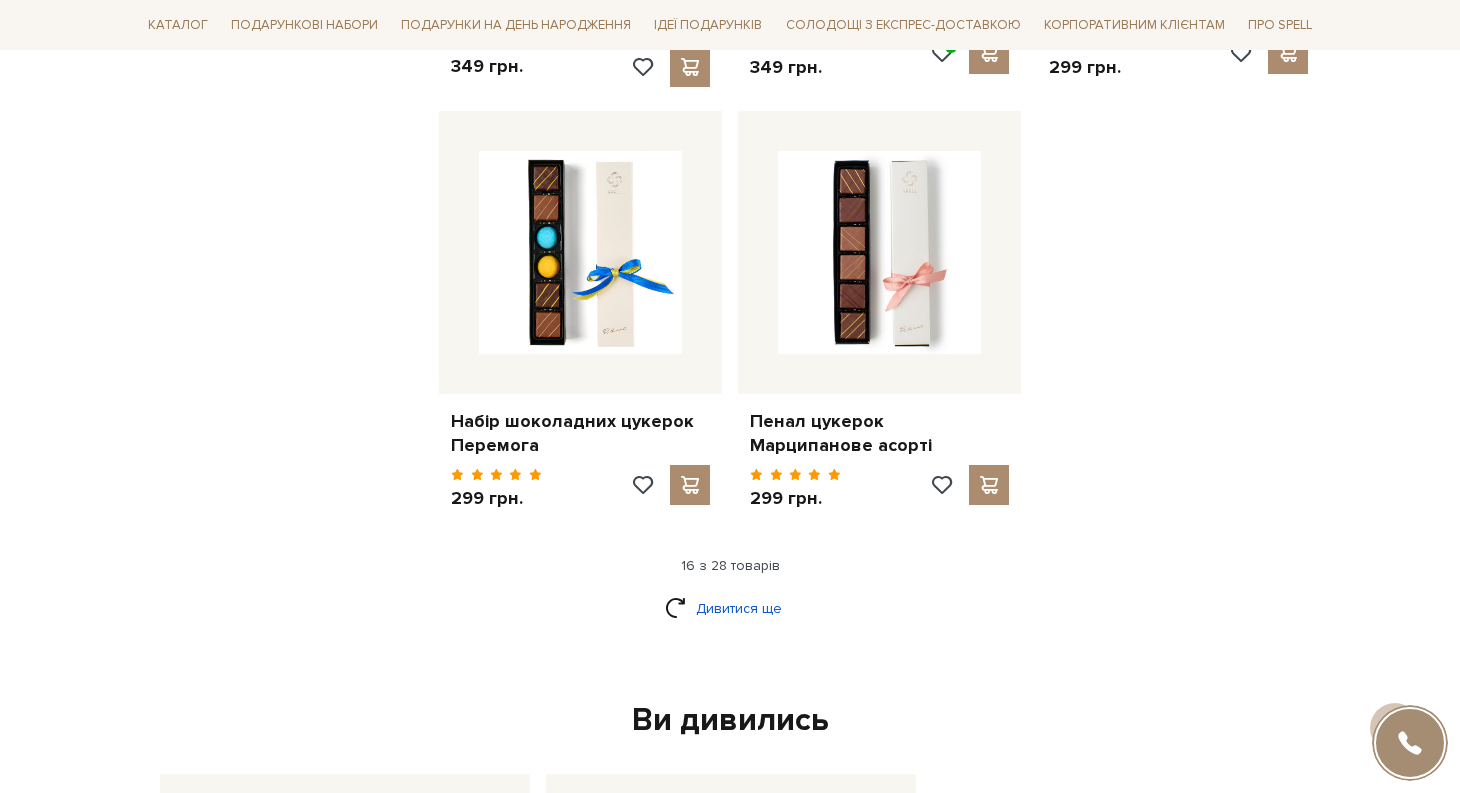 click on "Дивитися ще" at bounding box center (730, 608) 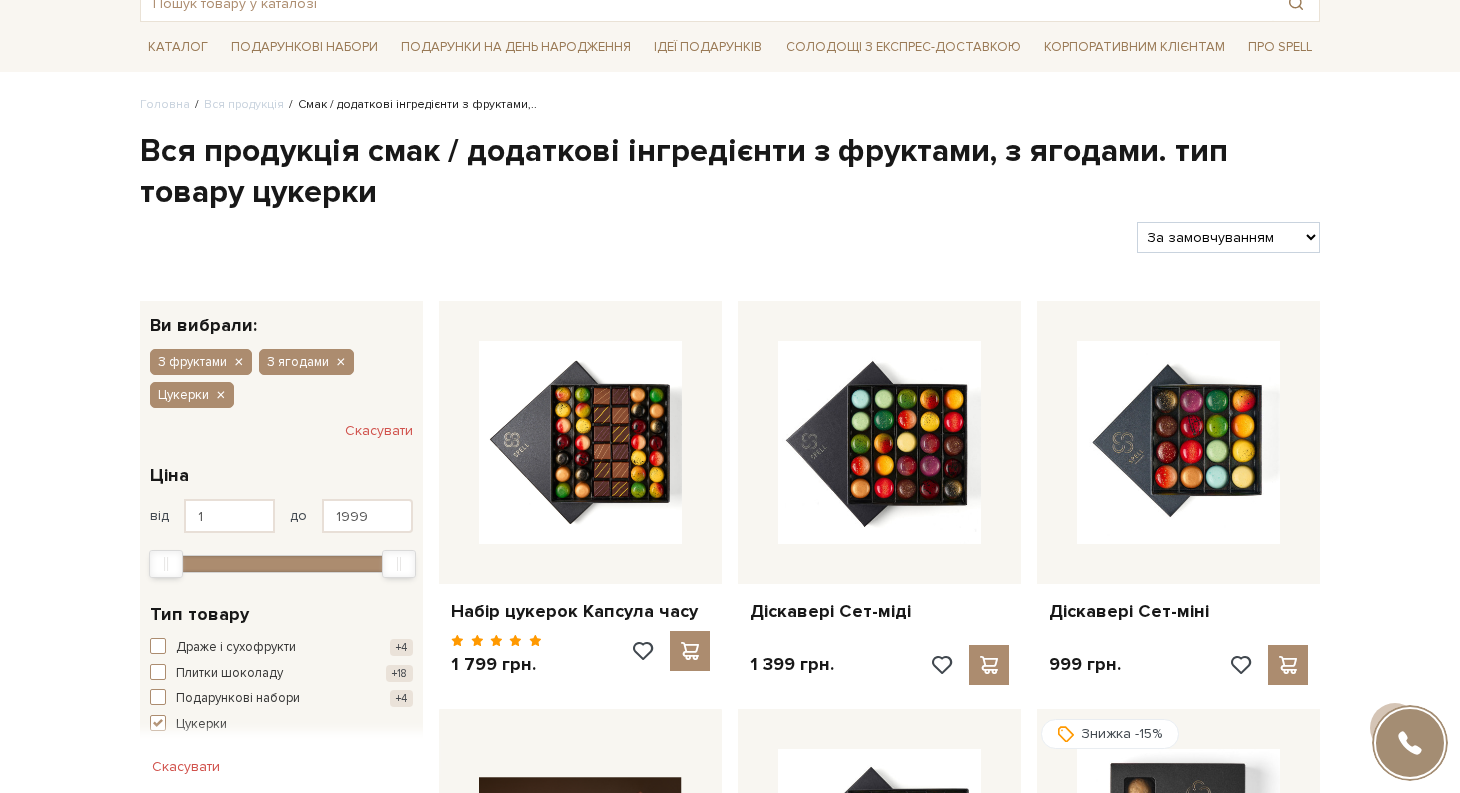 scroll, scrollTop: 0, scrollLeft: 0, axis: both 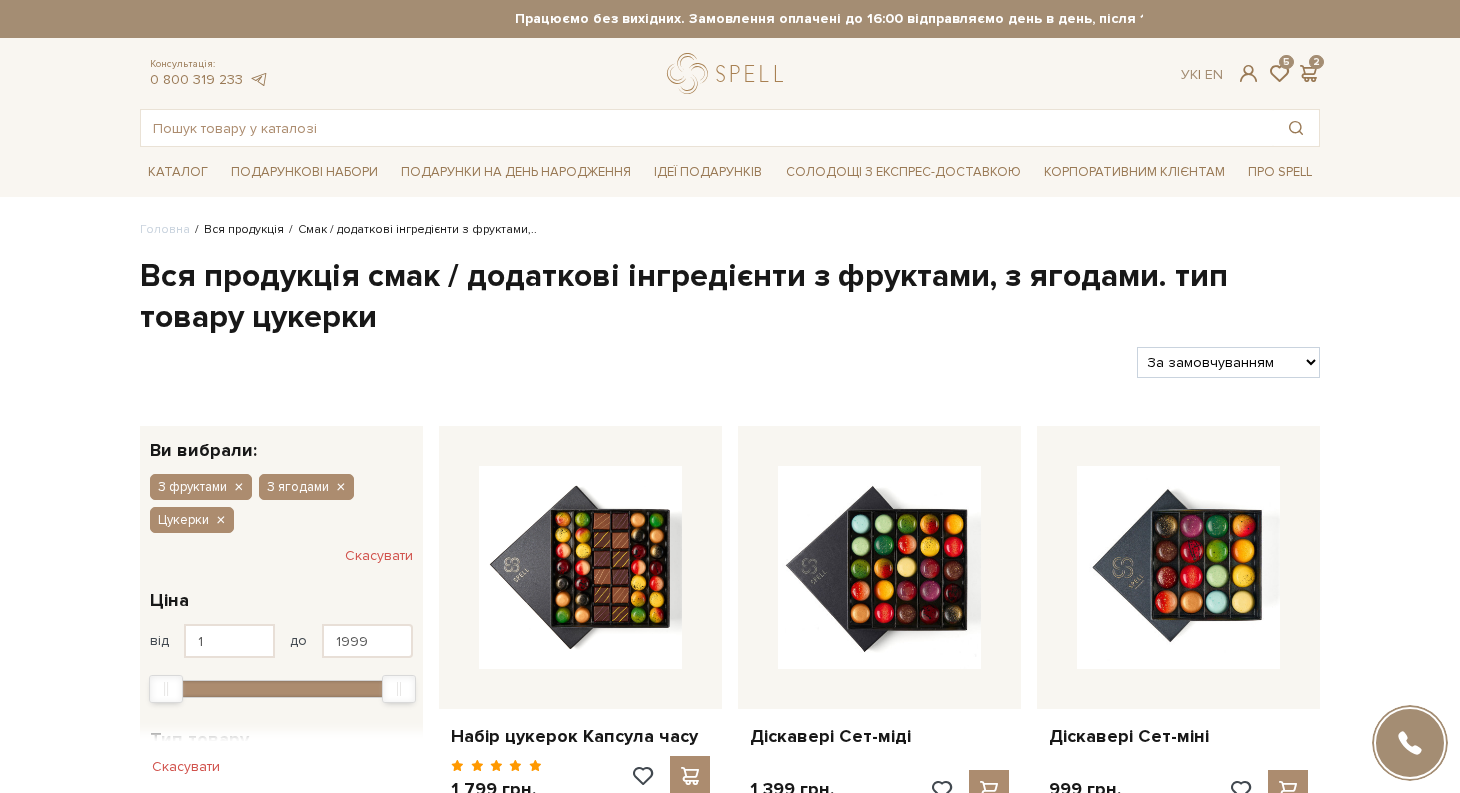 click on "Вся продукція" at bounding box center [244, 229] 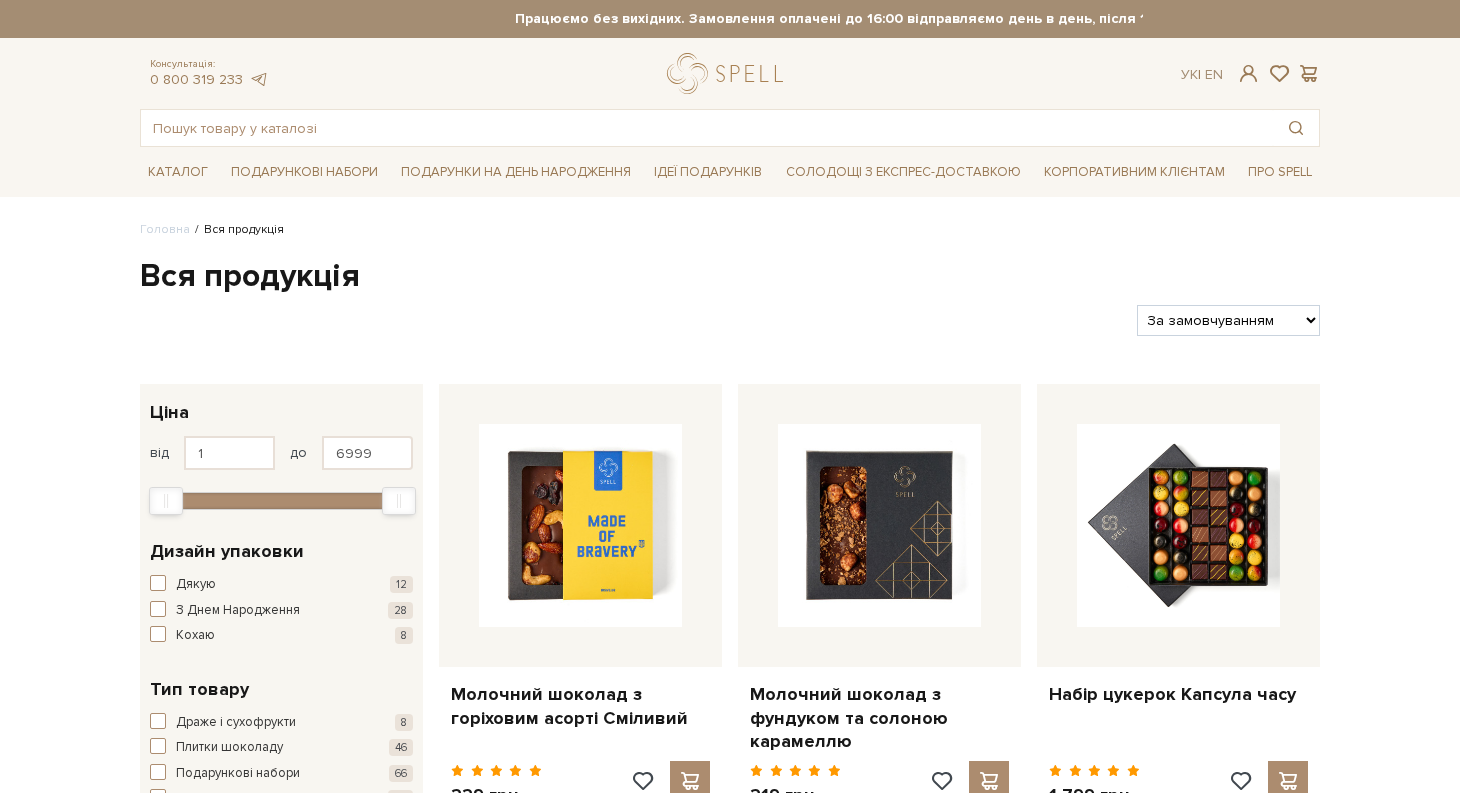 scroll, scrollTop: 0, scrollLeft: 0, axis: both 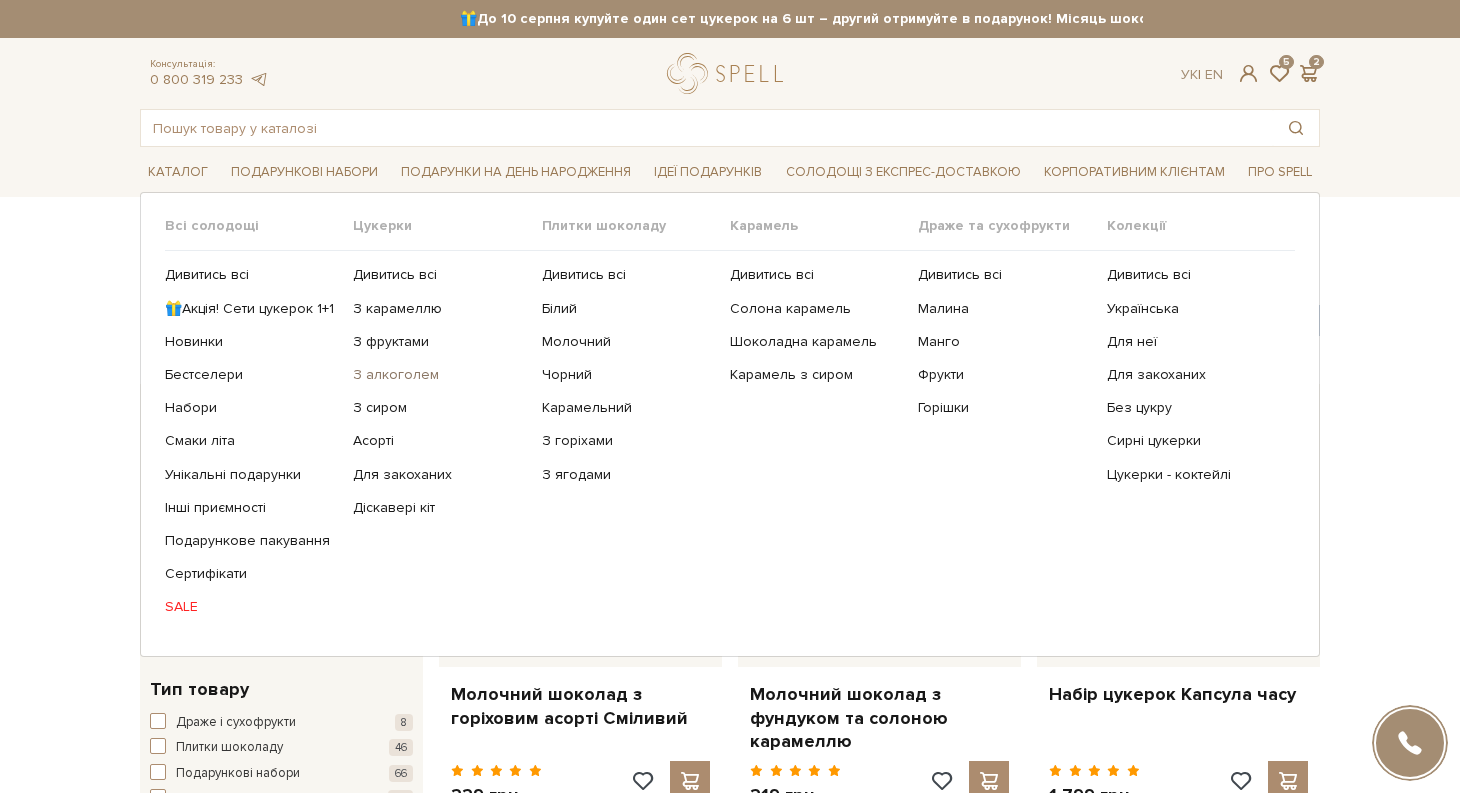 click on "З алкоголем" at bounding box center (439, 375) 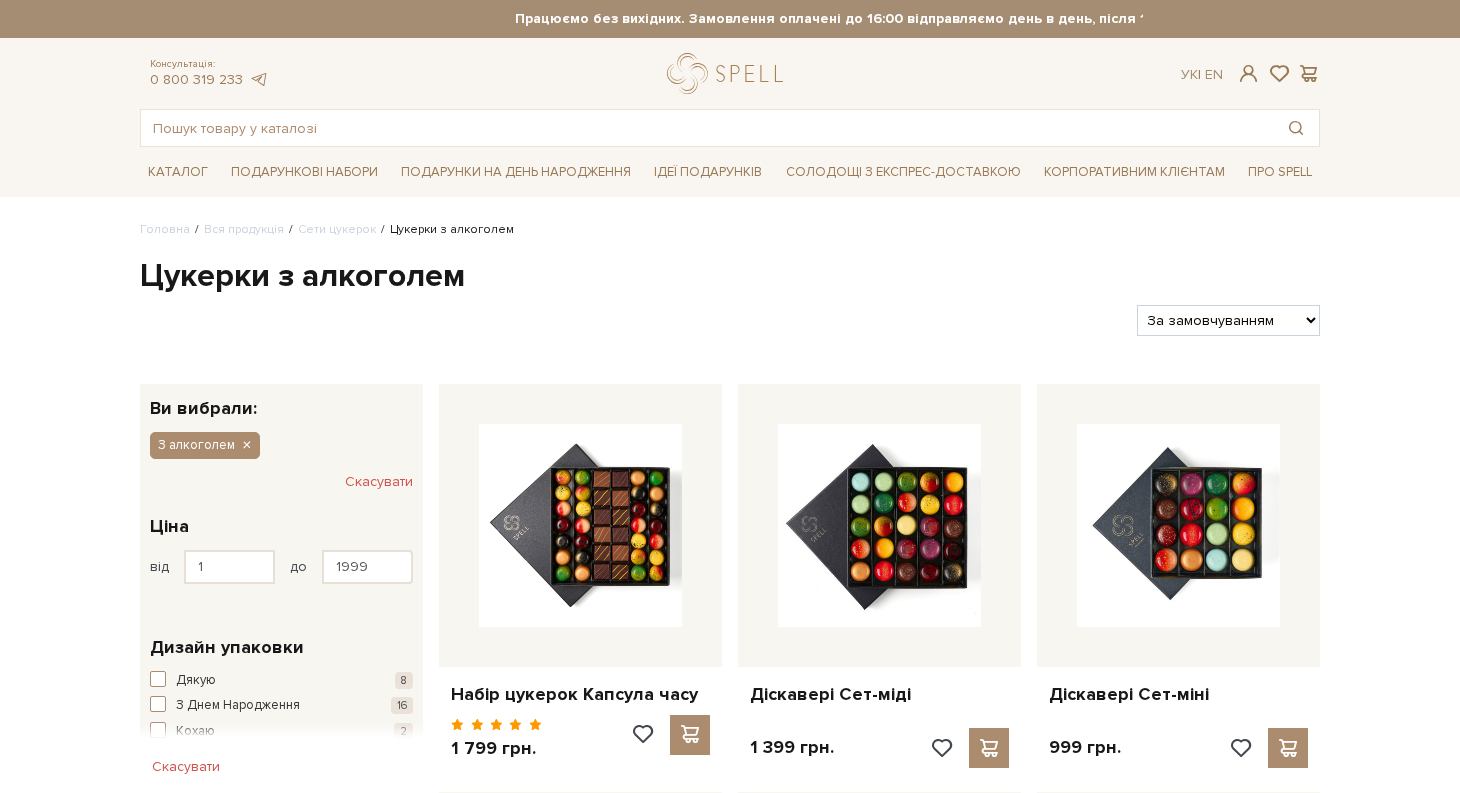 scroll, scrollTop: 0, scrollLeft: 0, axis: both 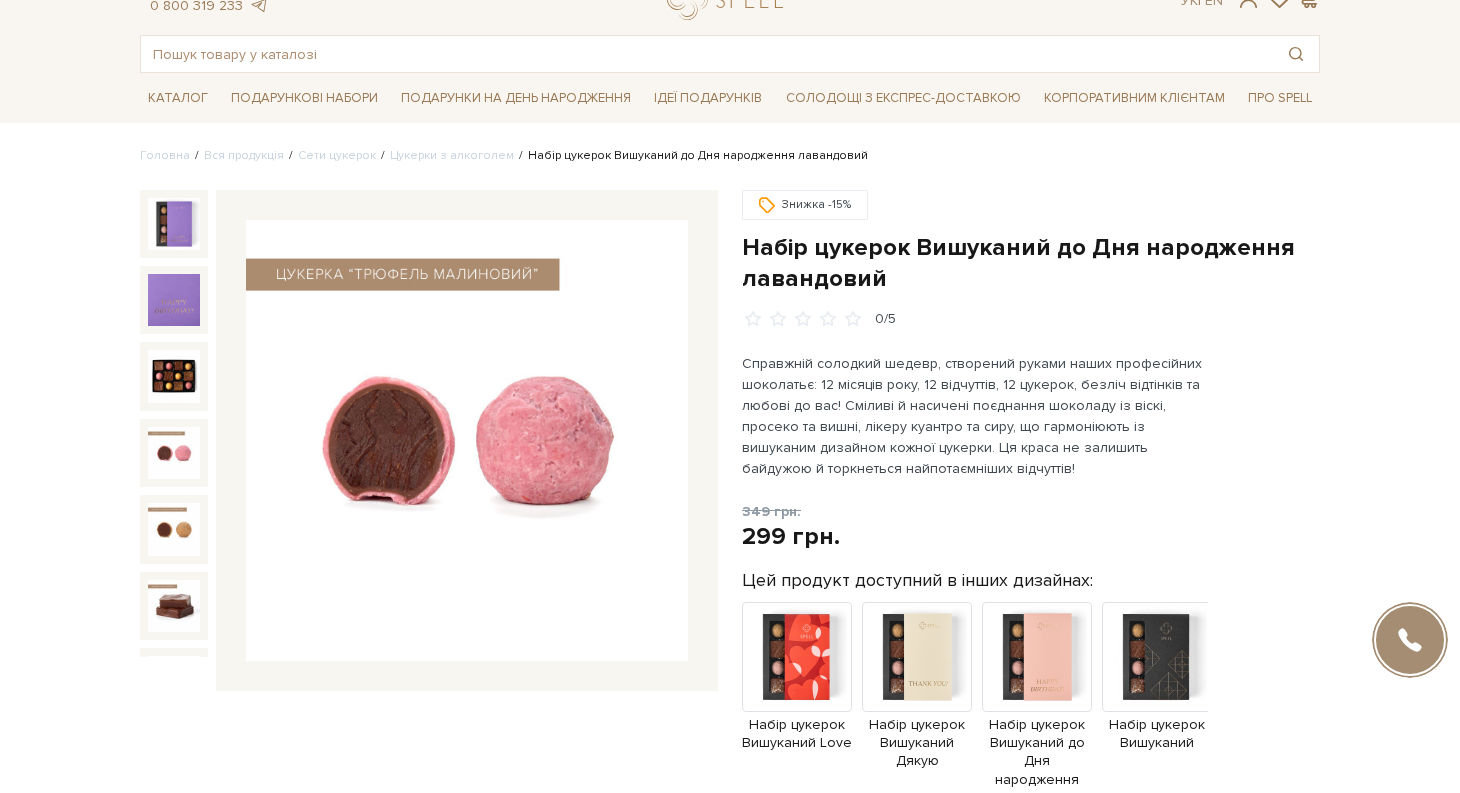 click at bounding box center (174, 453) 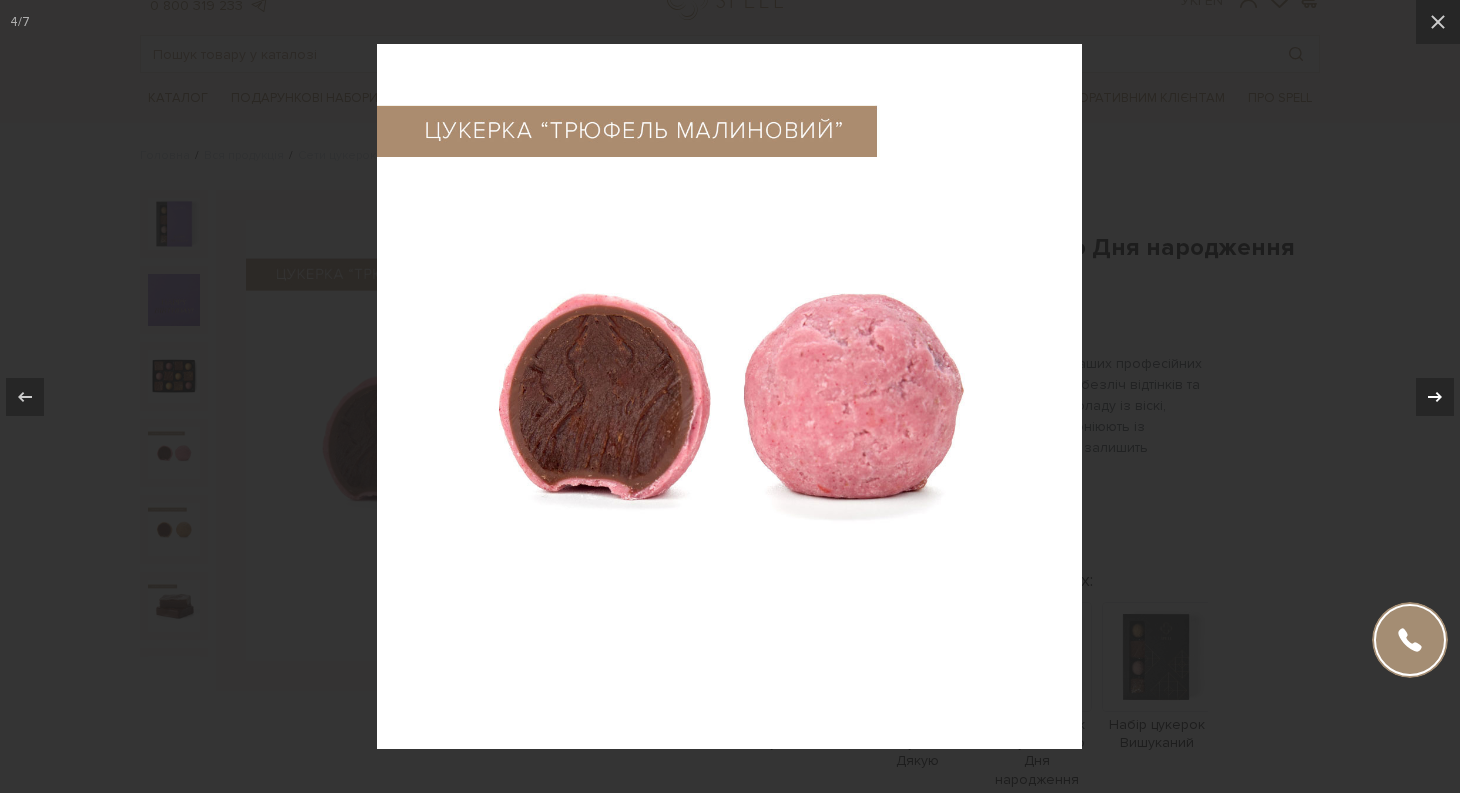 click 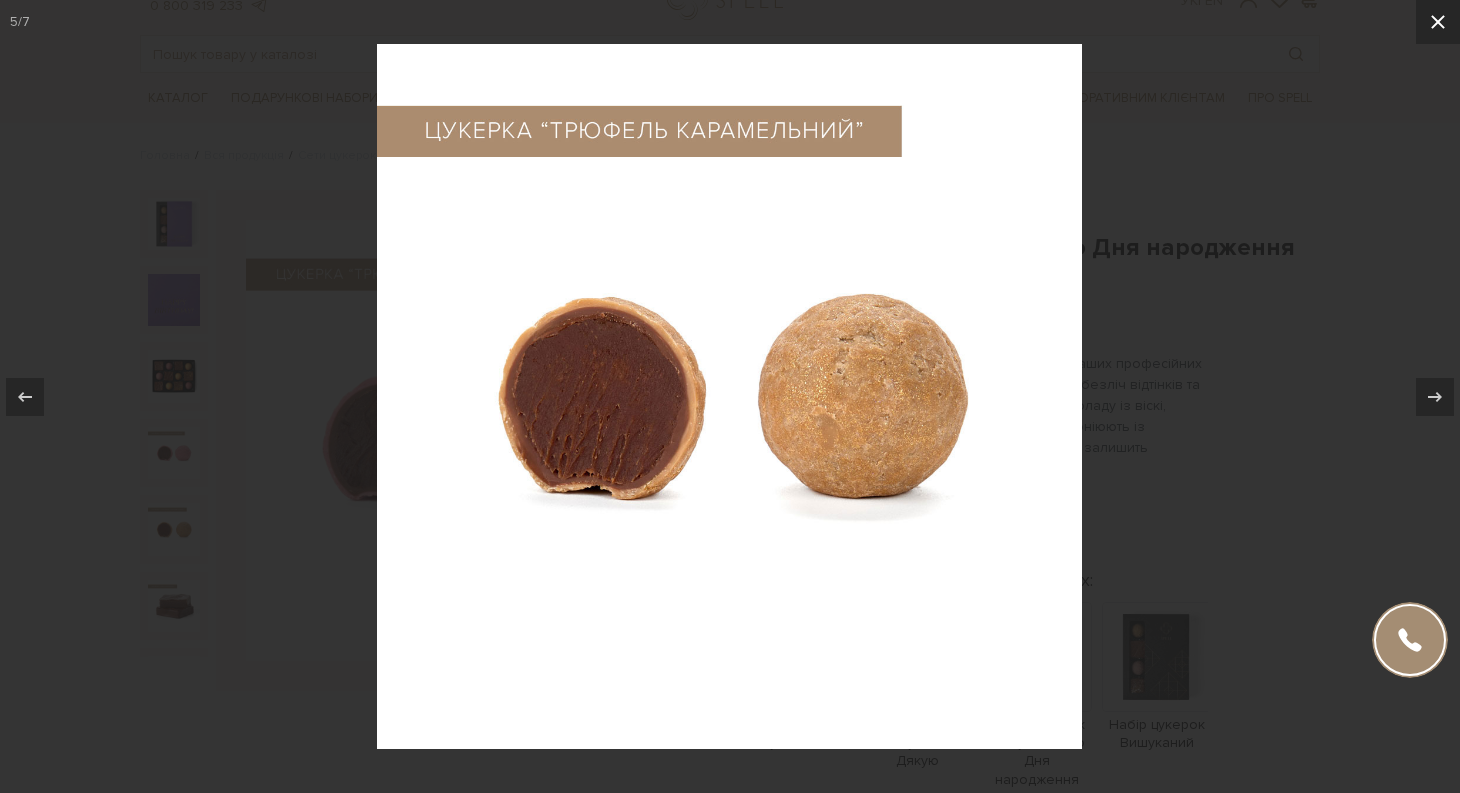 click 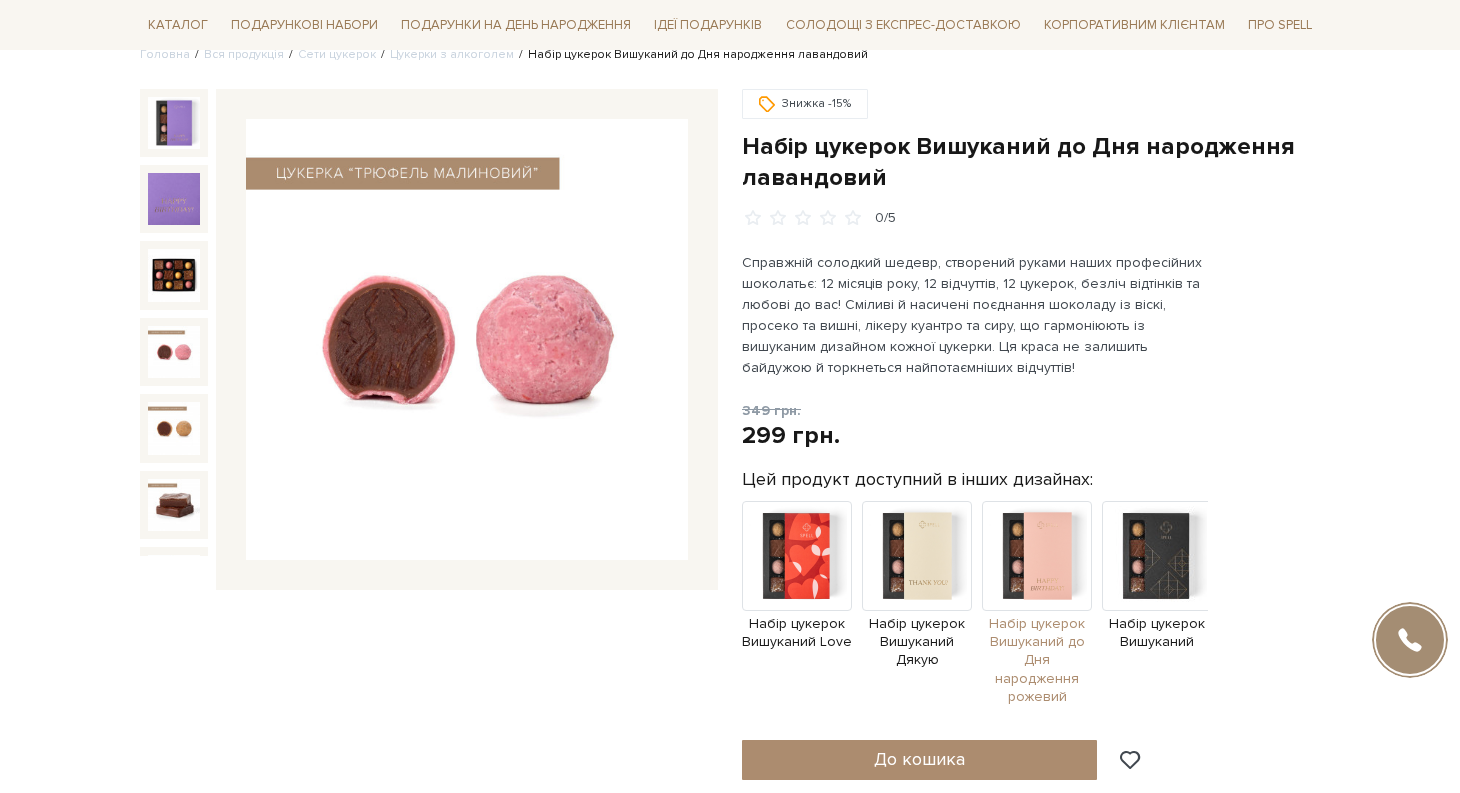 scroll, scrollTop: 176, scrollLeft: 0, axis: vertical 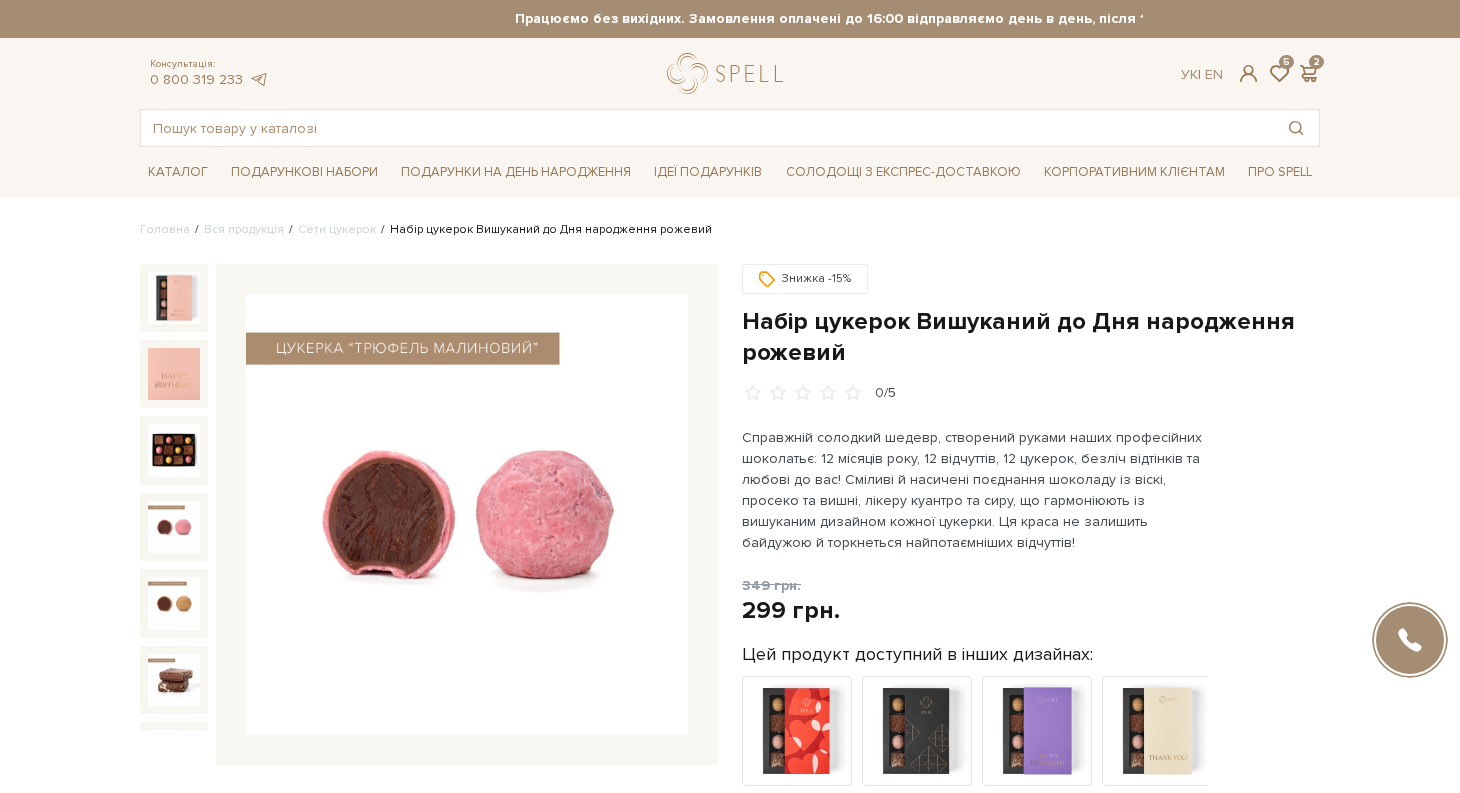 click at bounding box center (174, 527) 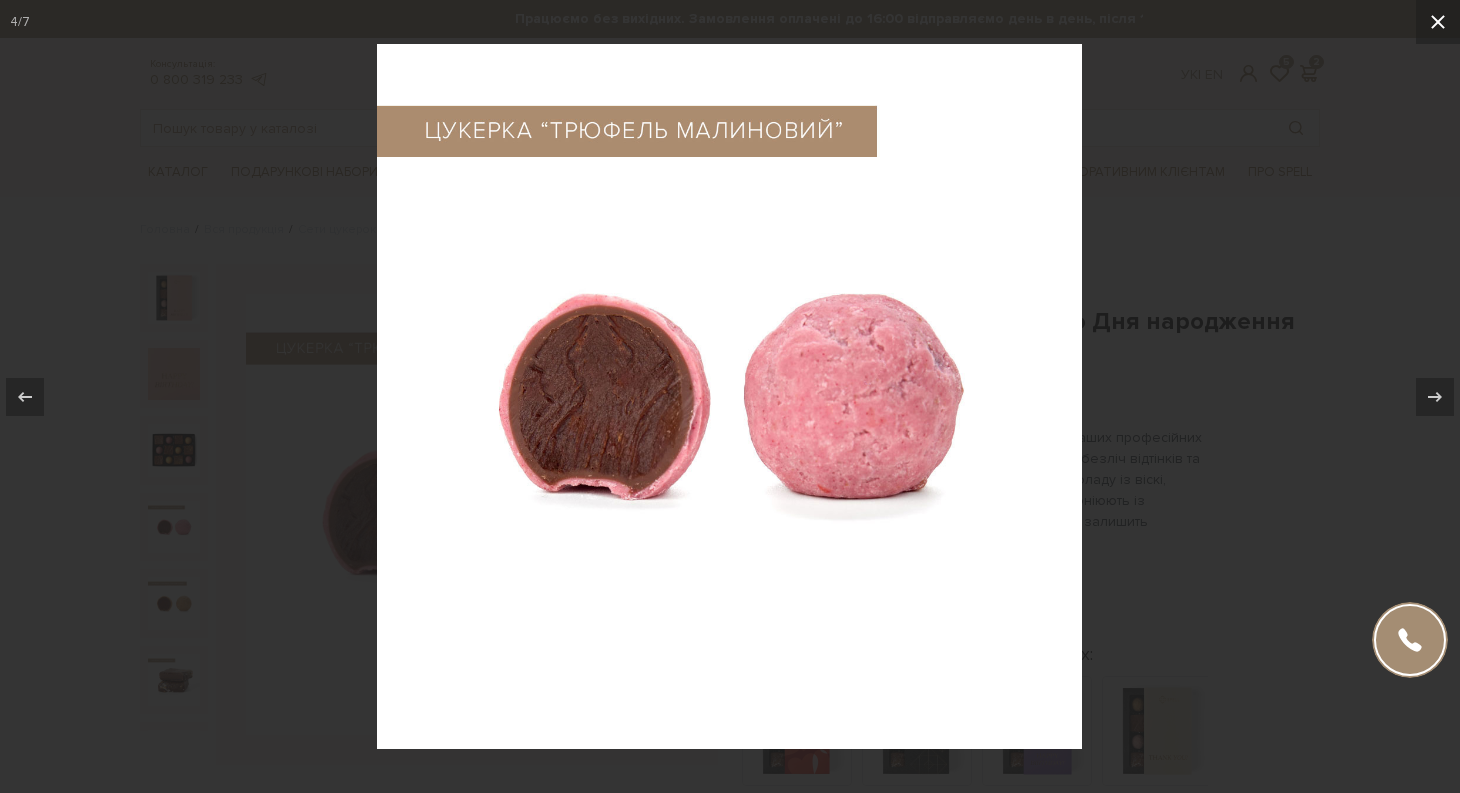 click 